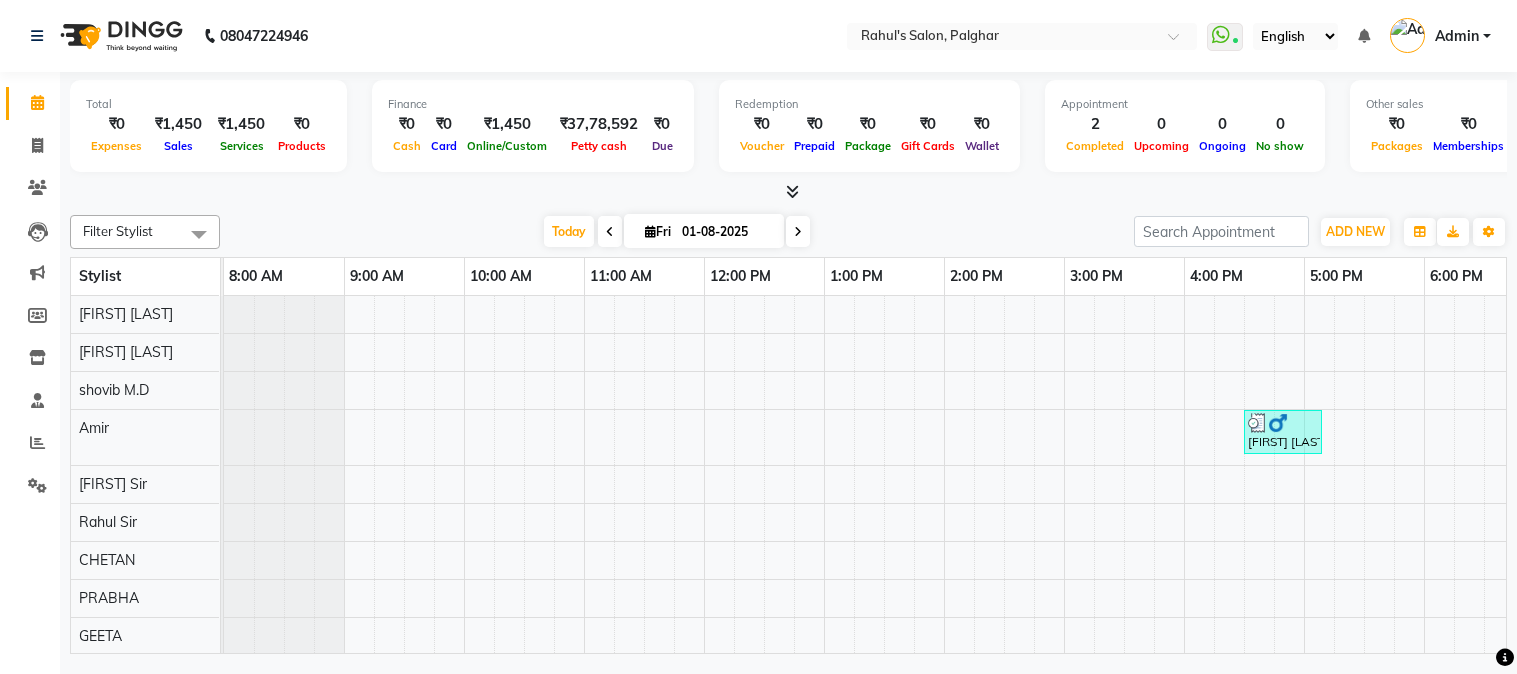 scroll, scrollTop: 0, scrollLeft: 0, axis: both 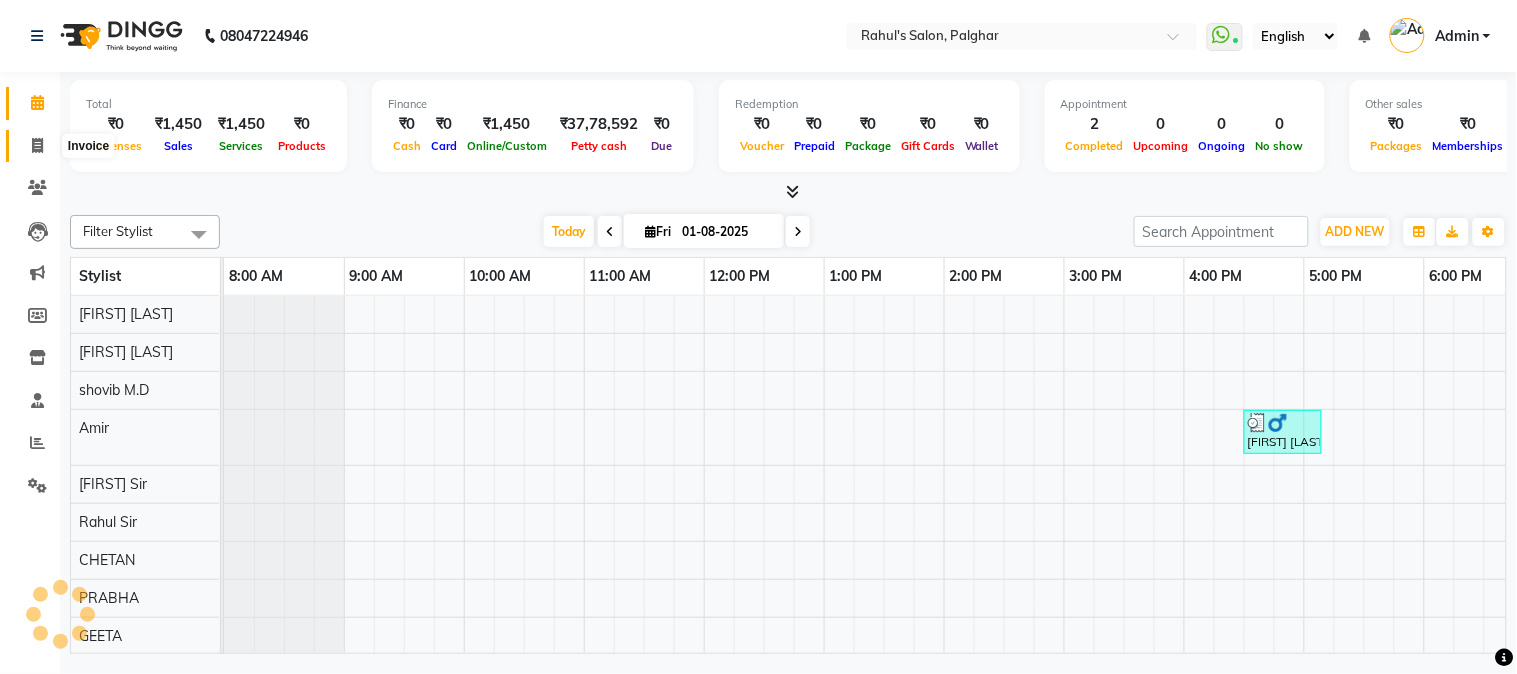 click 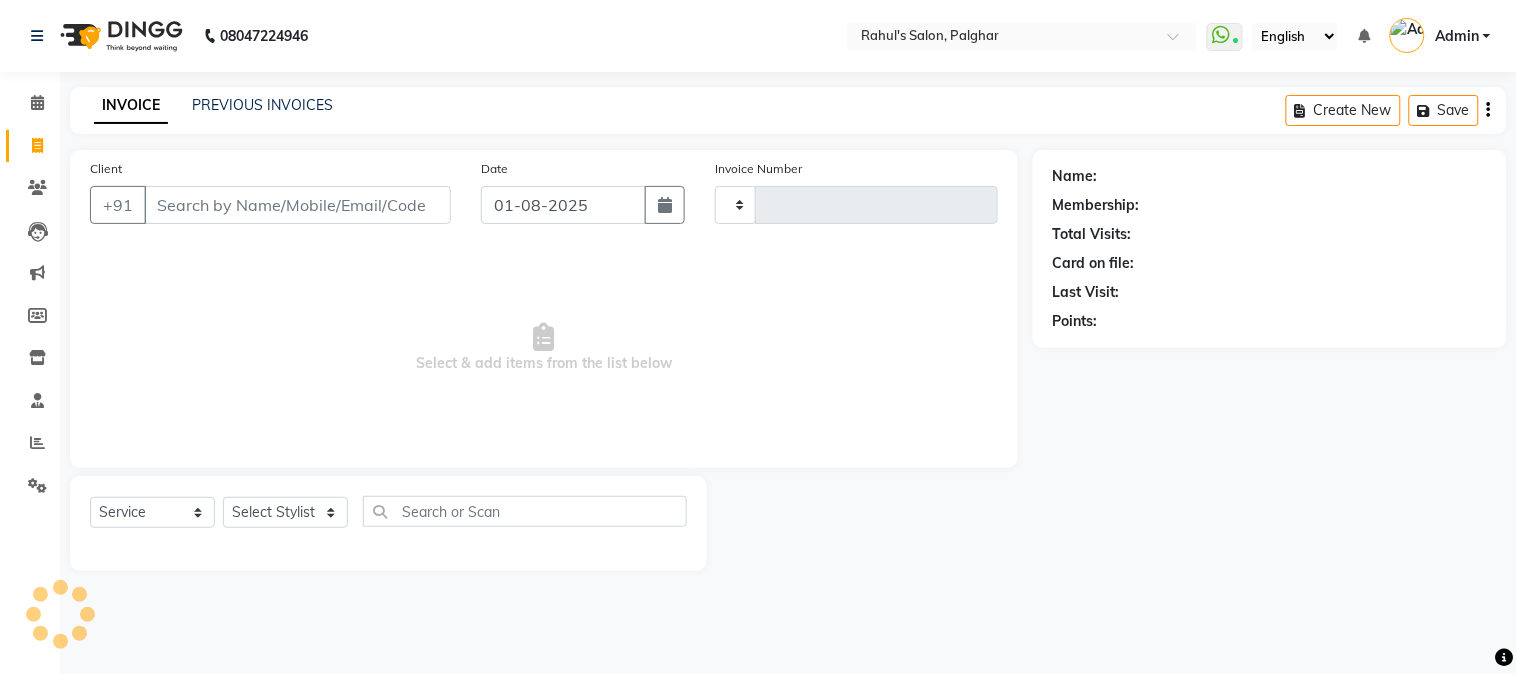 type on "0443" 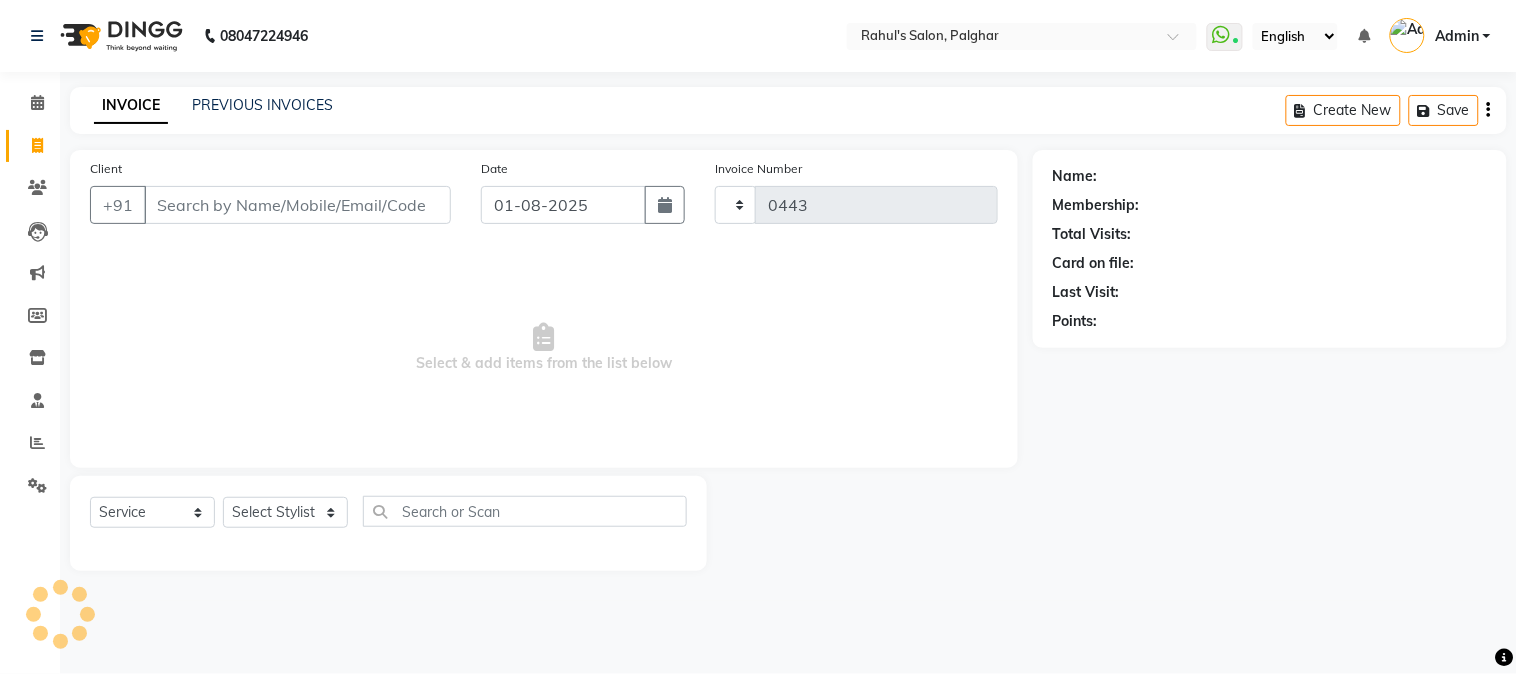 select on "4166" 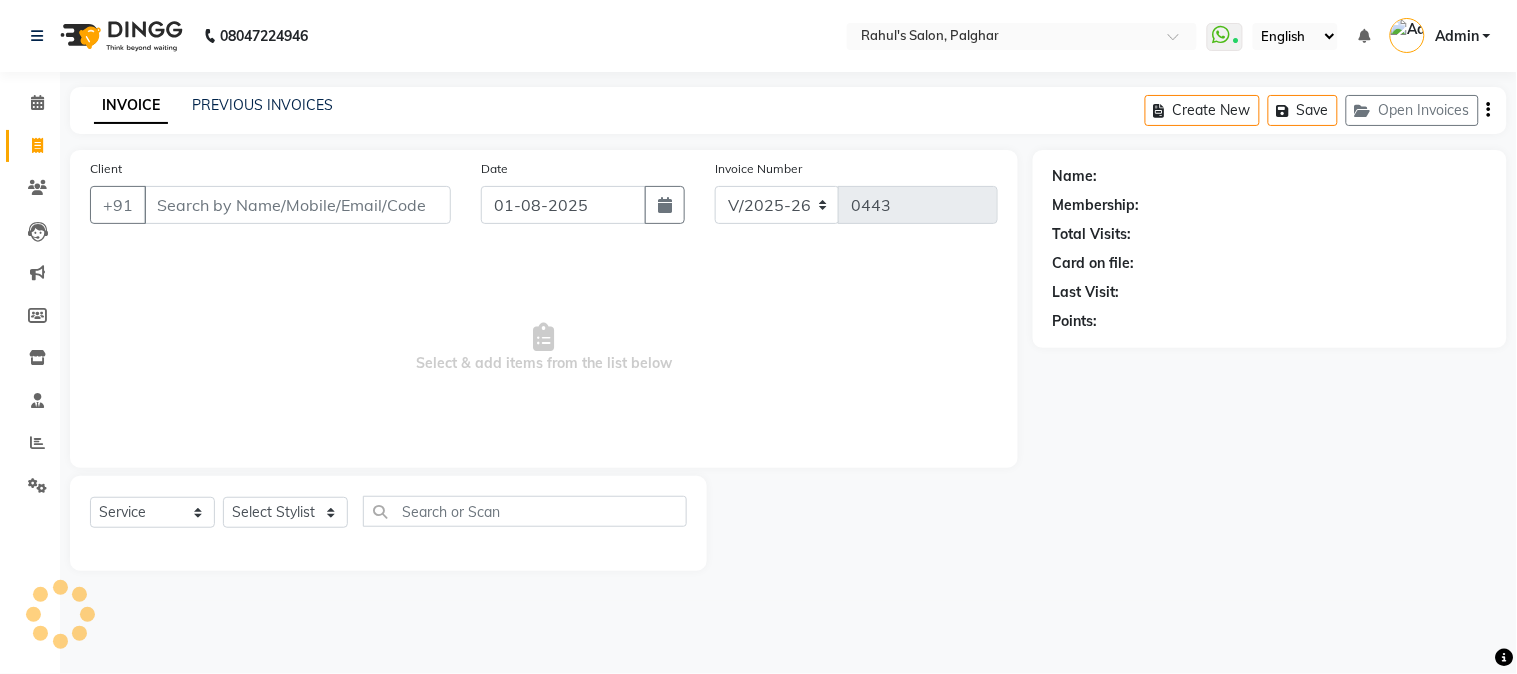 click on "Client" at bounding box center (297, 205) 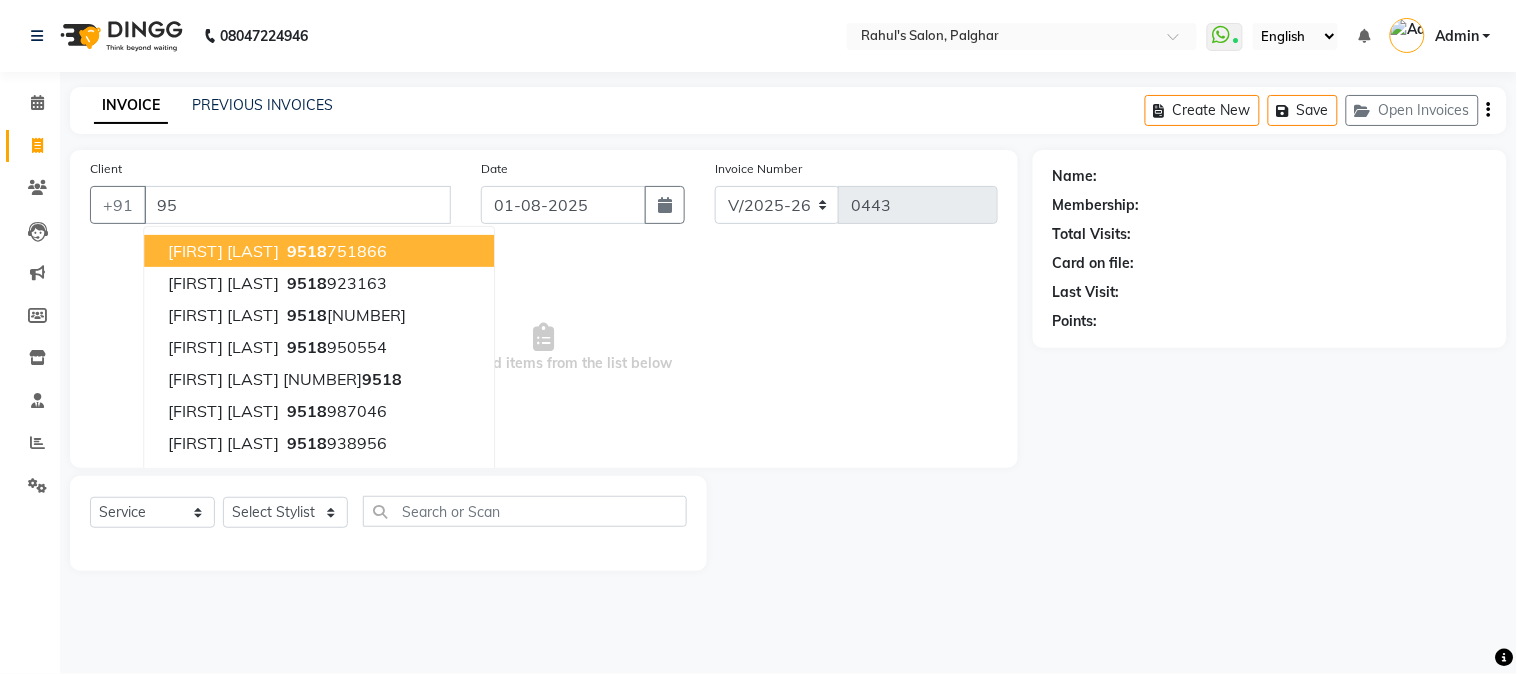 type on "9" 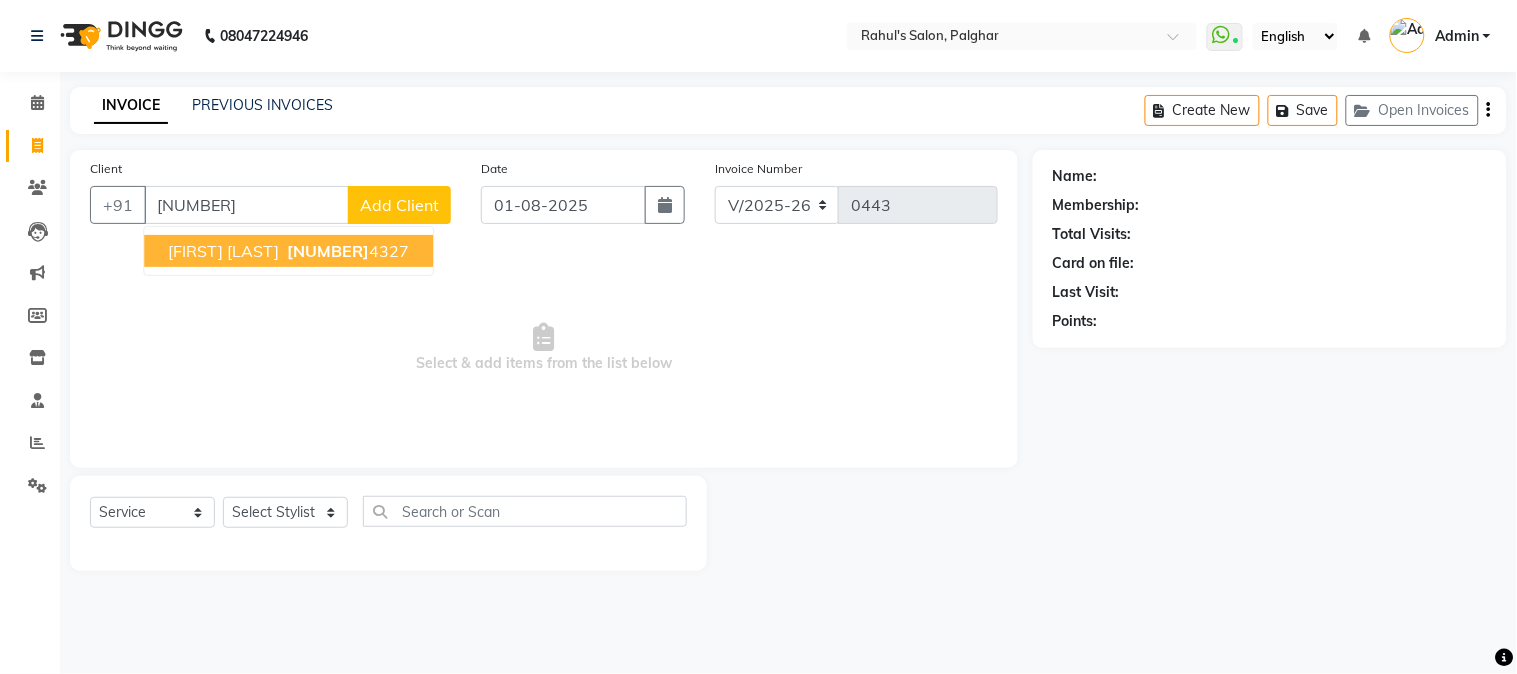 click on "[FIRST] [LAST]" at bounding box center [223, 251] 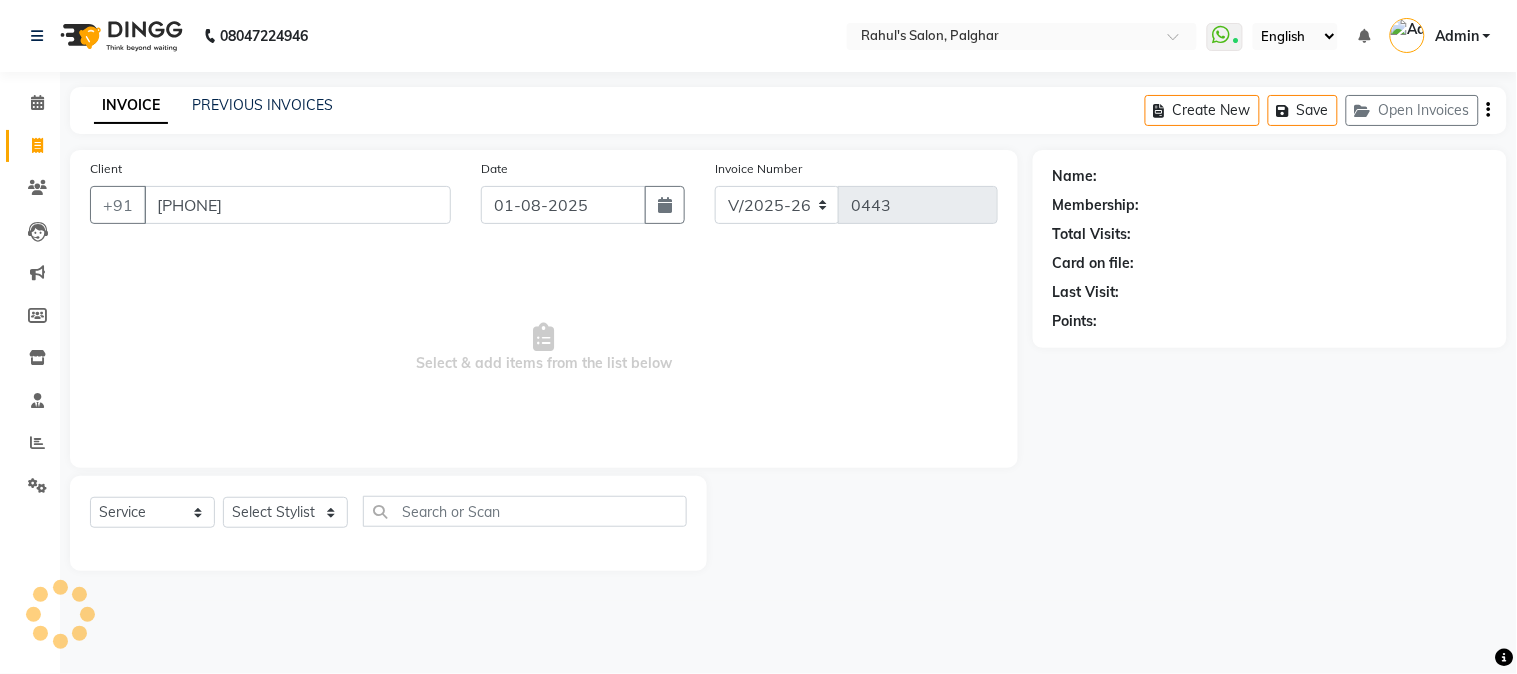type on "[PHONE]" 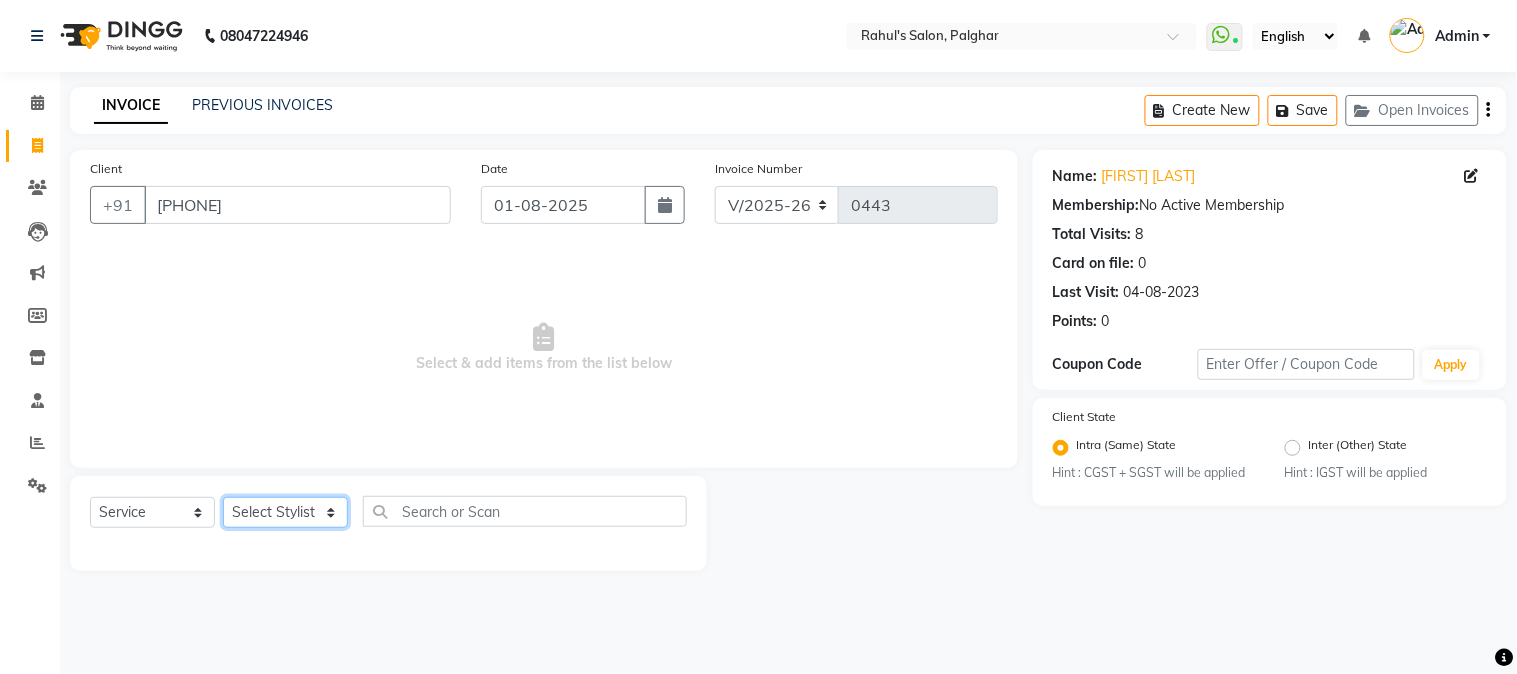 click on "Select Stylist AARMAN AAYUSHI SHARMA Akruti AMAN Amir Arbaz Asif Ansari BABLU Bandana BHAGYESH CHETAN CHETAN BOISAR furkan GEETA KISHOR KISHOR JAMBHULKAR kunal mushahid [muddu] Nilam NIRANJAN Nisha Parmar PRABHA PUNAM Rahul Sir RAVI RIMA Rohit Tandel SALONI Sandy Sir sarfaraz shovib M.D shreya ZOYA" 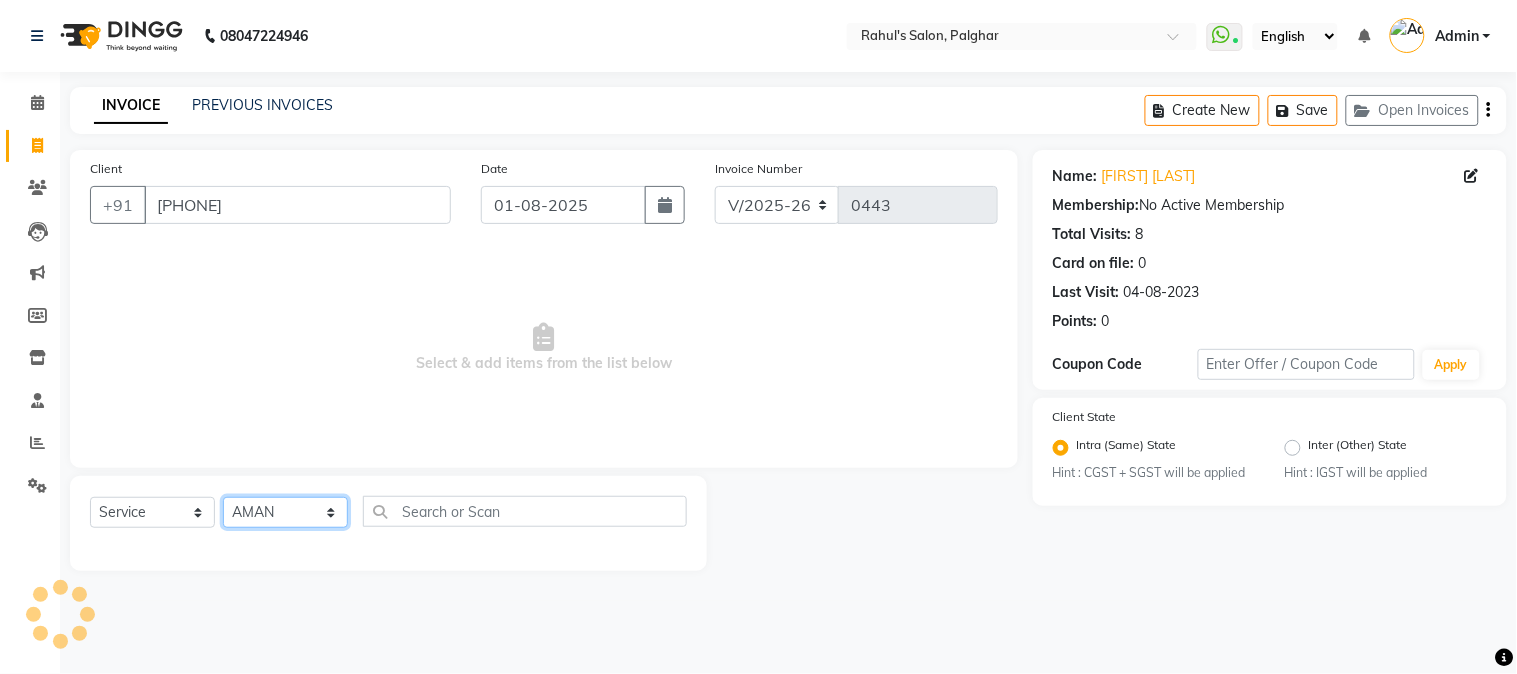 click on "Select Stylist AARMAN AAYUSHI SHARMA Akruti AMAN Amir Arbaz Asif Ansari BABLU Bandana BHAGYESH CHETAN CHETAN BOISAR furkan GEETA KISHOR KISHOR JAMBHULKAR kunal mushahid [muddu] Nilam NIRANJAN Nisha Parmar PRABHA PUNAM Rahul Sir RAVI RIMA Rohit Tandel SALONI Sandy Sir sarfaraz shovib M.D shreya ZOYA" 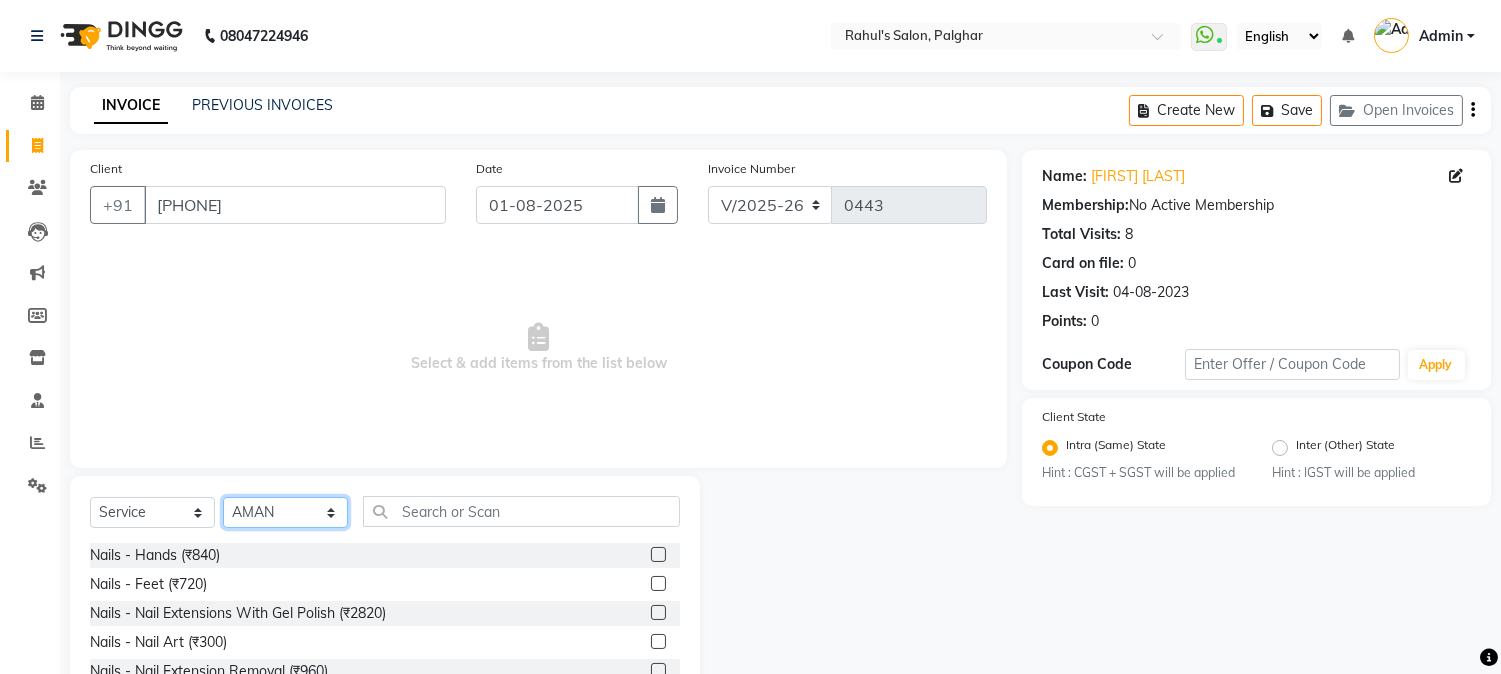 click on "Select Stylist AARMAN AAYUSHI SHARMA Akruti AMAN Amir Arbaz Asif Ansari BABLU Bandana BHAGYESH CHETAN CHETAN BOISAR furkan GEETA KISHOR KISHOR JAMBHULKAR kunal mushahid [muddu] Nilam NIRANJAN Nisha Parmar PRABHA PUNAM Rahul Sir RAVI RIMA Rohit Tandel SALONI Sandy Sir sarfaraz shovib M.D shreya ZOYA" 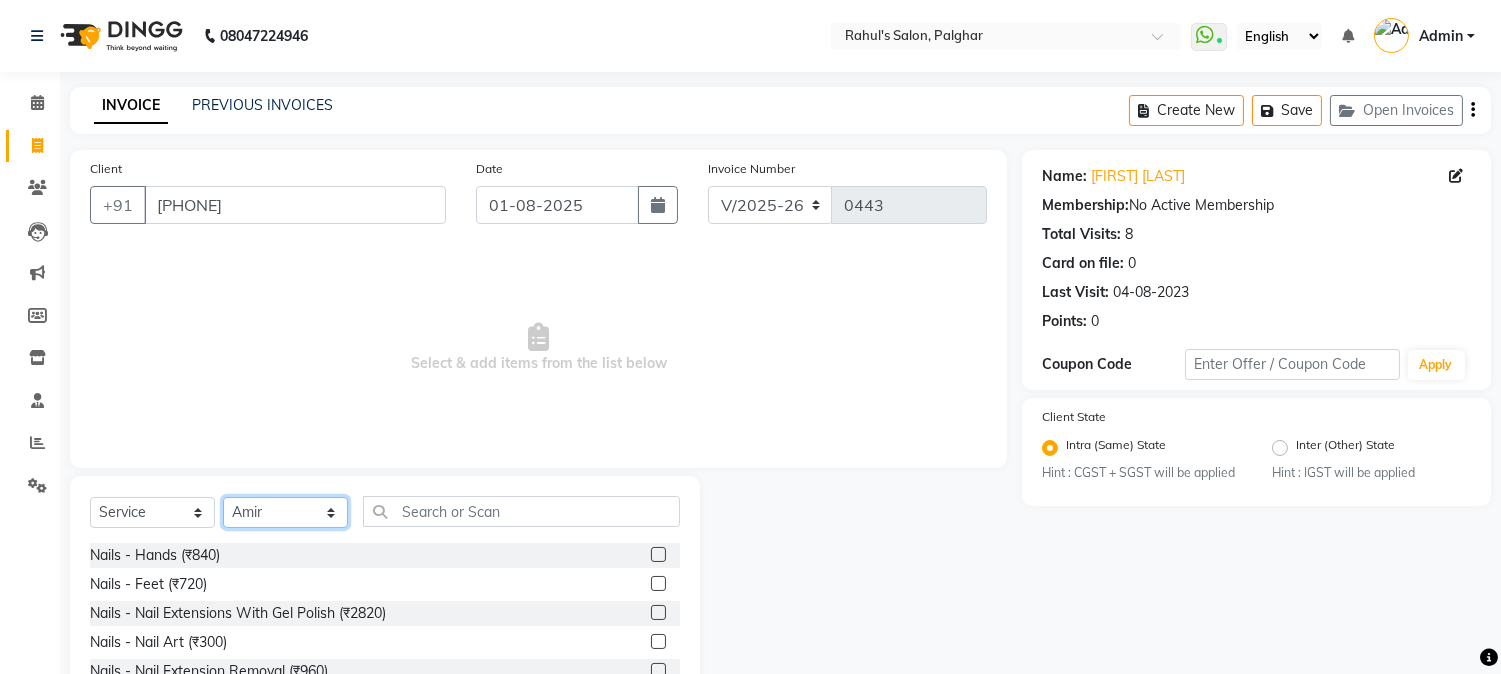 click on "Select Stylist AARMAN AAYUSHI SHARMA Akruti AMAN Amir Arbaz Asif Ansari BABLU Bandana BHAGYESH CHETAN CHETAN BOISAR furkan GEETA KISHOR KISHOR JAMBHULKAR kunal mushahid [muddu] Nilam NIRANJAN Nisha Parmar PRABHA PUNAM Rahul Sir RAVI RIMA Rohit Tandel SALONI Sandy Sir sarfaraz shovib M.D shreya ZOYA" 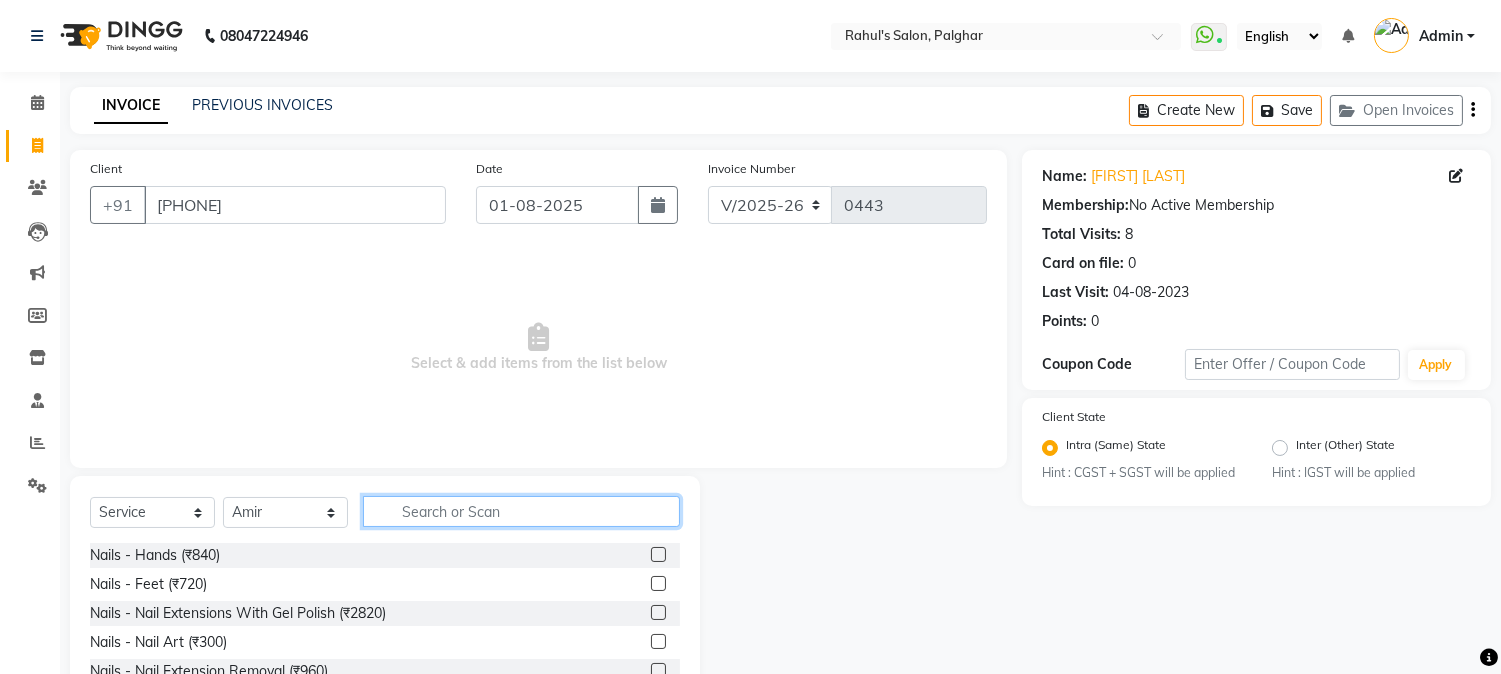 click 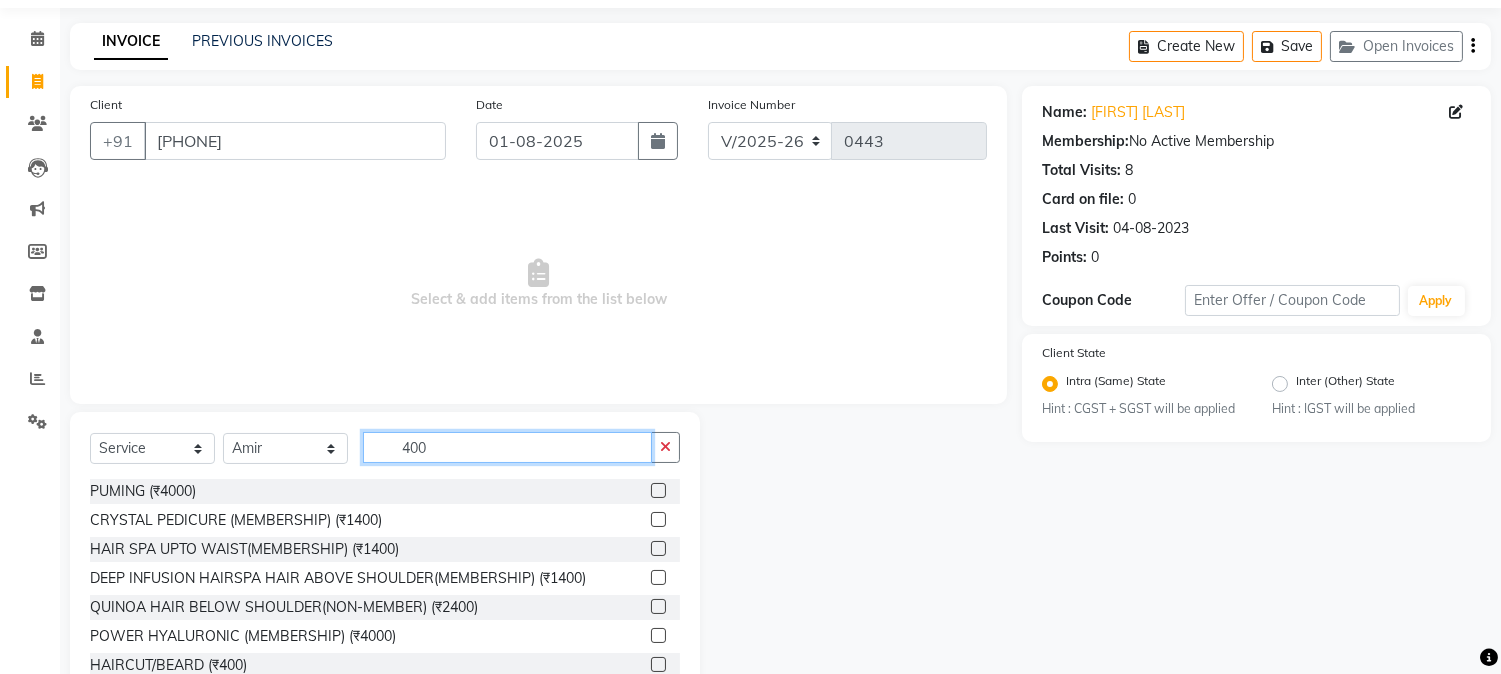 scroll, scrollTop: 126, scrollLeft: 0, axis: vertical 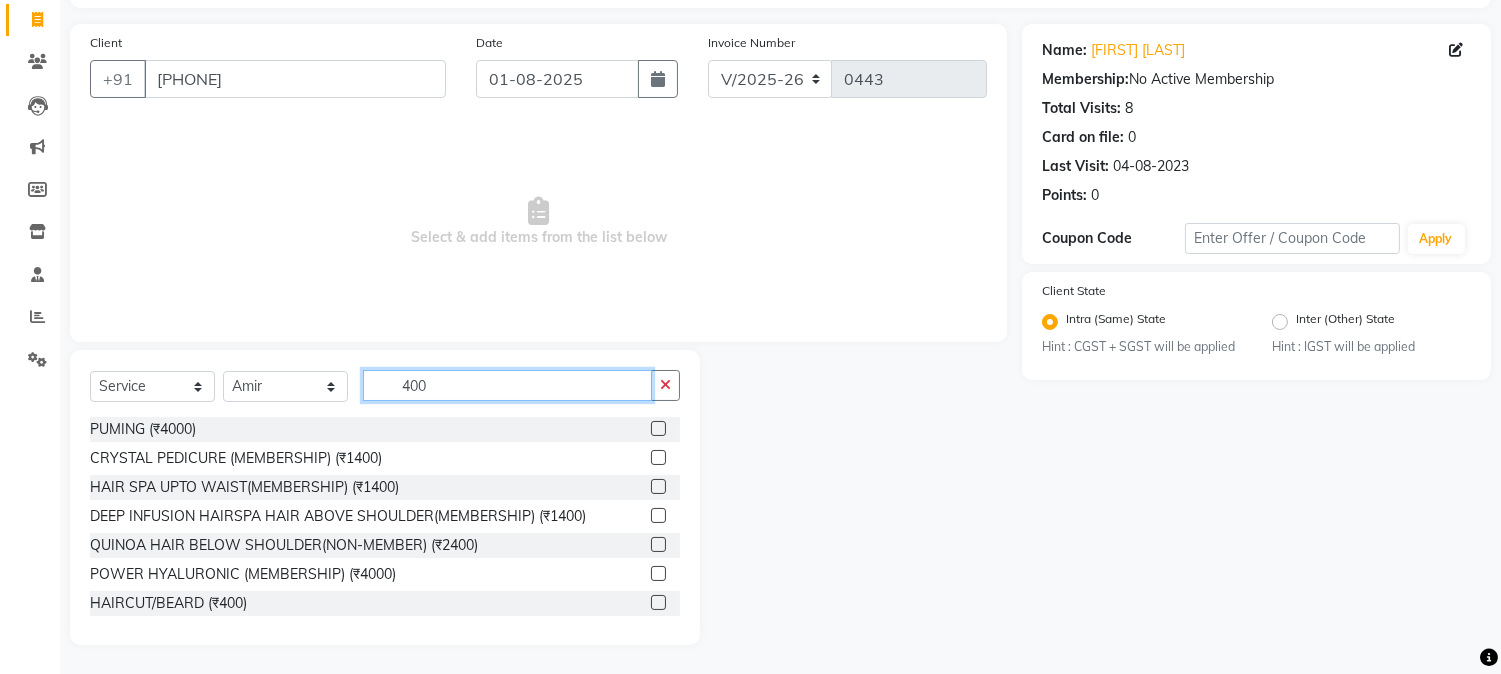 type on "400" 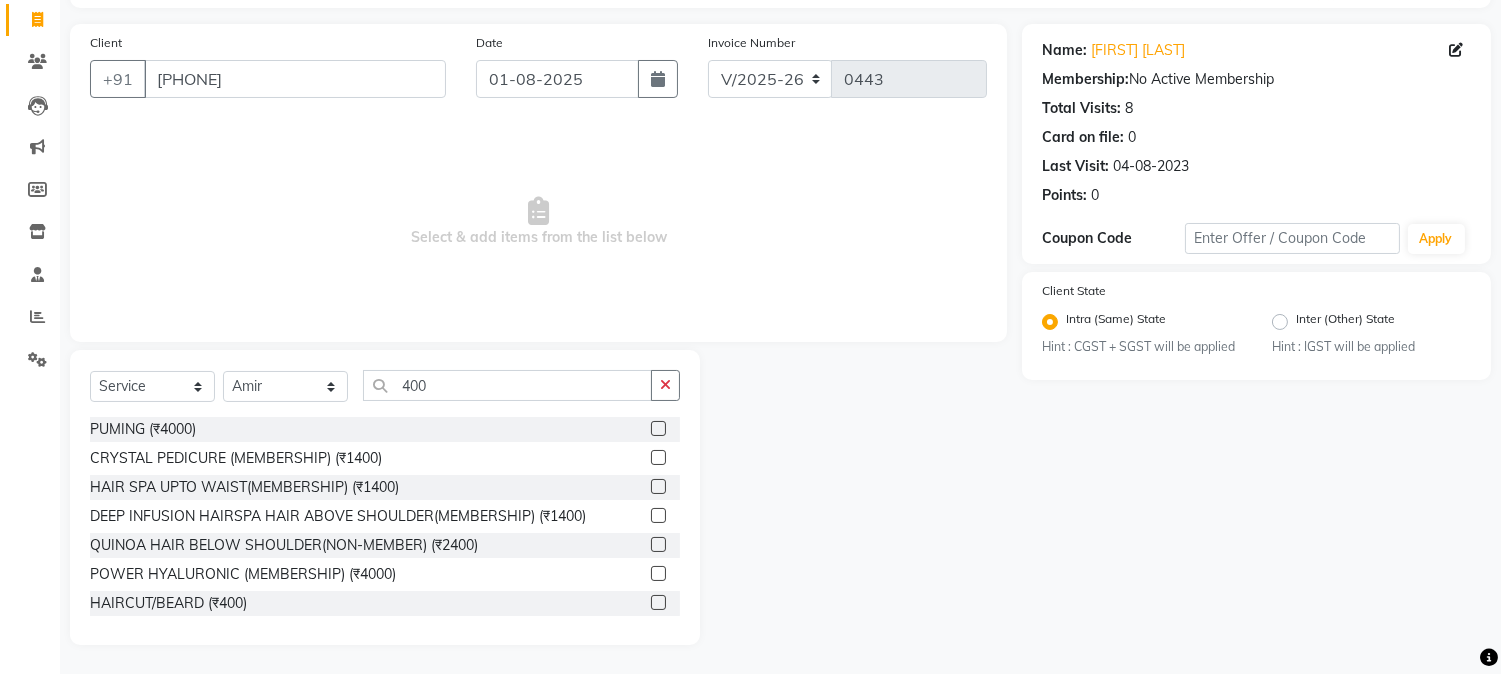 click 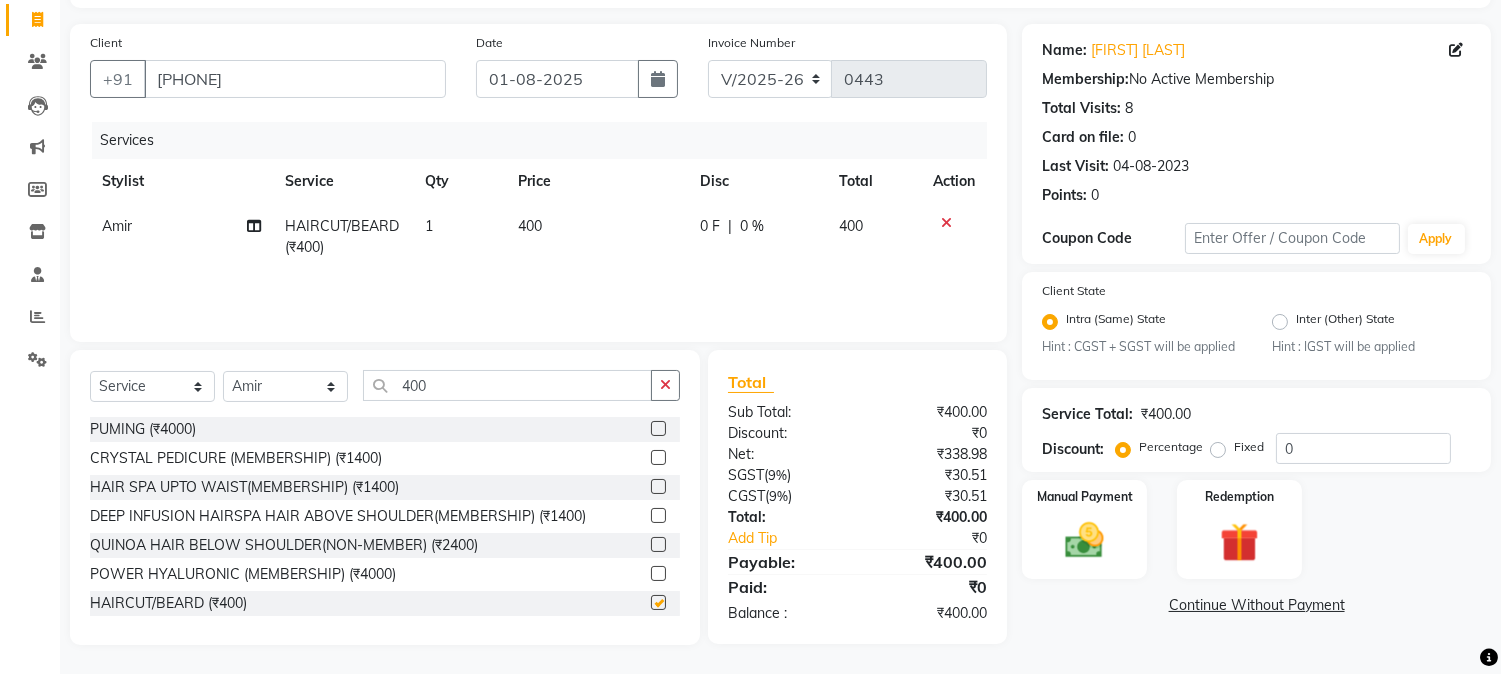 checkbox on "false" 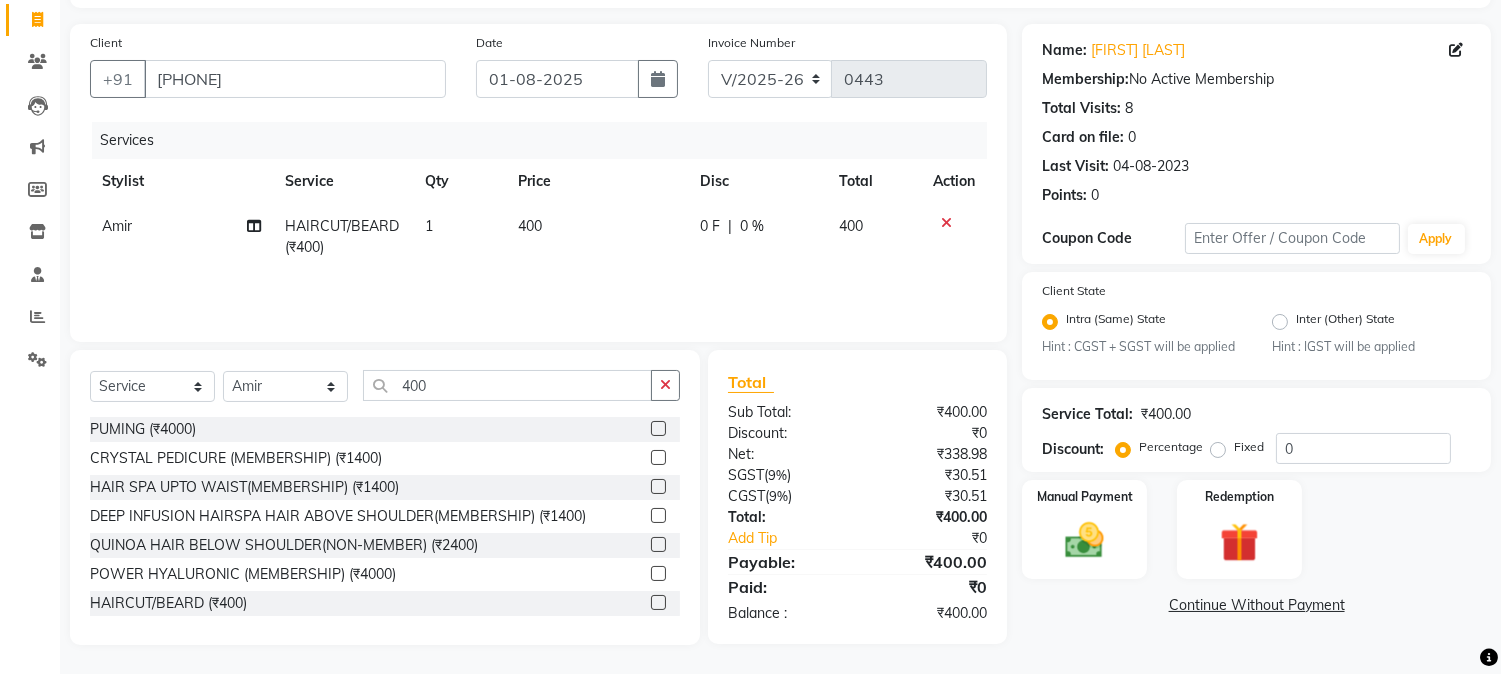click on "0 F | 0 %" 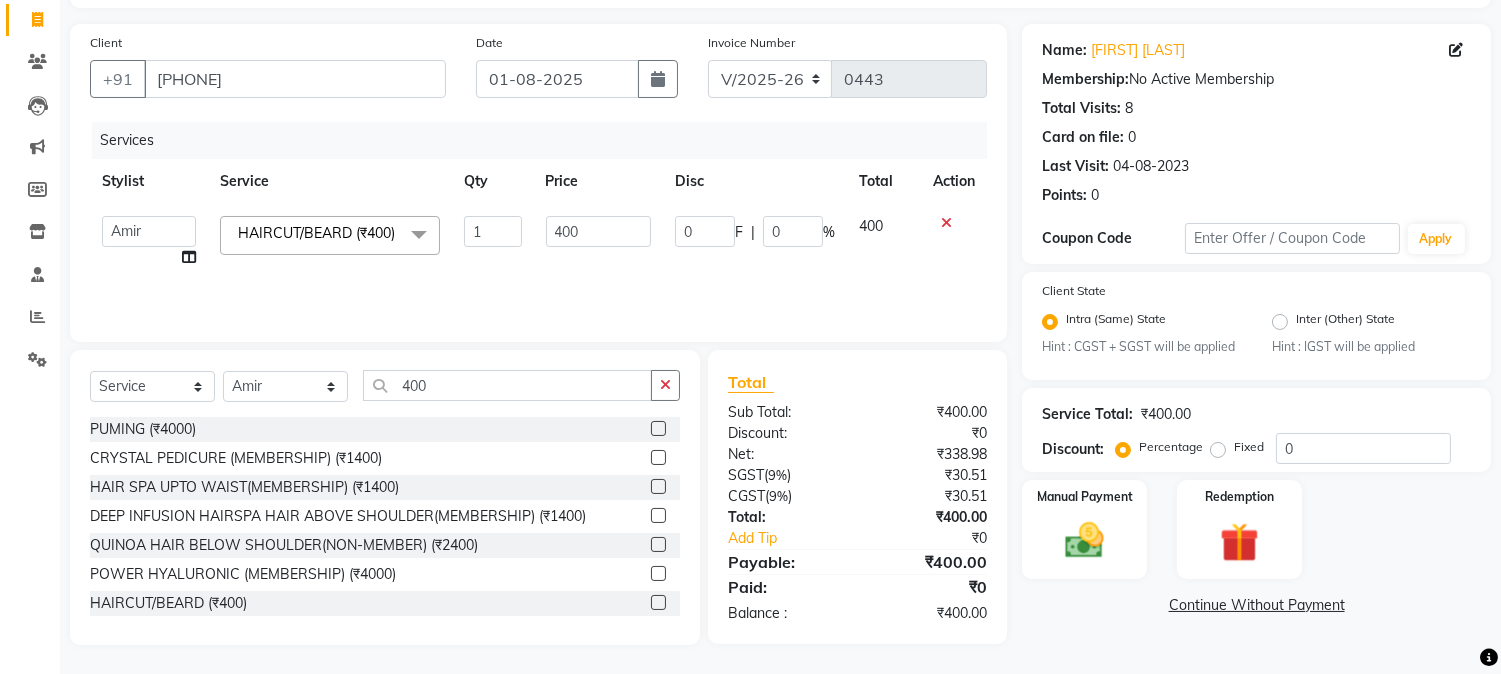 scroll, scrollTop: 15, scrollLeft: 0, axis: vertical 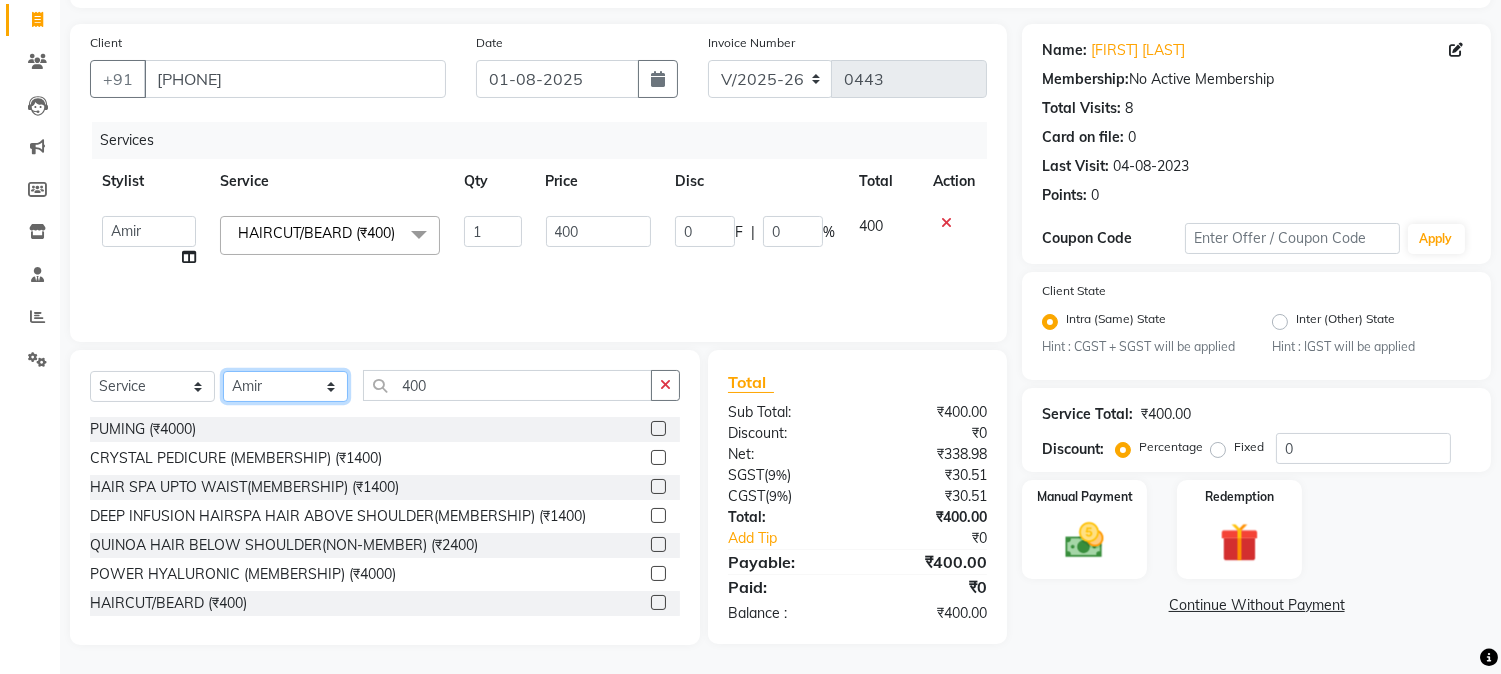 click on "Select Stylist AARMAN AAYUSHI SHARMA Akruti AMAN Amir Arbaz Asif Ansari BABLU Bandana BHAGYESH CHETAN CHETAN BOISAR furkan GEETA KISHOR KISHOR JAMBHULKAR kunal mushahid [muddu] Nilam NIRANJAN Nisha Parmar PRABHA PUNAM Rahul Sir RAVI RIMA Rohit Tandel SALONI Sandy Sir sarfaraz shovib M.D shreya ZOYA" 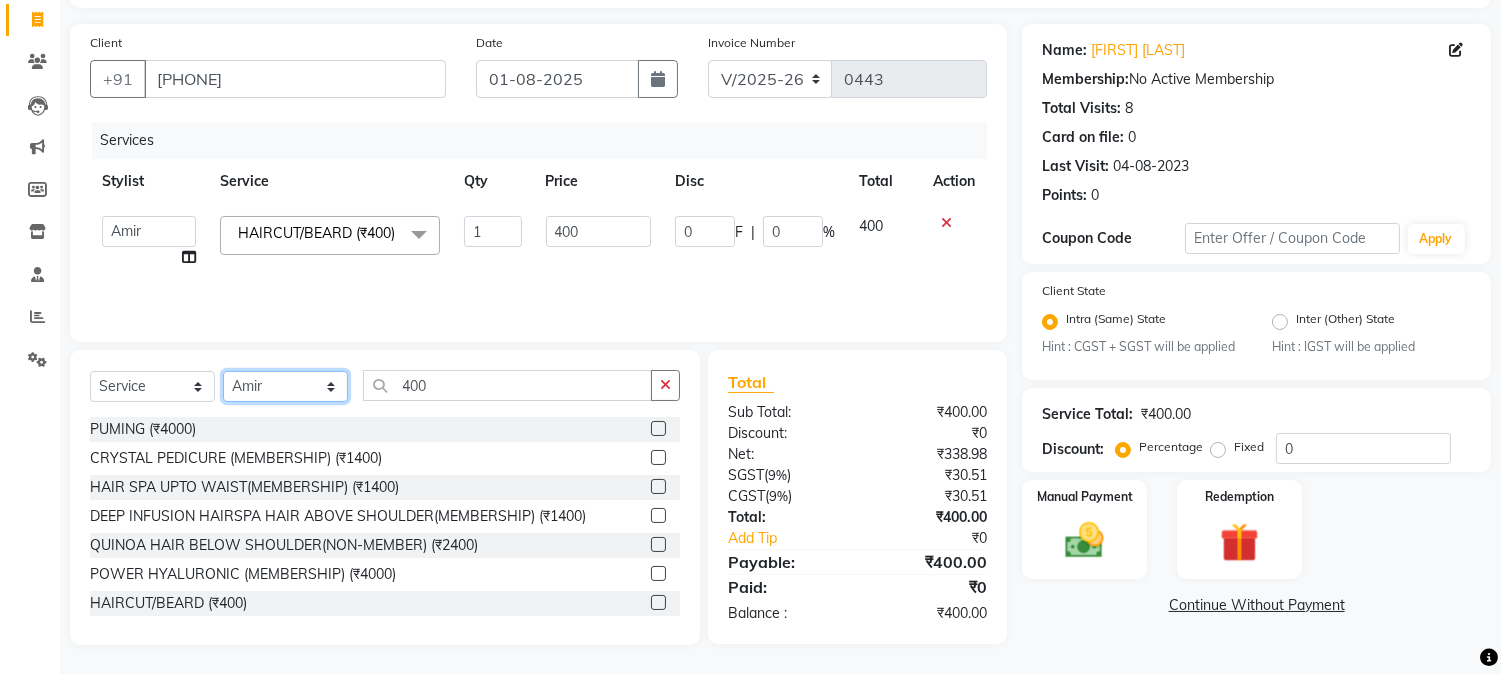select on "50716" 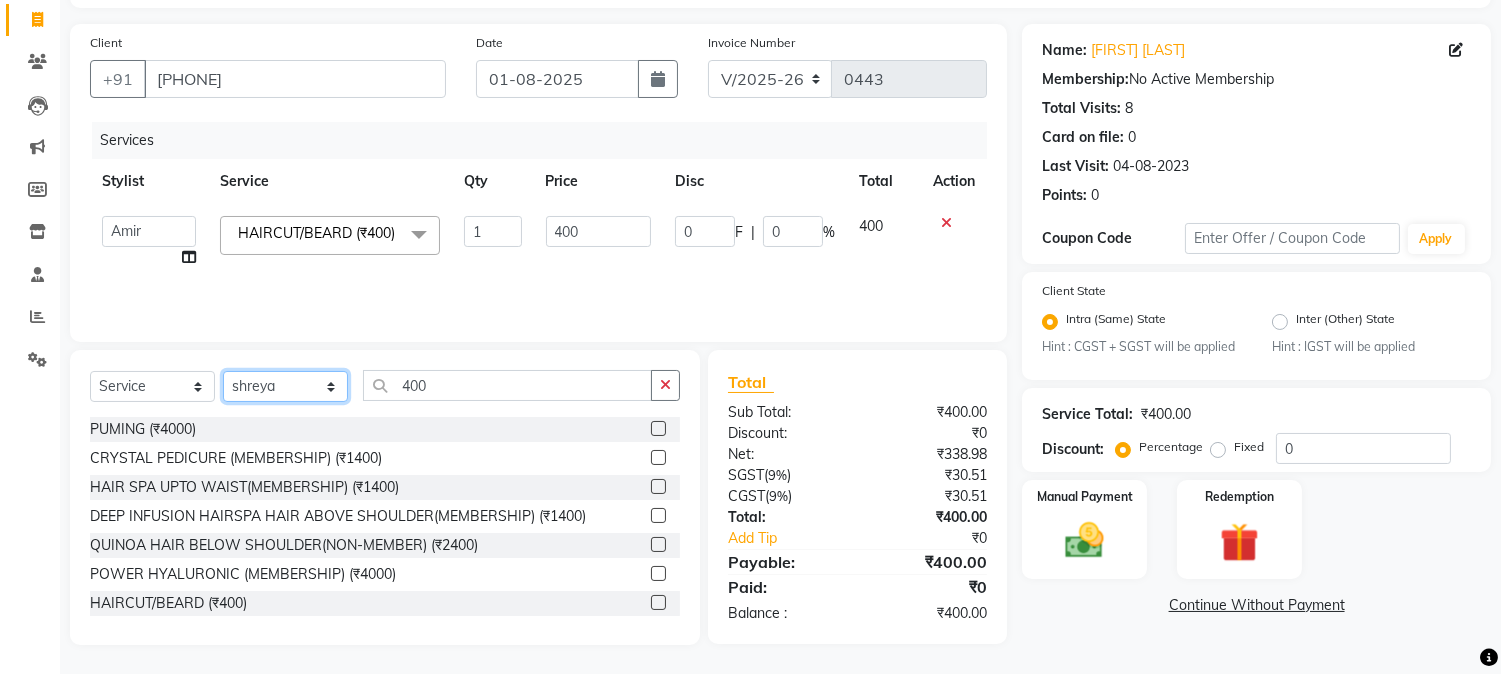click on "Select Stylist AARMAN AAYUSHI SHARMA Akruti AMAN Amir Arbaz Asif Ansari BABLU Bandana BHAGYESH CHETAN CHETAN BOISAR furkan GEETA KISHOR KISHOR JAMBHULKAR kunal mushahid [muddu] Nilam NIRANJAN Nisha Parmar PRABHA PUNAM Rahul Sir RAVI RIMA Rohit Tandel SALONI Sandy Sir sarfaraz shovib M.D shreya ZOYA" 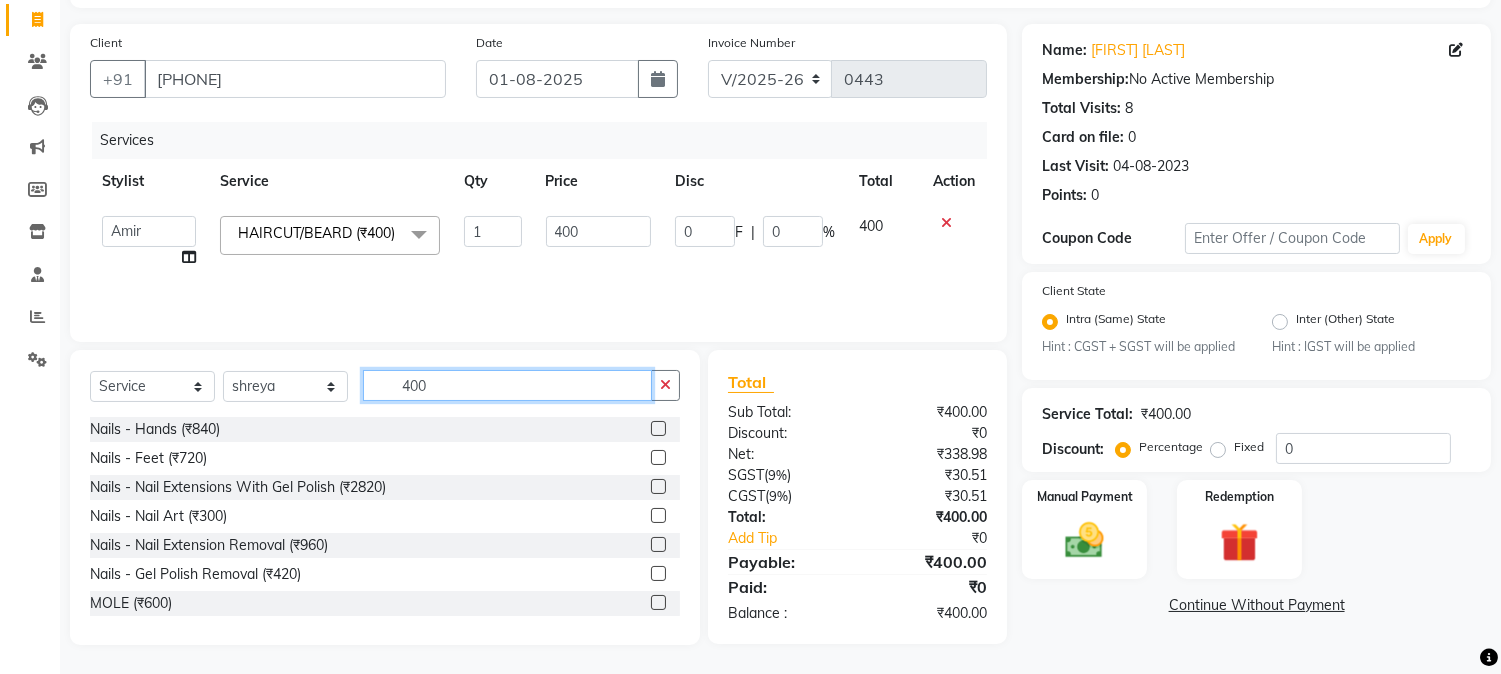 drag, startPoint x: 401, startPoint y: 384, endPoint x: 483, endPoint y: 384, distance: 82 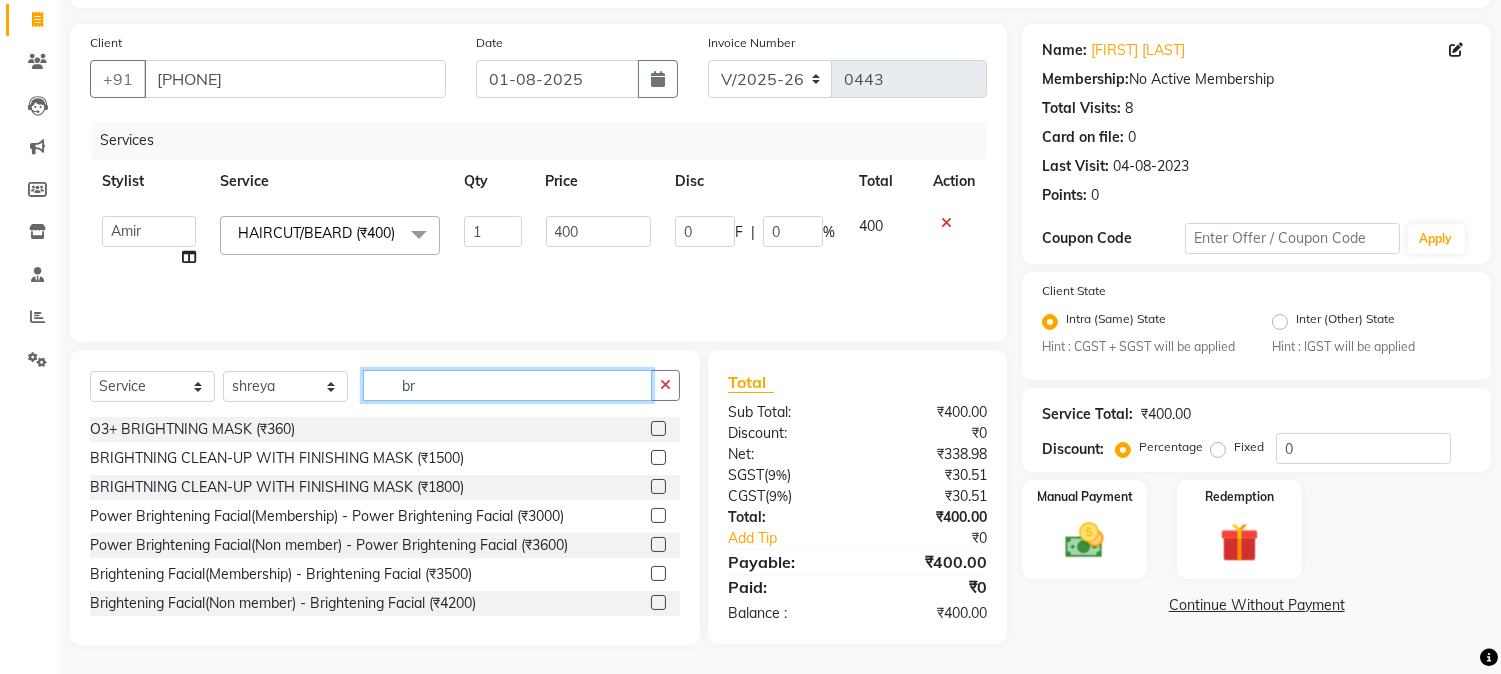 type on "b" 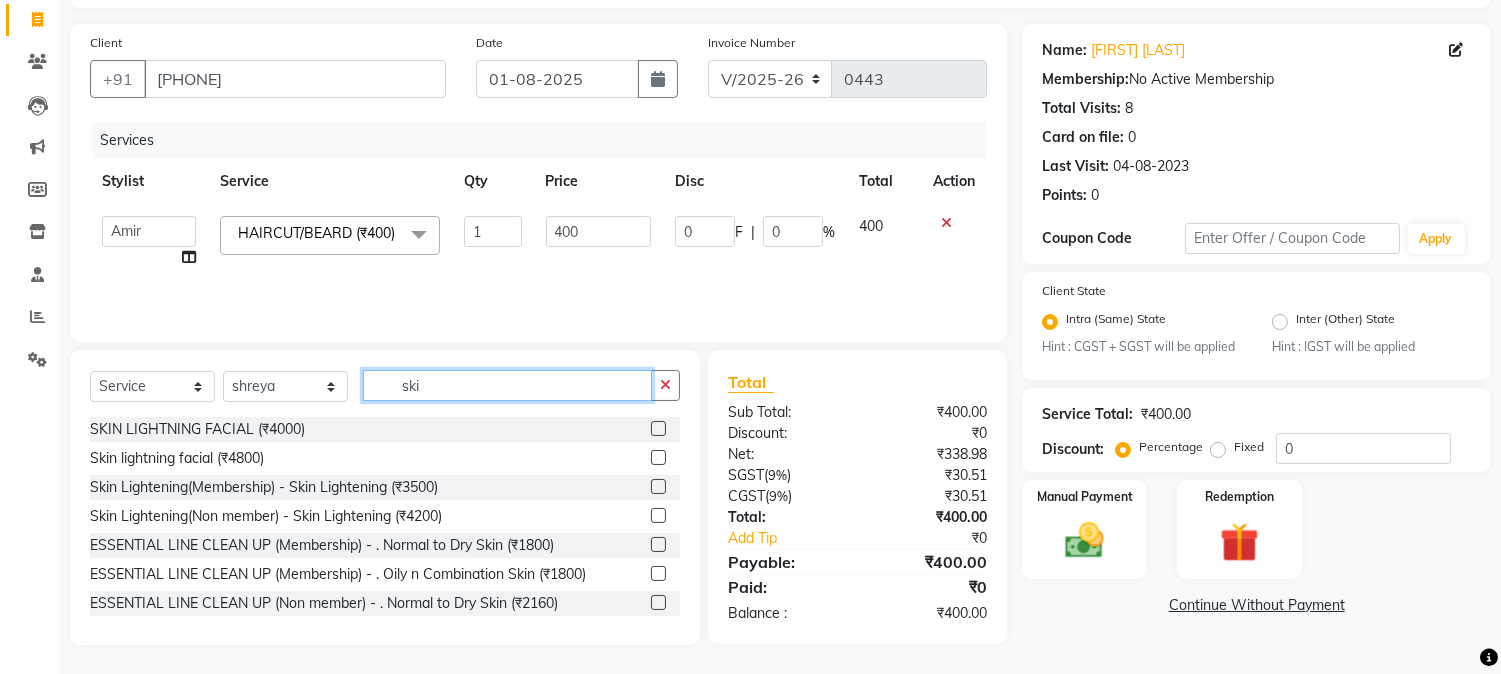 type on "ski" 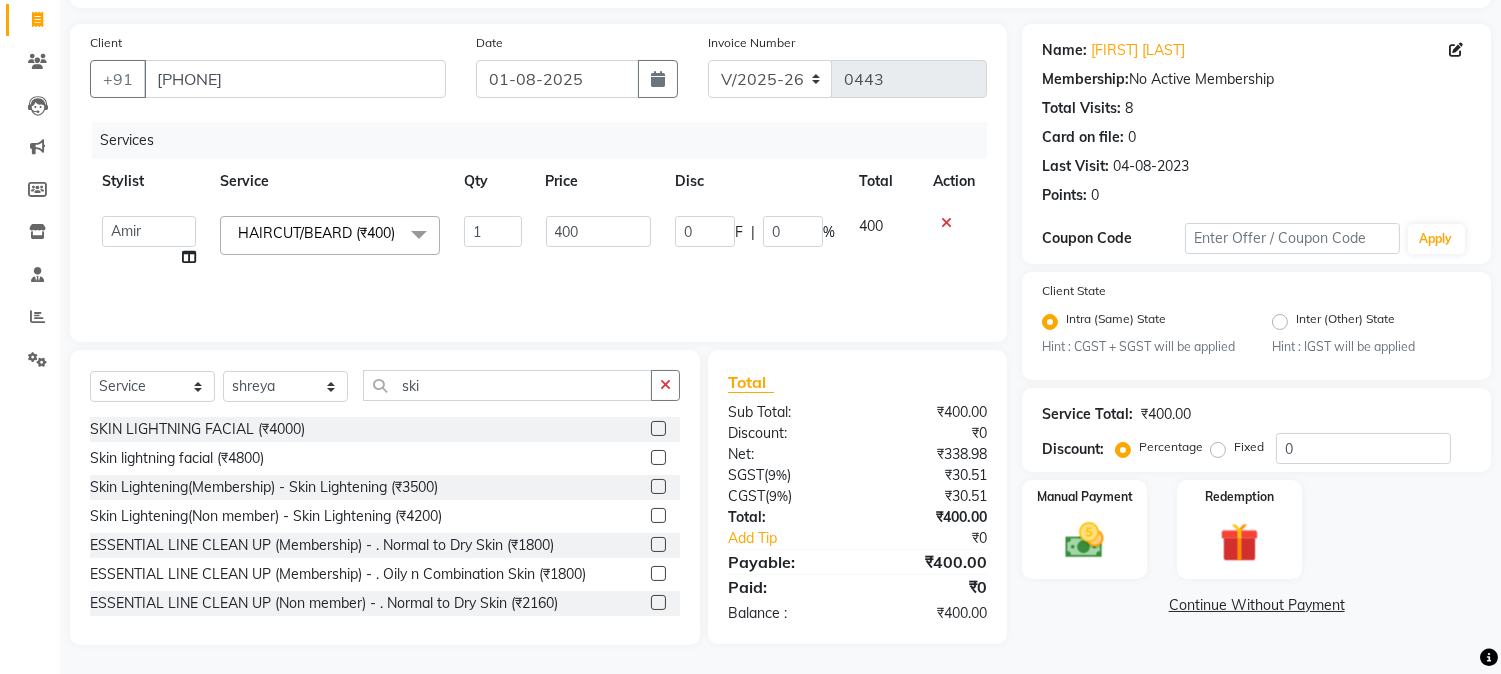 click 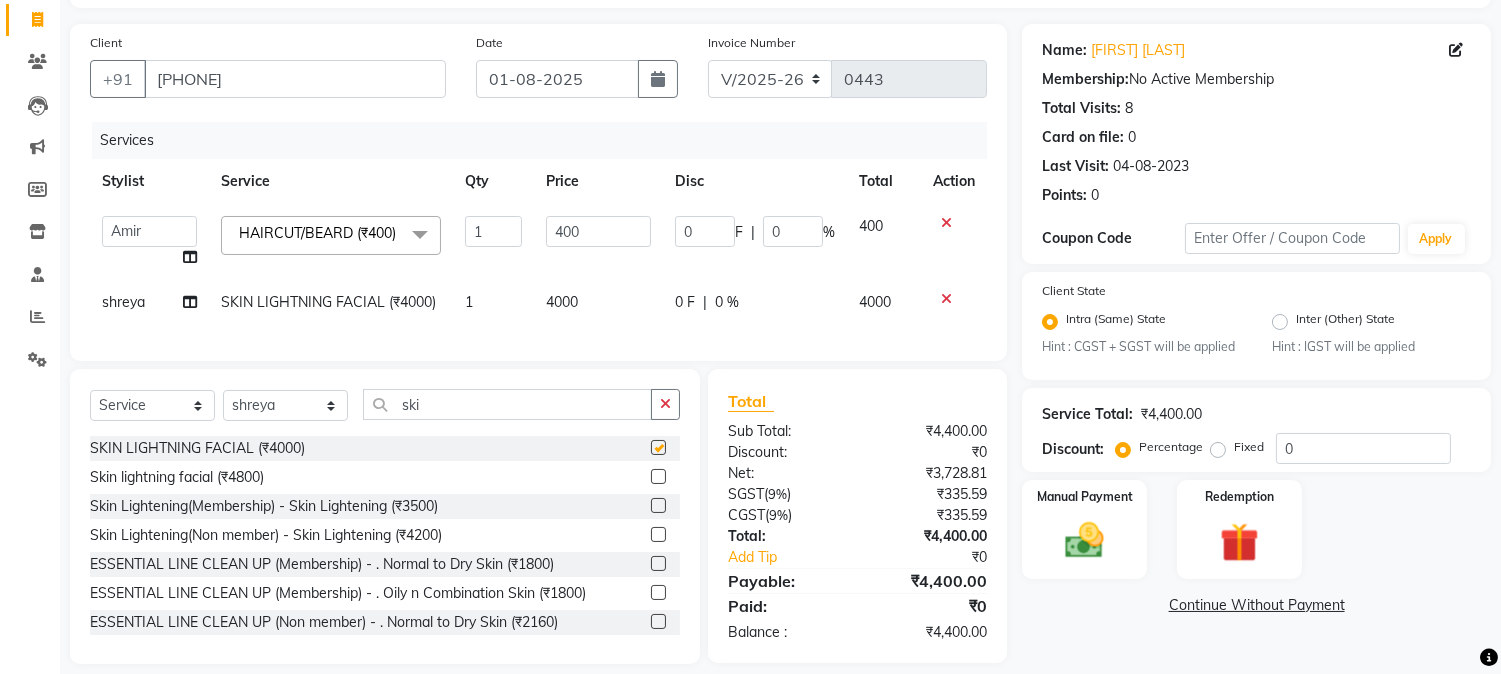 checkbox on "false" 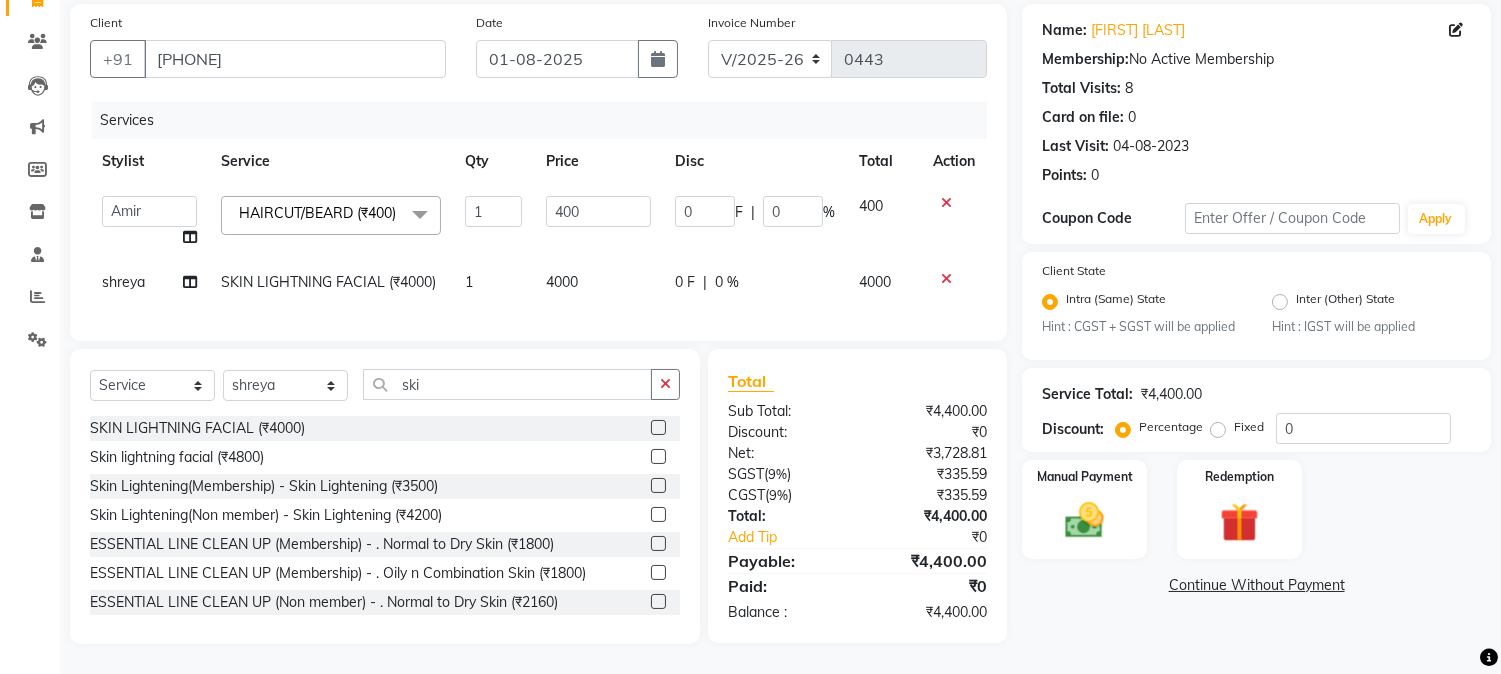 scroll, scrollTop: 171, scrollLeft: 0, axis: vertical 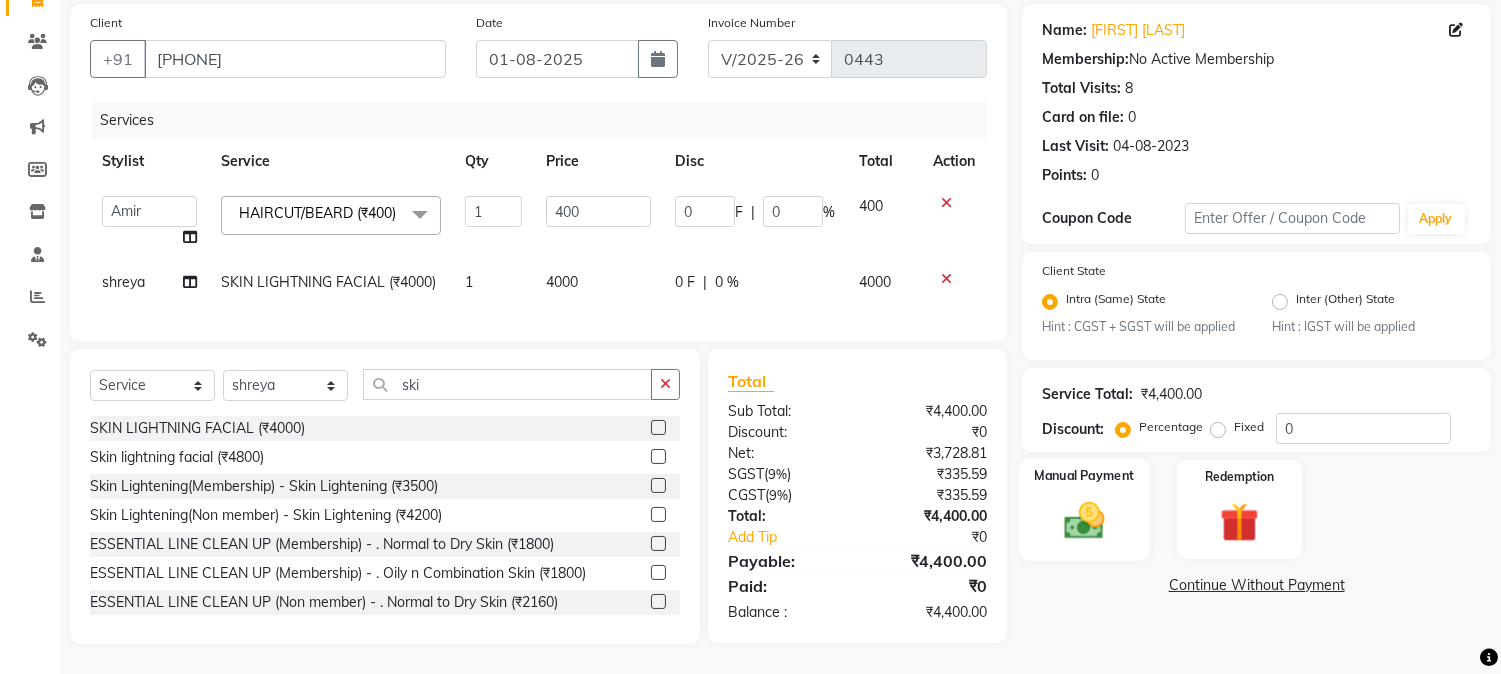 click 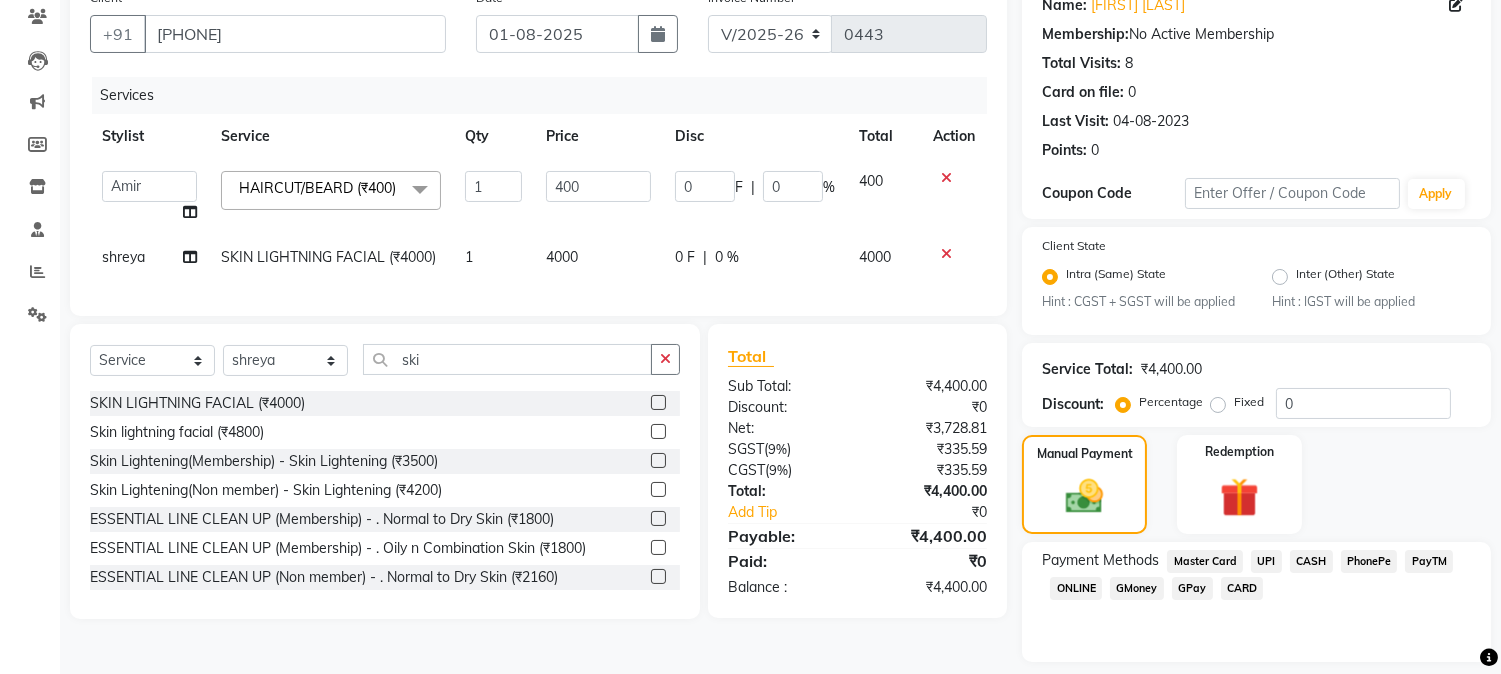 click on "CARD" 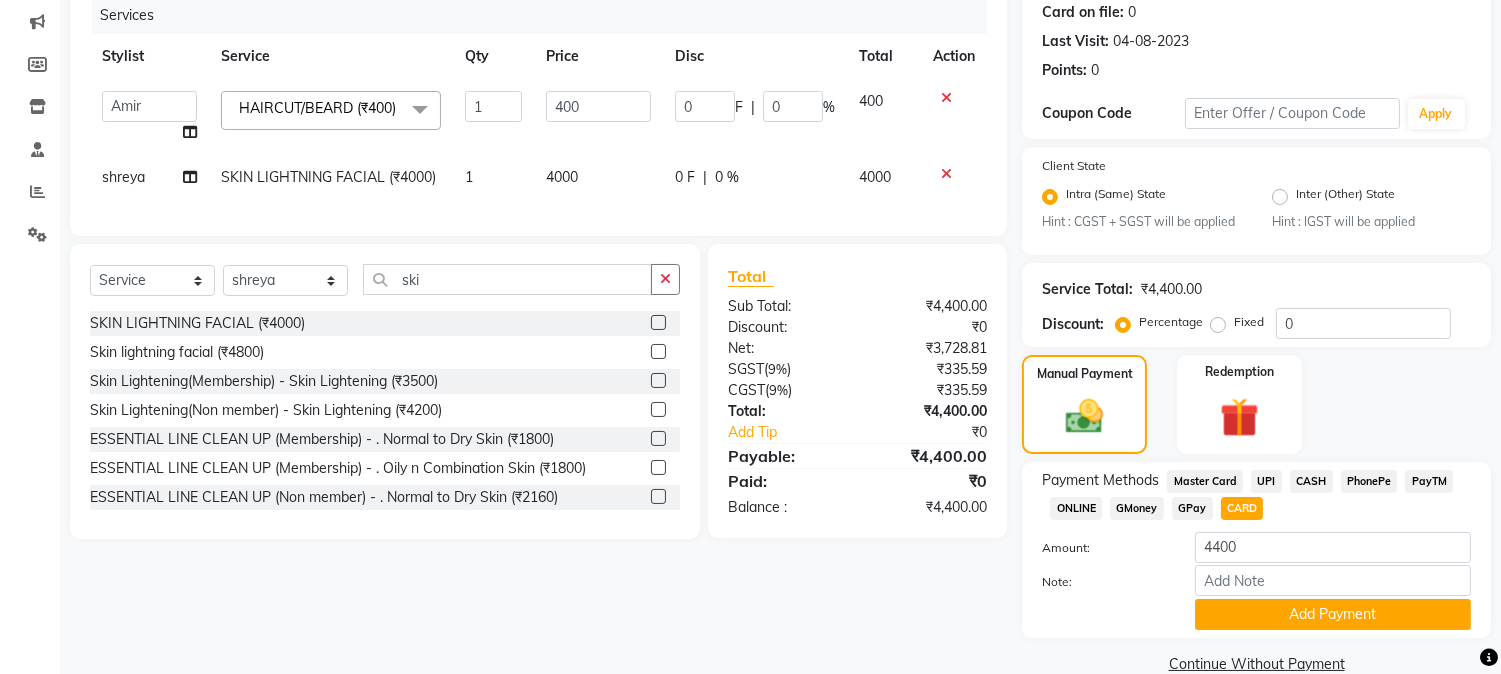 scroll, scrollTop: 286, scrollLeft: 0, axis: vertical 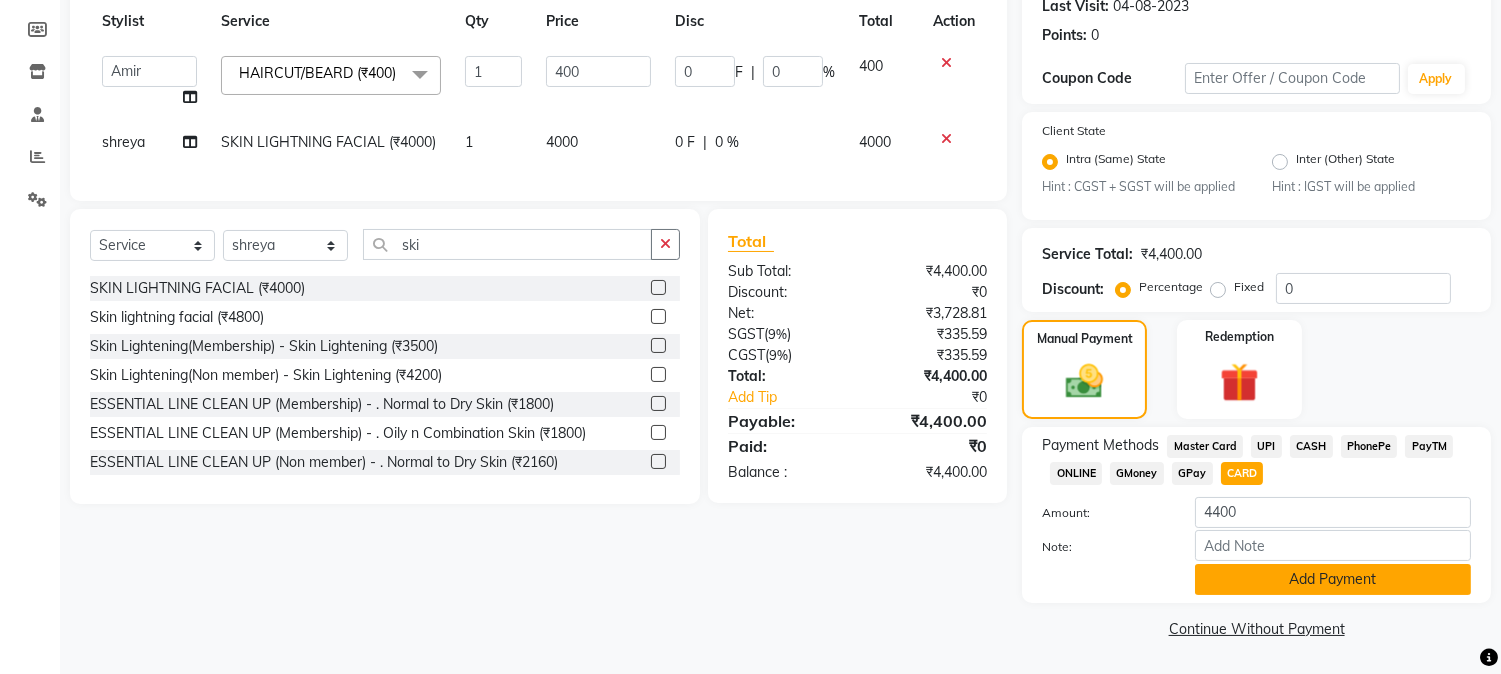 click on "Add Payment" 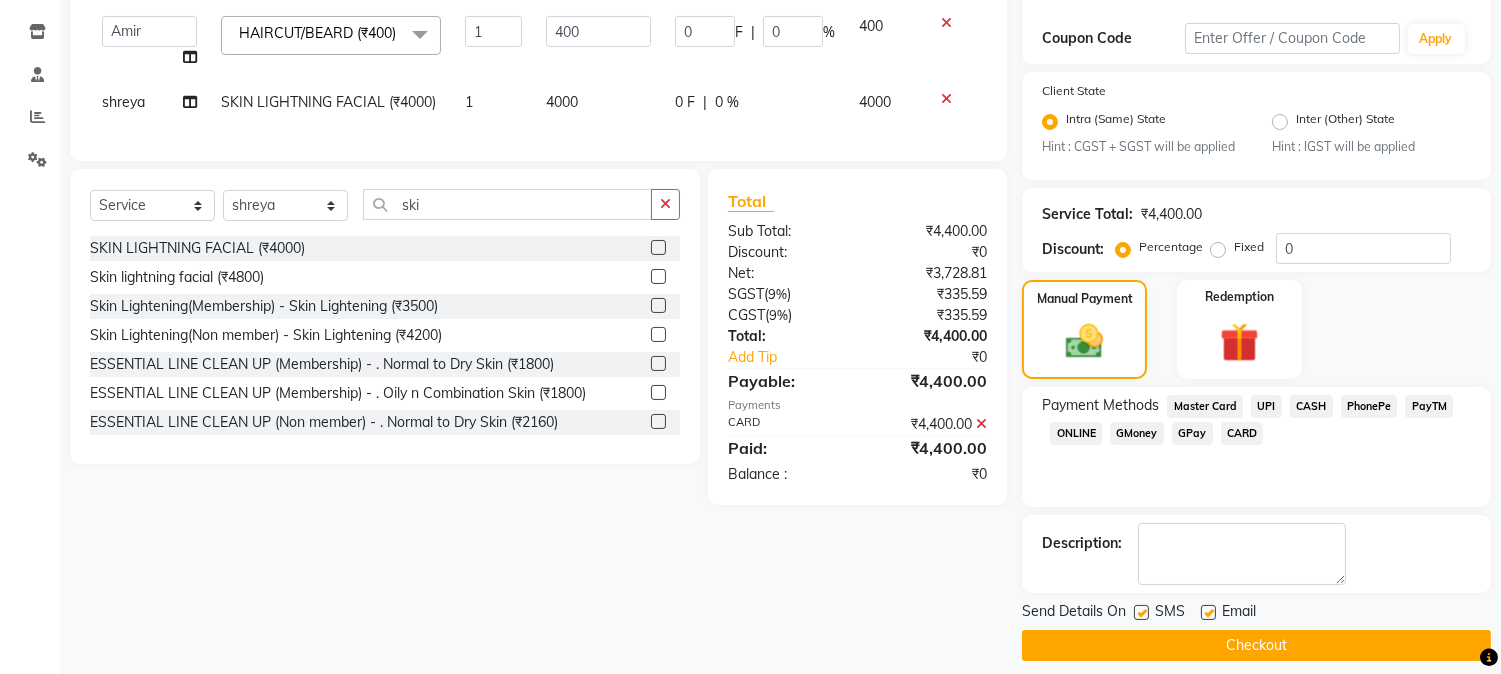 scroll, scrollTop: 343, scrollLeft: 0, axis: vertical 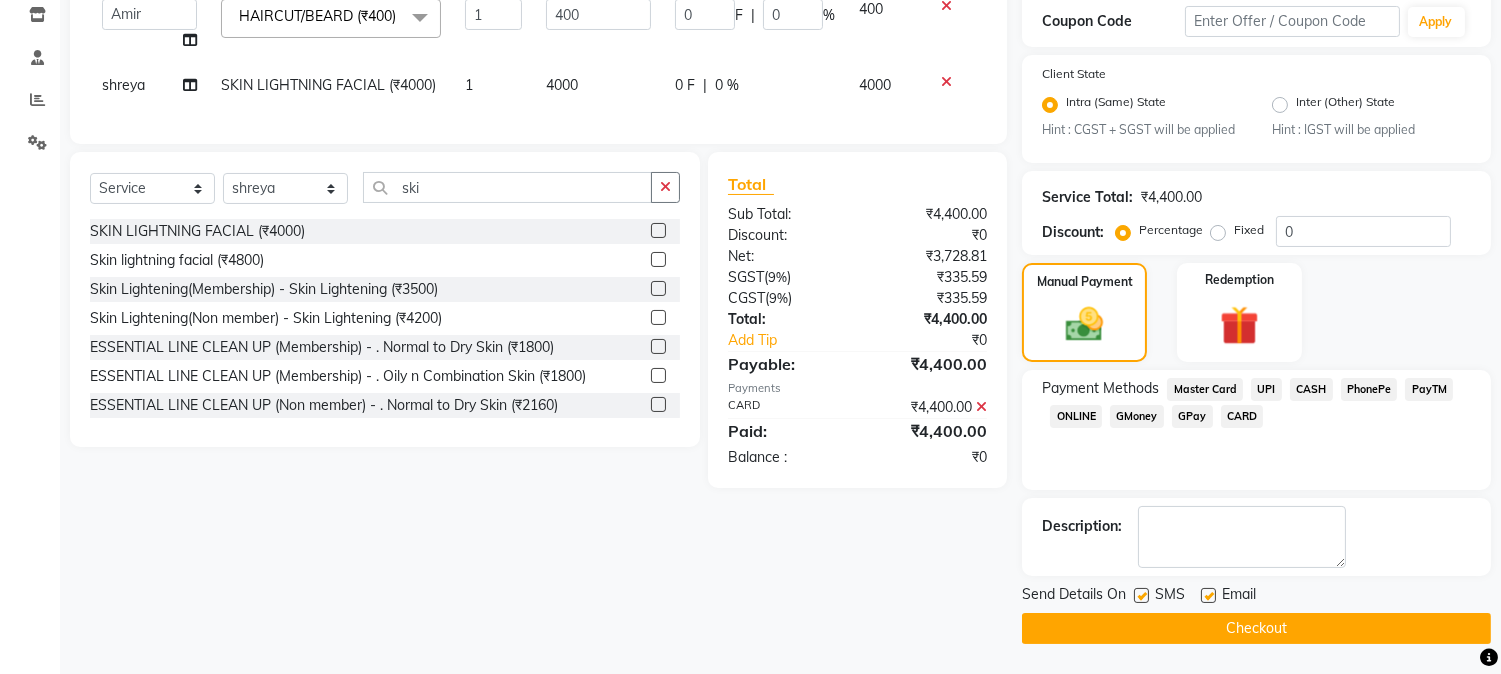 click 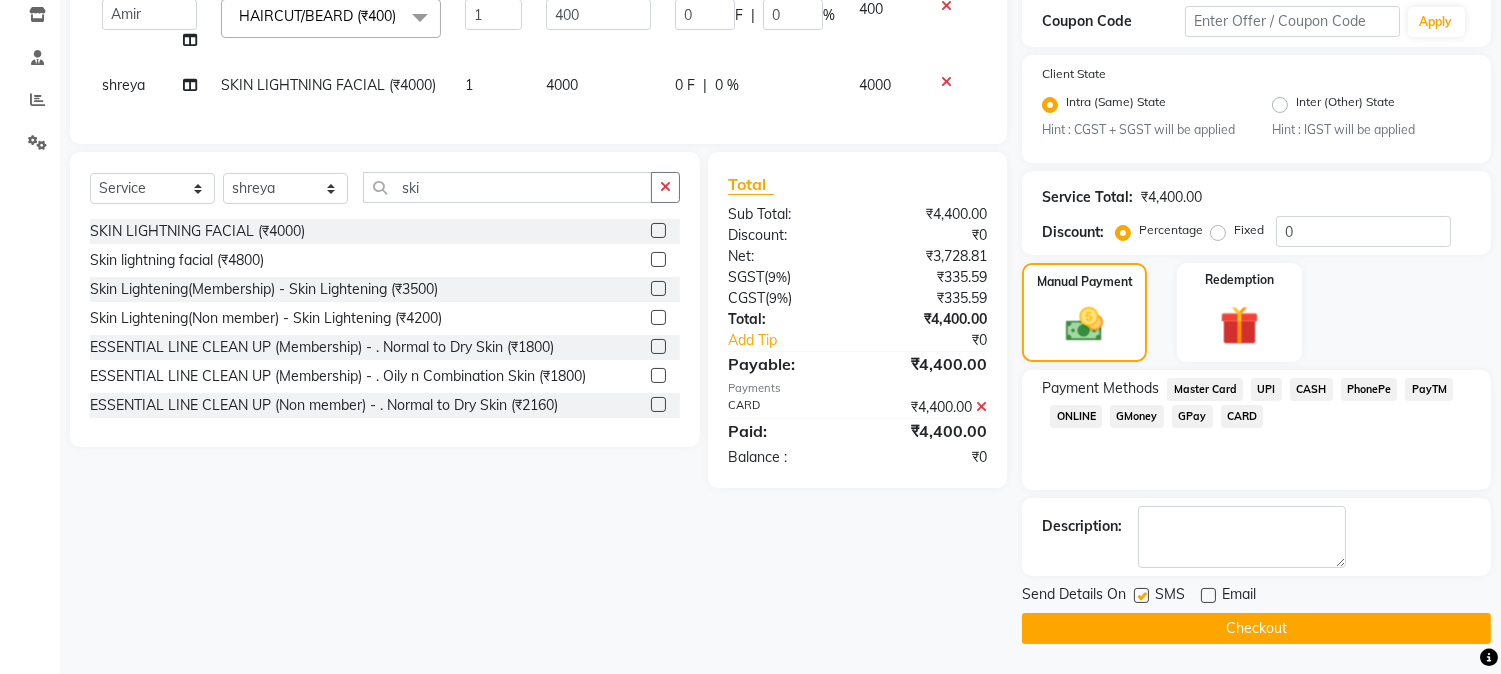 click on "Checkout" 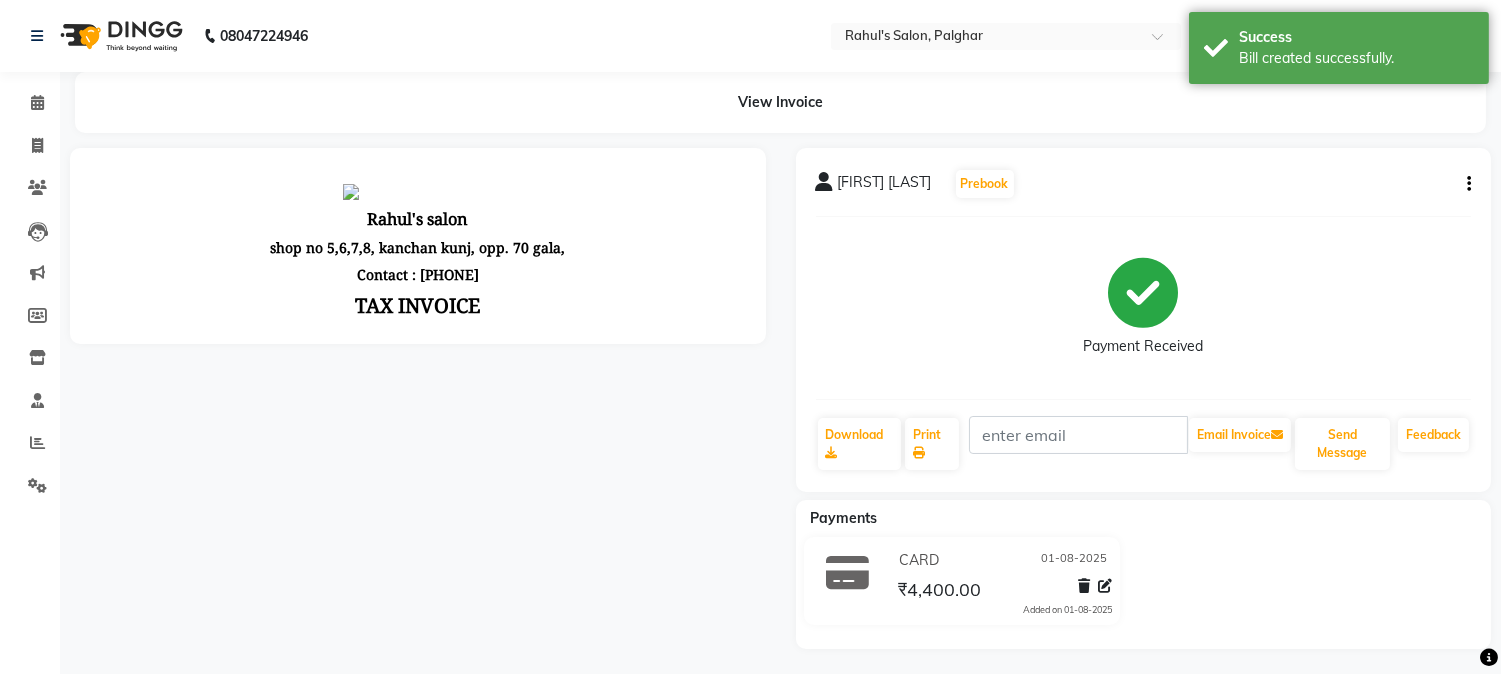 scroll, scrollTop: 0, scrollLeft: 0, axis: both 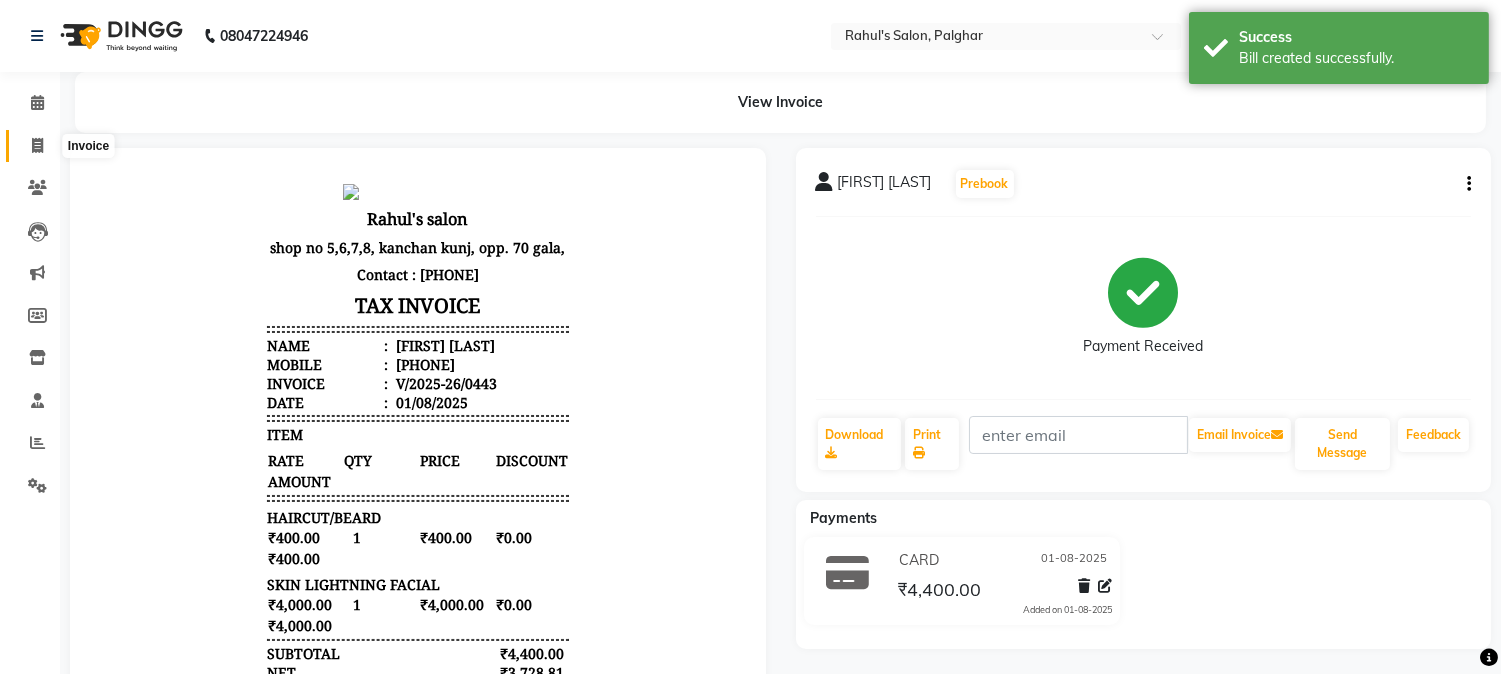 click 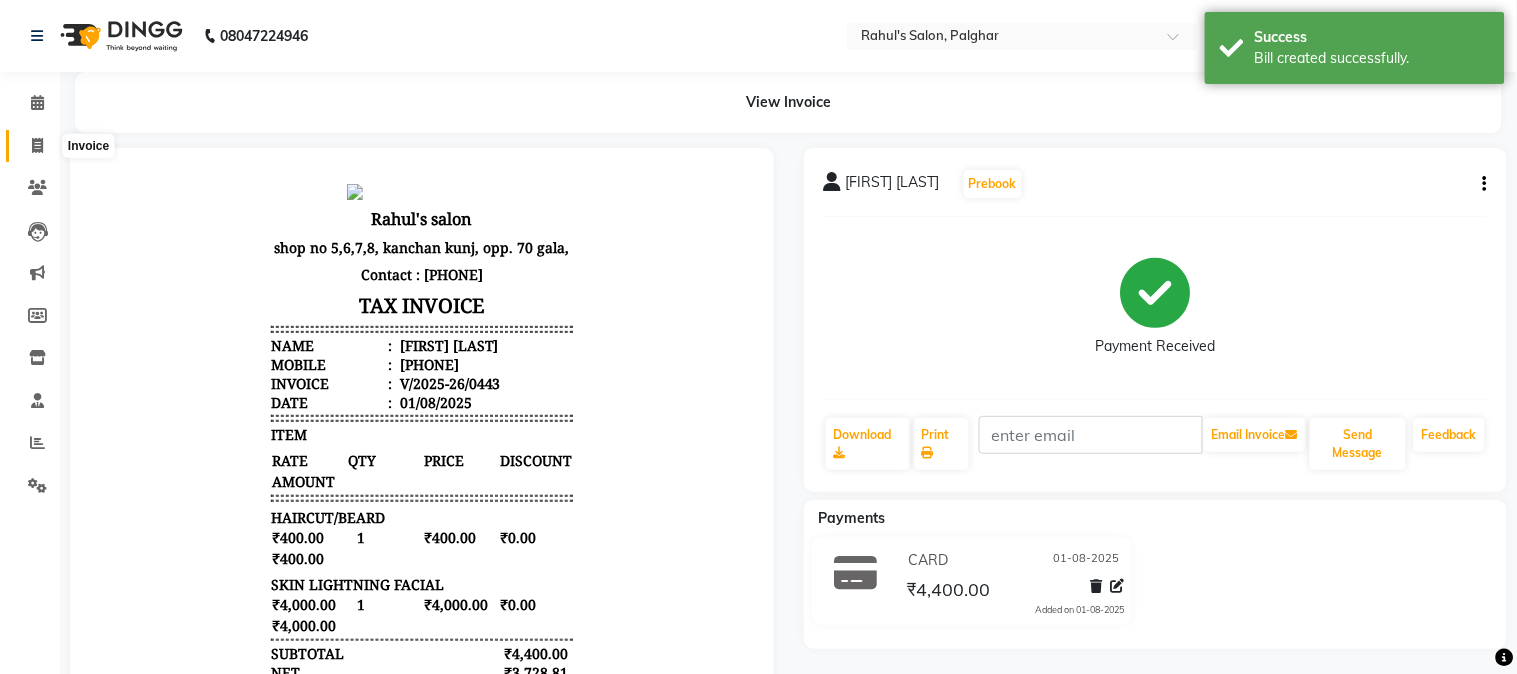 select on "4166" 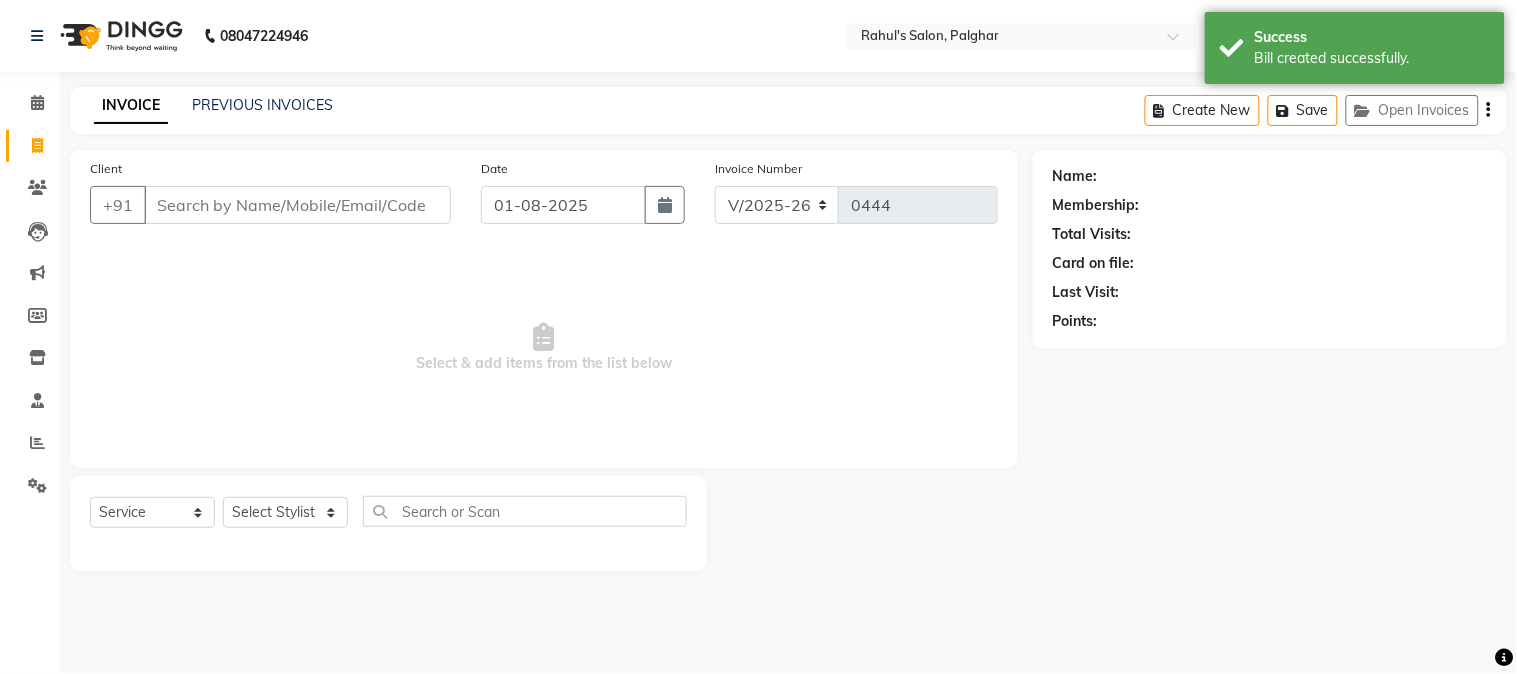 click on "Client" at bounding box center (297, 205) 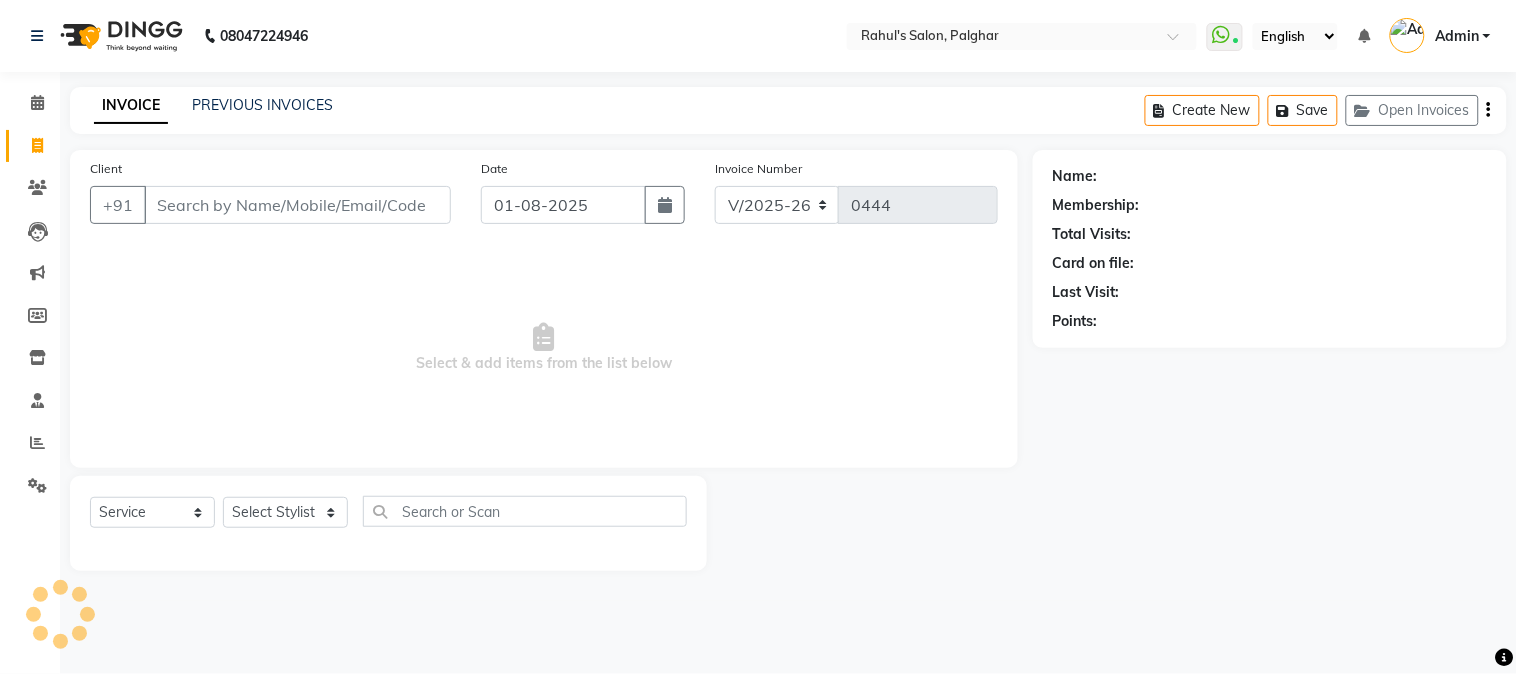 type on "t" 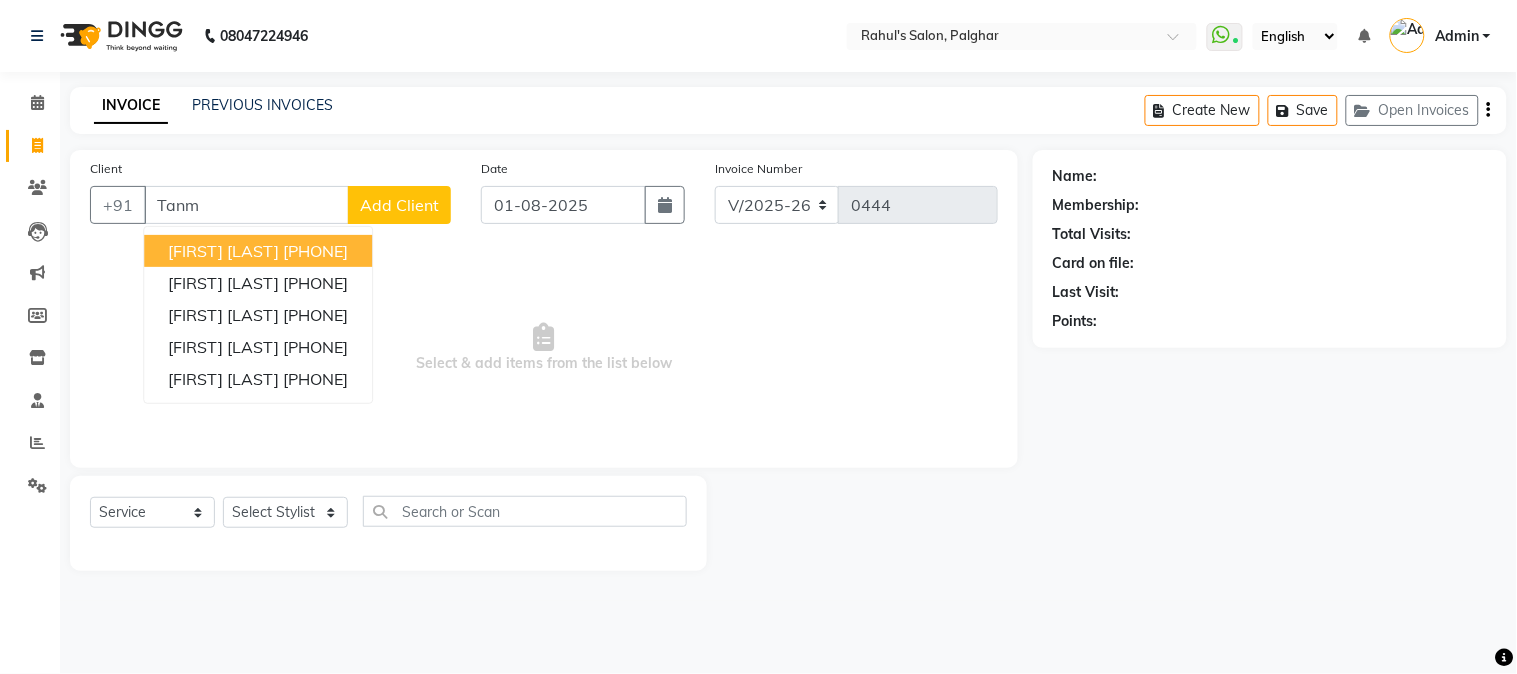 click on "[FIRST] [LAST] [PHONE]" at bounding box center (258, 251) 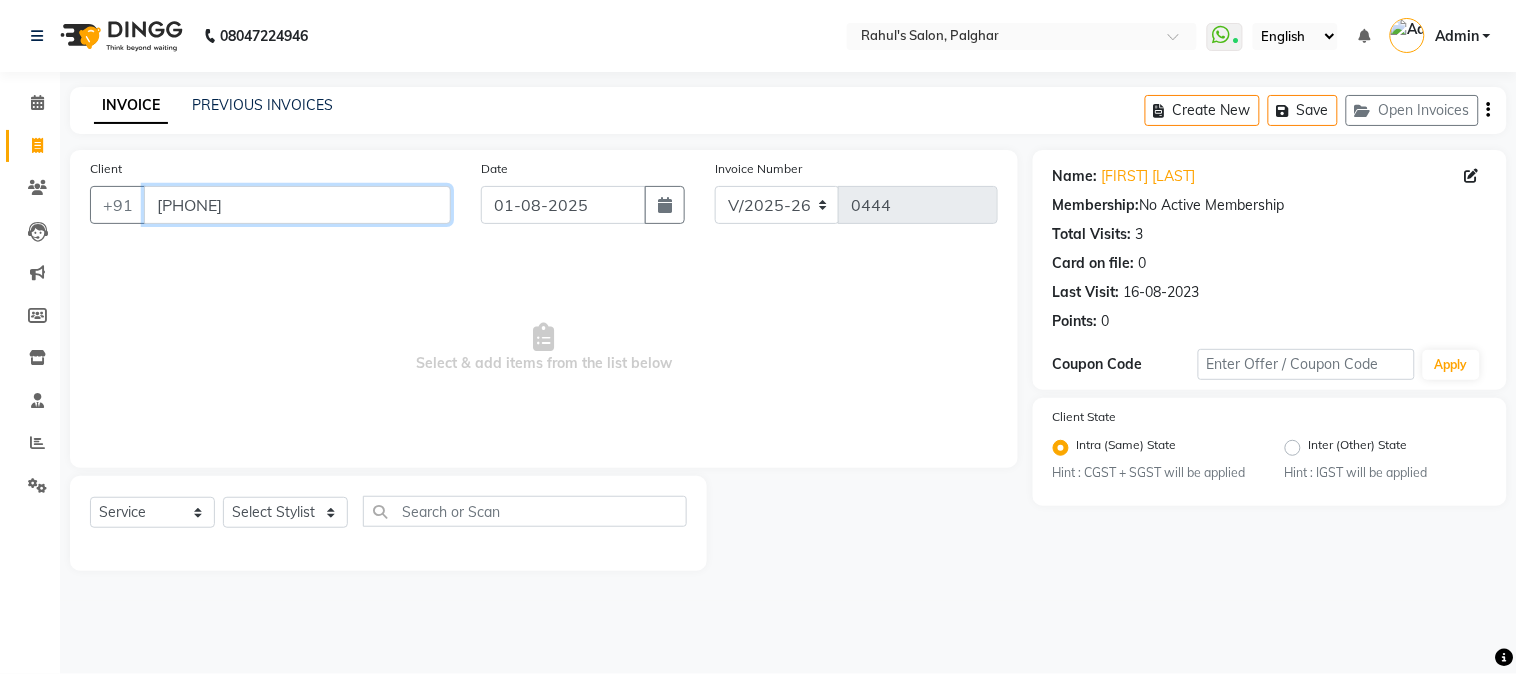 click on "[PHONE]" at bounding box center [297, 205] 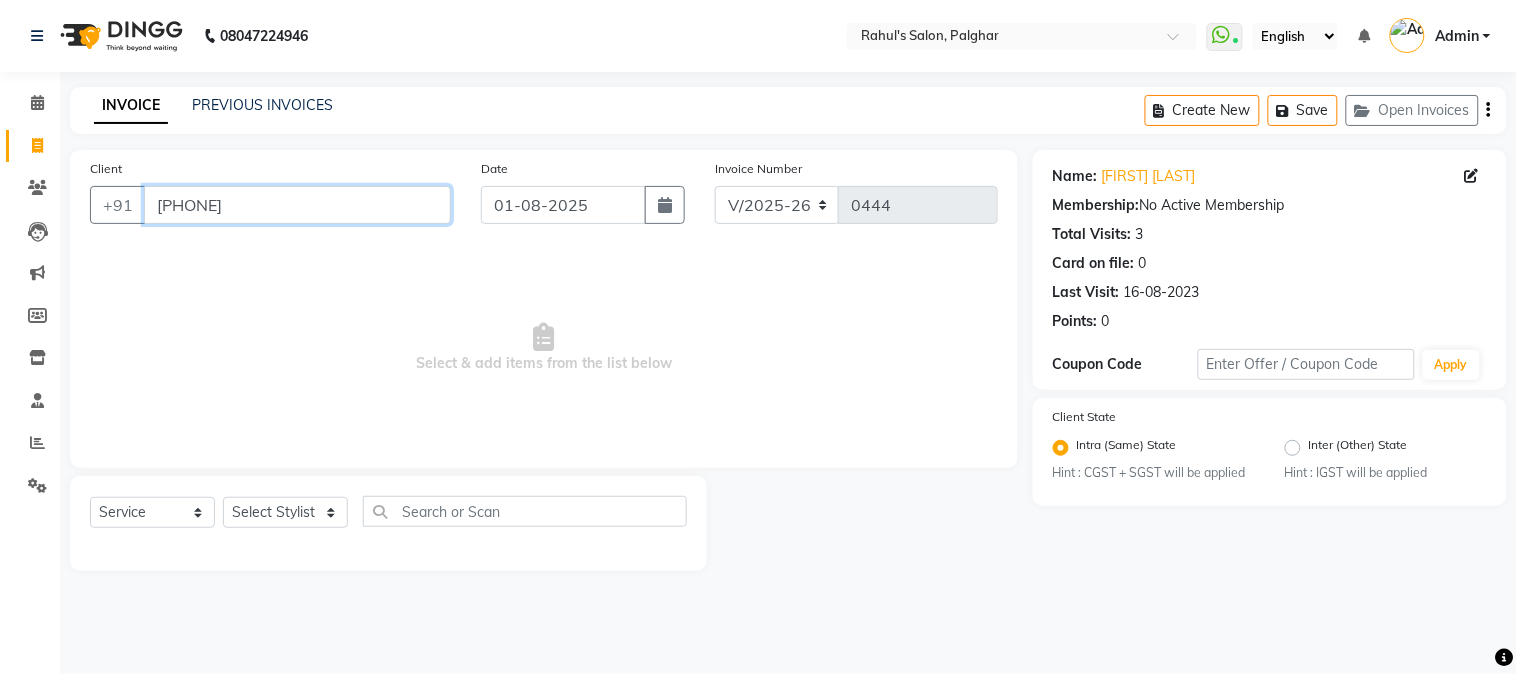 drag, startPoint x: 153, startPoint y: 196, endPoint x: 337, endPoint y: 213, distance: 184.78366 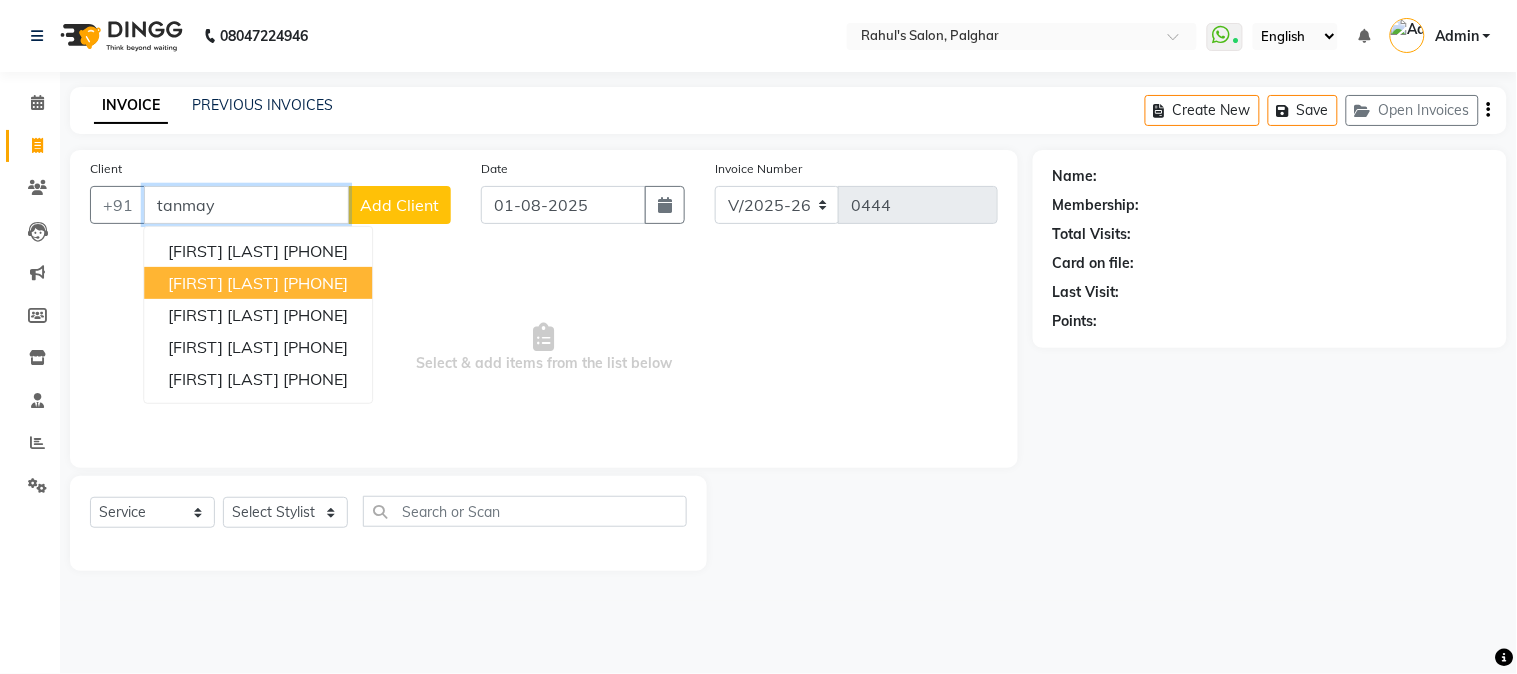 click on "[FIRST] [LAST] [PHONE]" at bounding box center [258, 283] 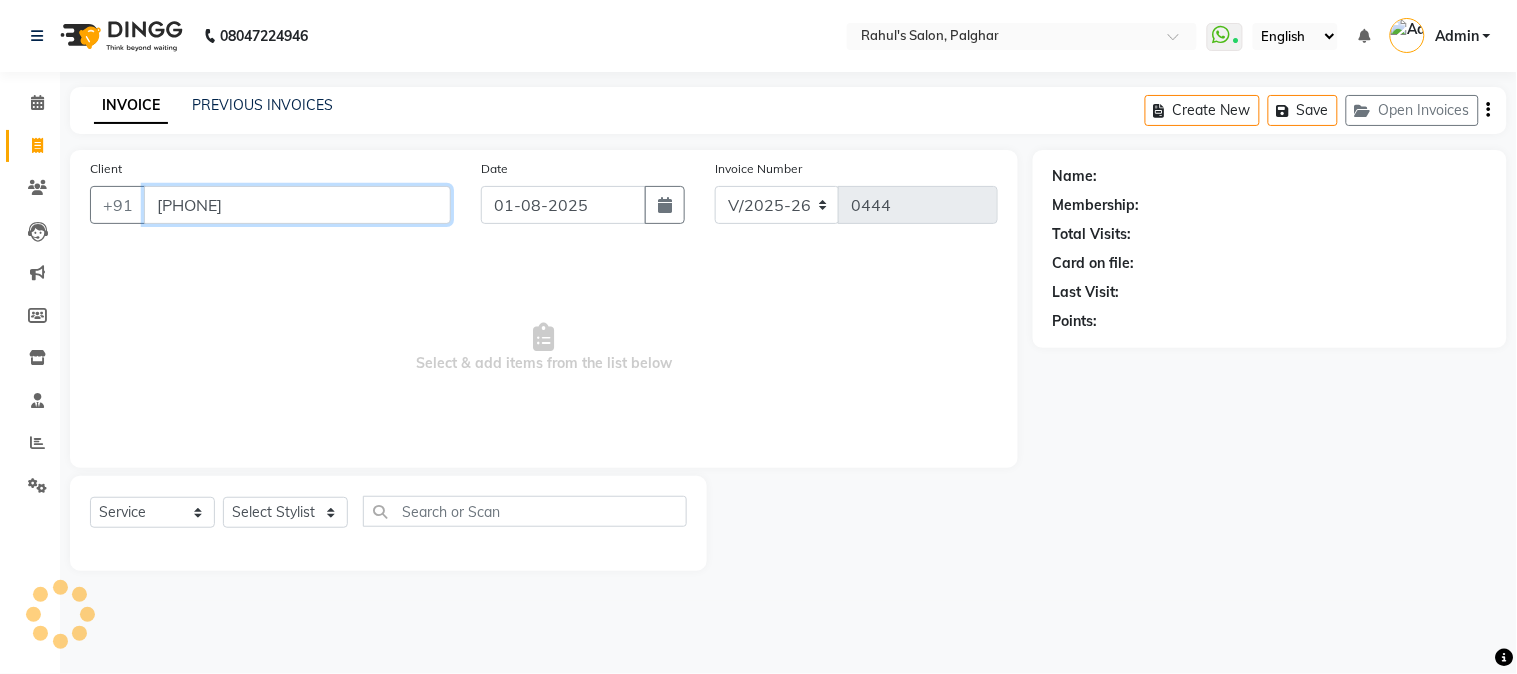 type on "[PHONE]" 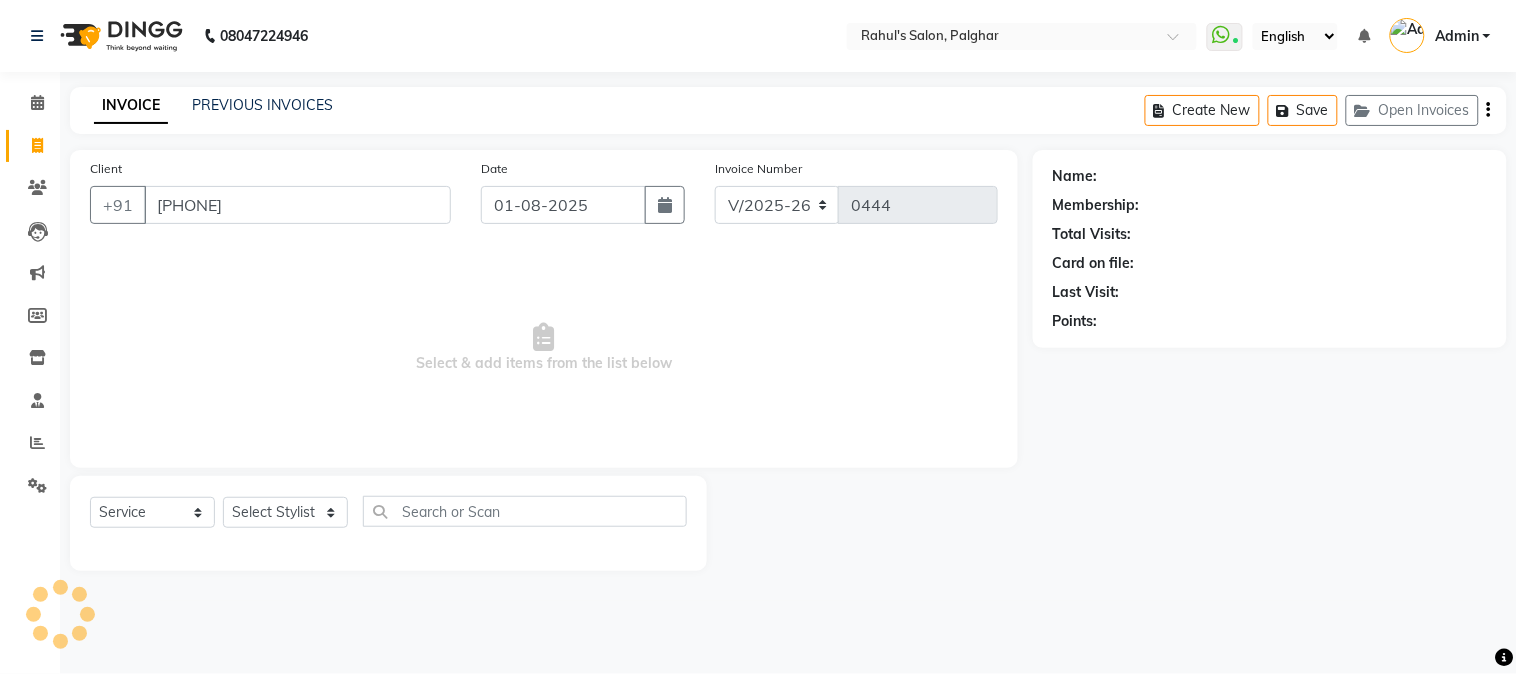 select on "1: Object" 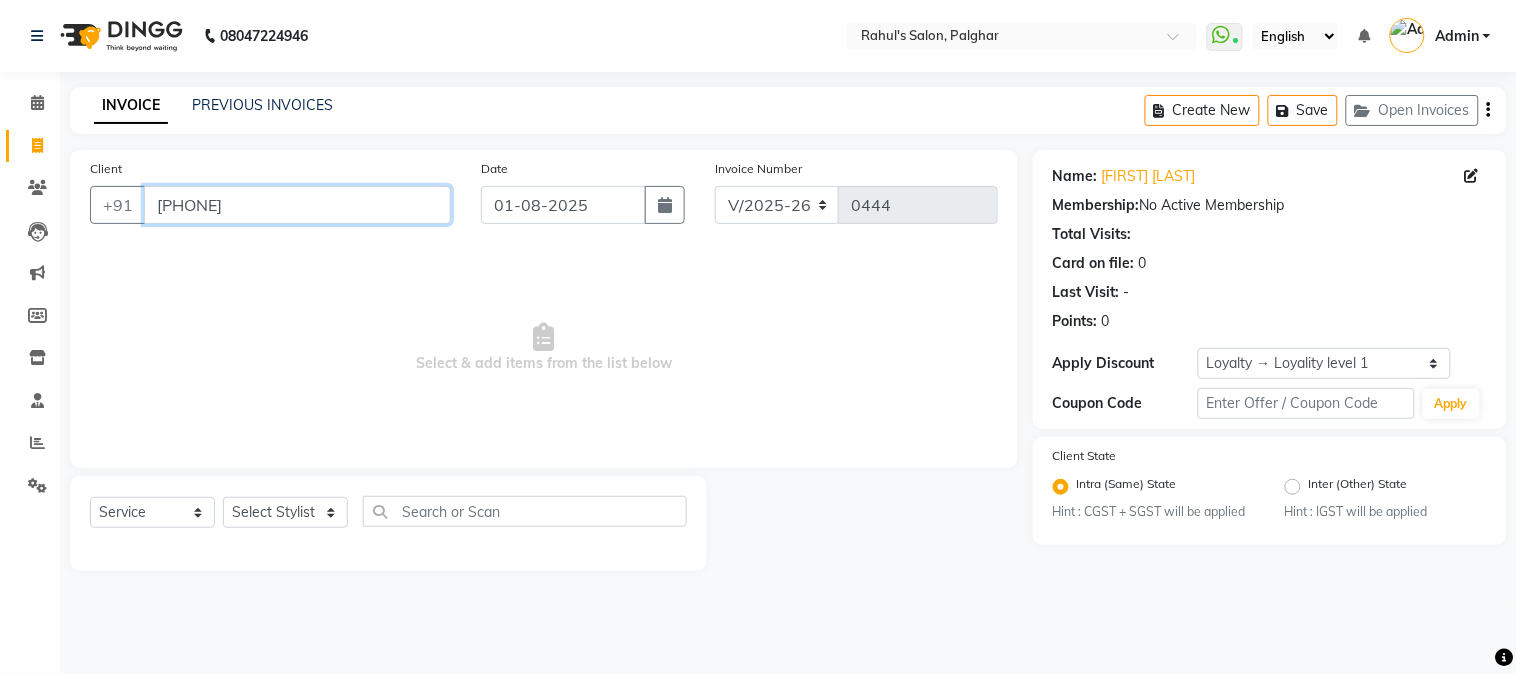 drag, startPoint x: 155, startPoint y: 204, endPoint x: 317, endPoint y: 214, distance: 162.30835 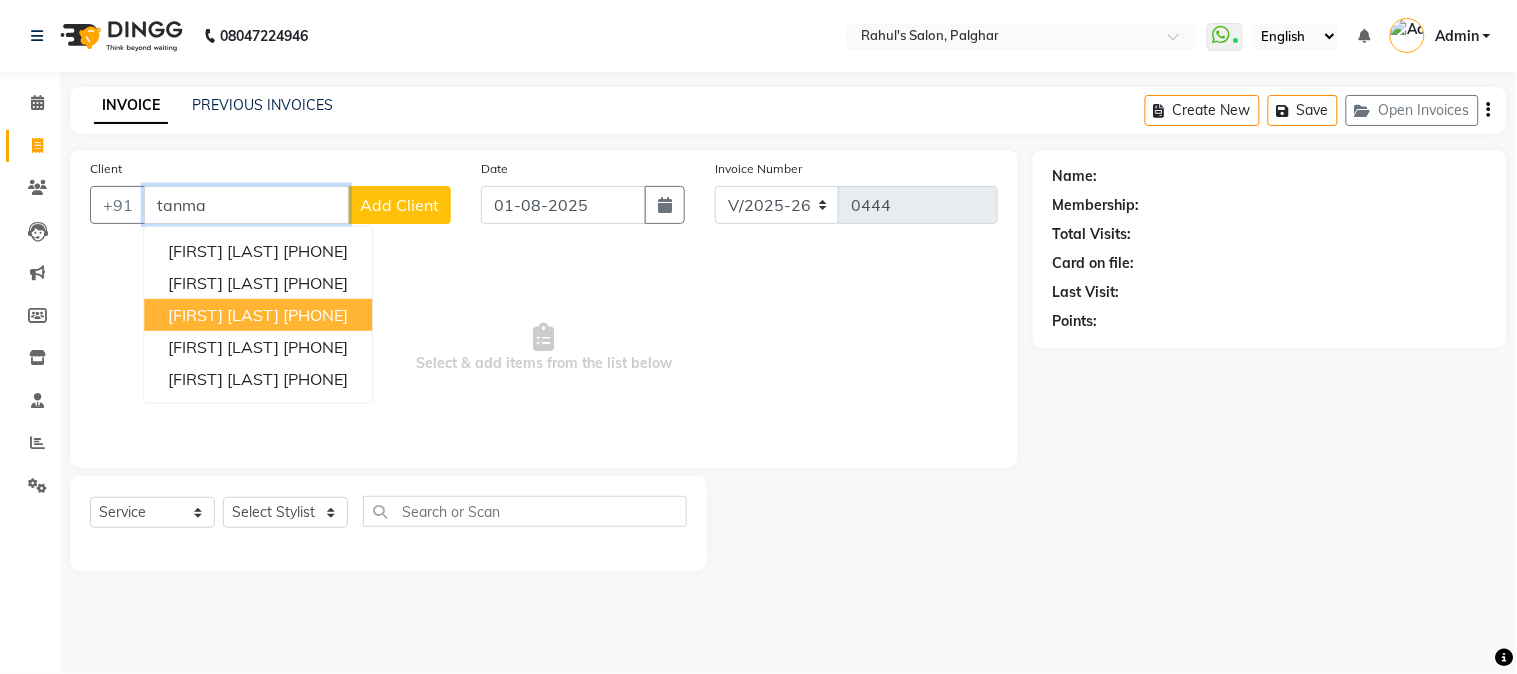 click on "[PHONE]" at bounding box center [315, 315] 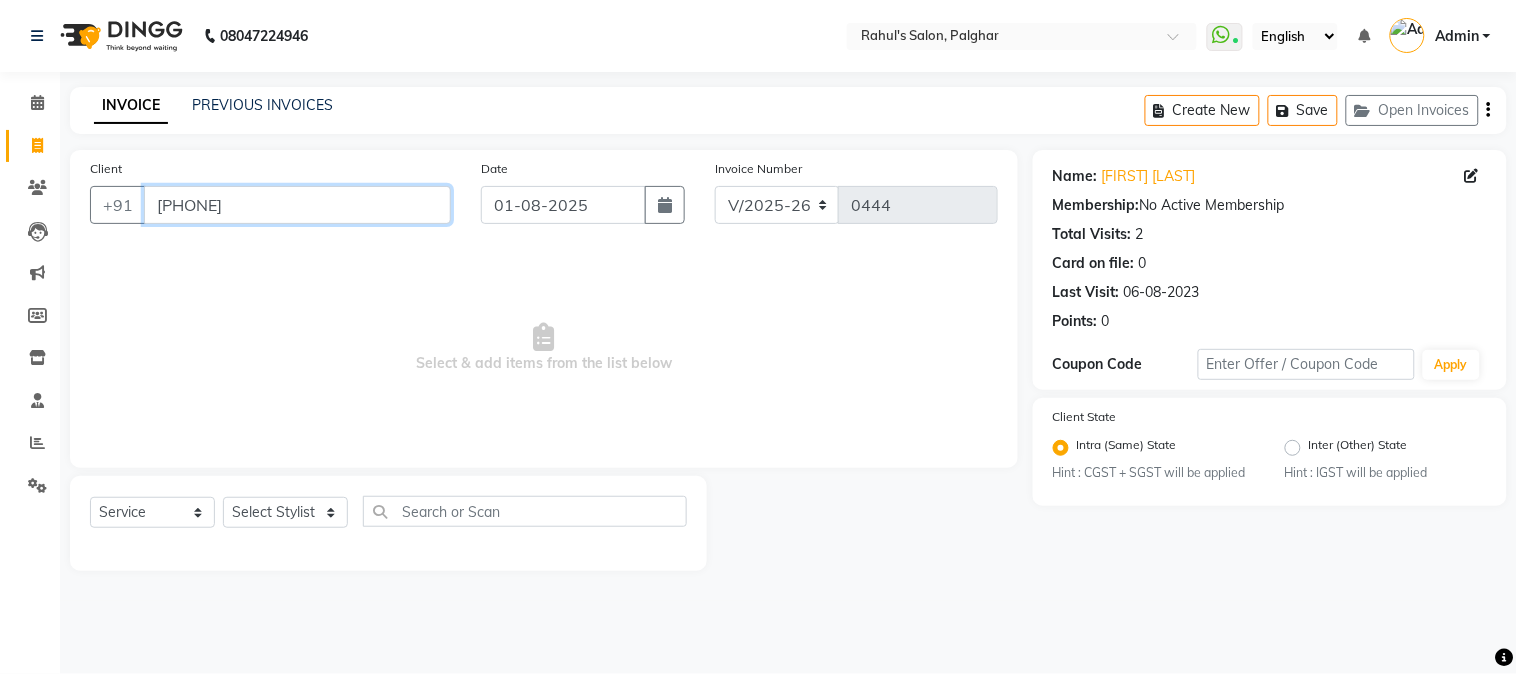 drag, startPoint x: 148, startPoint y: 196, endPoint x: 333, endPoint y: 193, distance: 185.02432 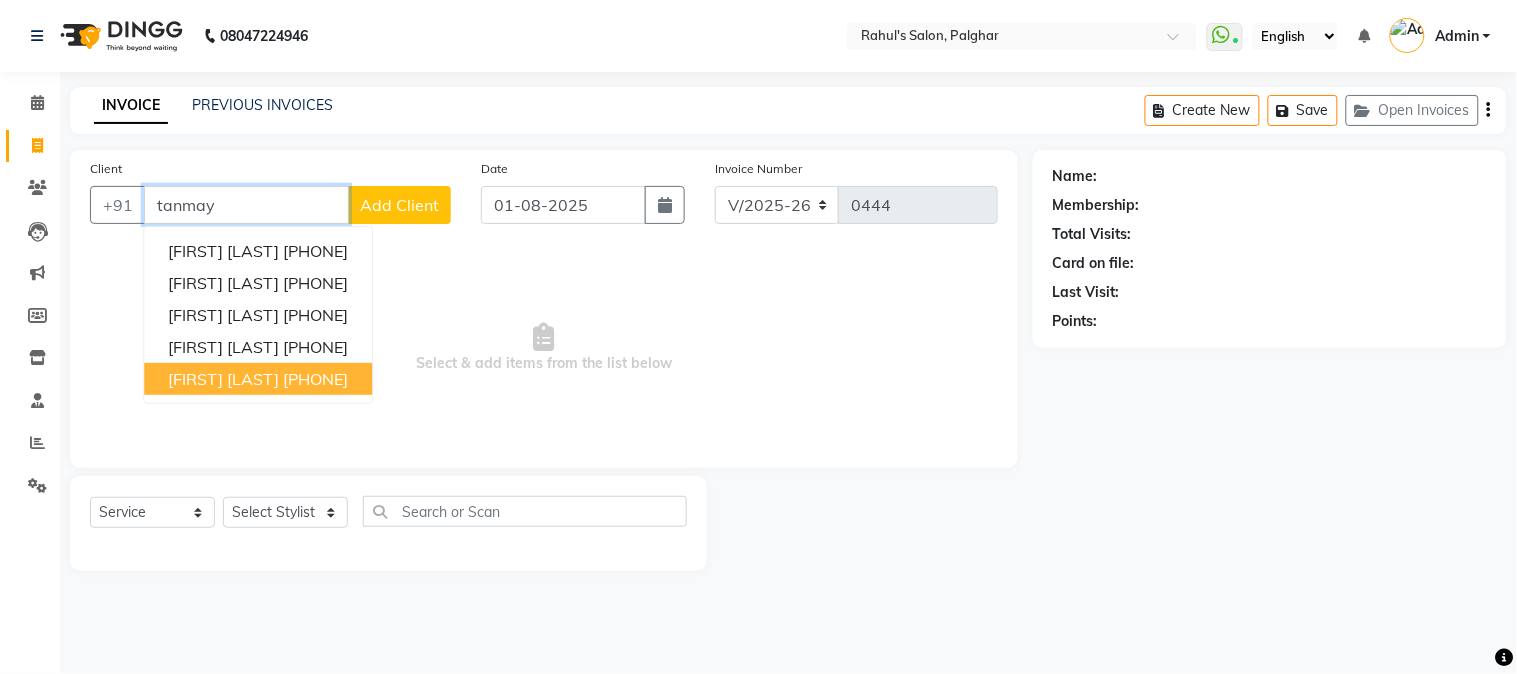 click on "[PHONE]" at bounding box center (315, 379) 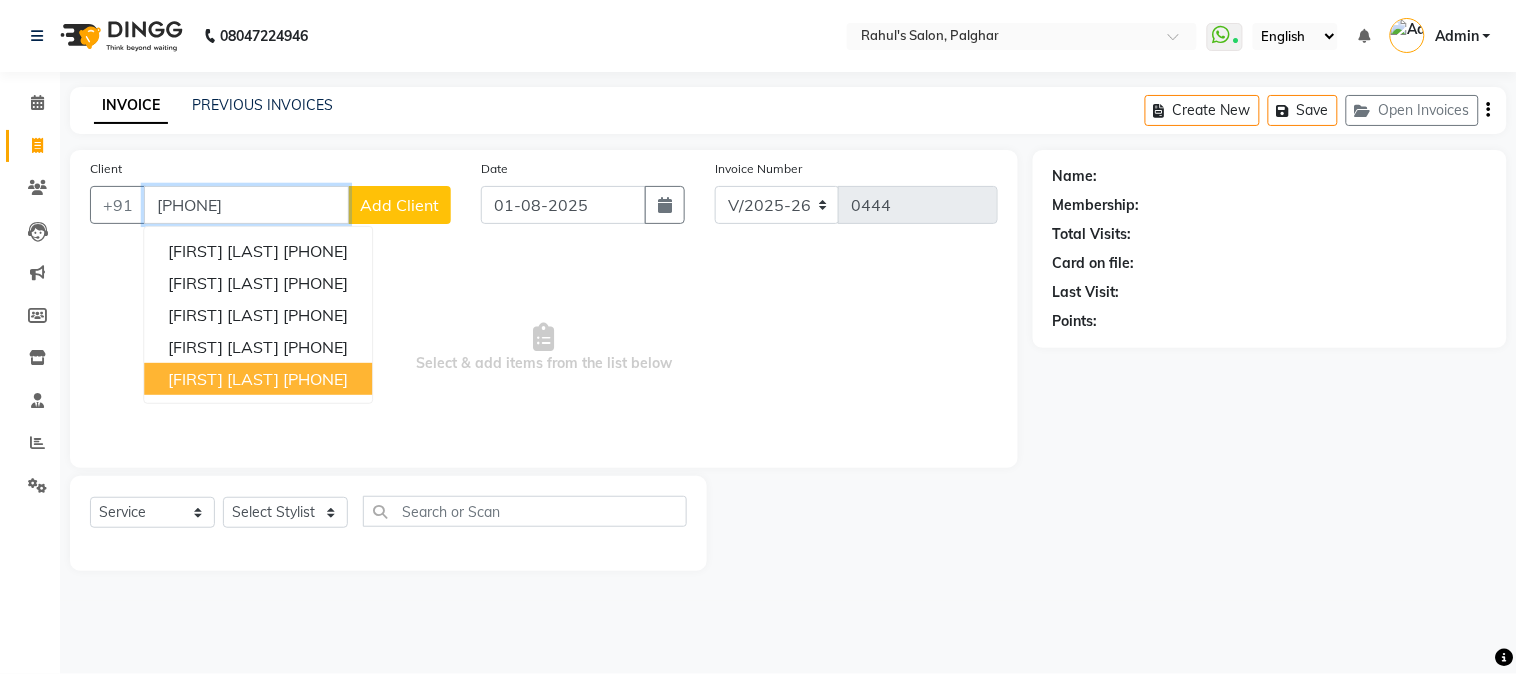 type on "[PHONE]" 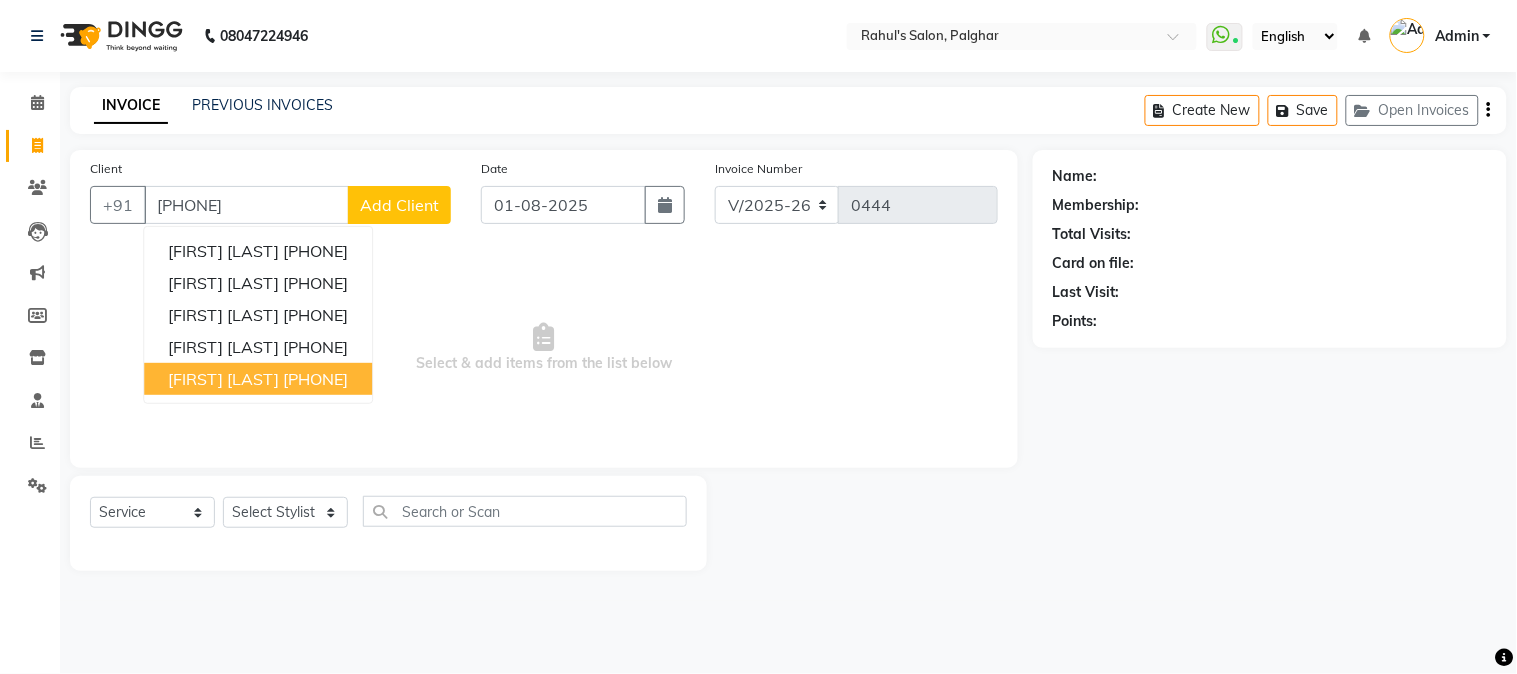 select on "1: Object" 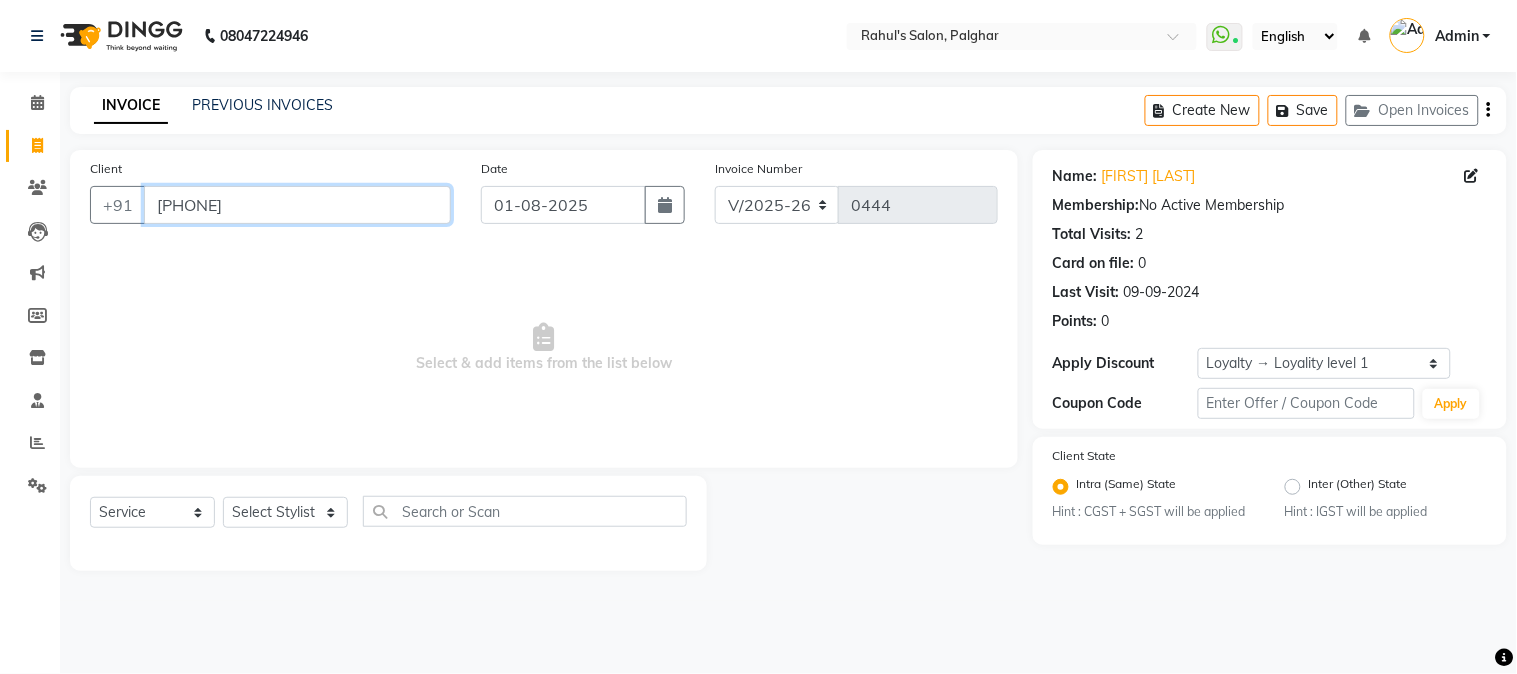 drag, startPoint x: 148, startPoint y: 202, endPoint x: 287, endPoint y: 192, distance: 139.35925 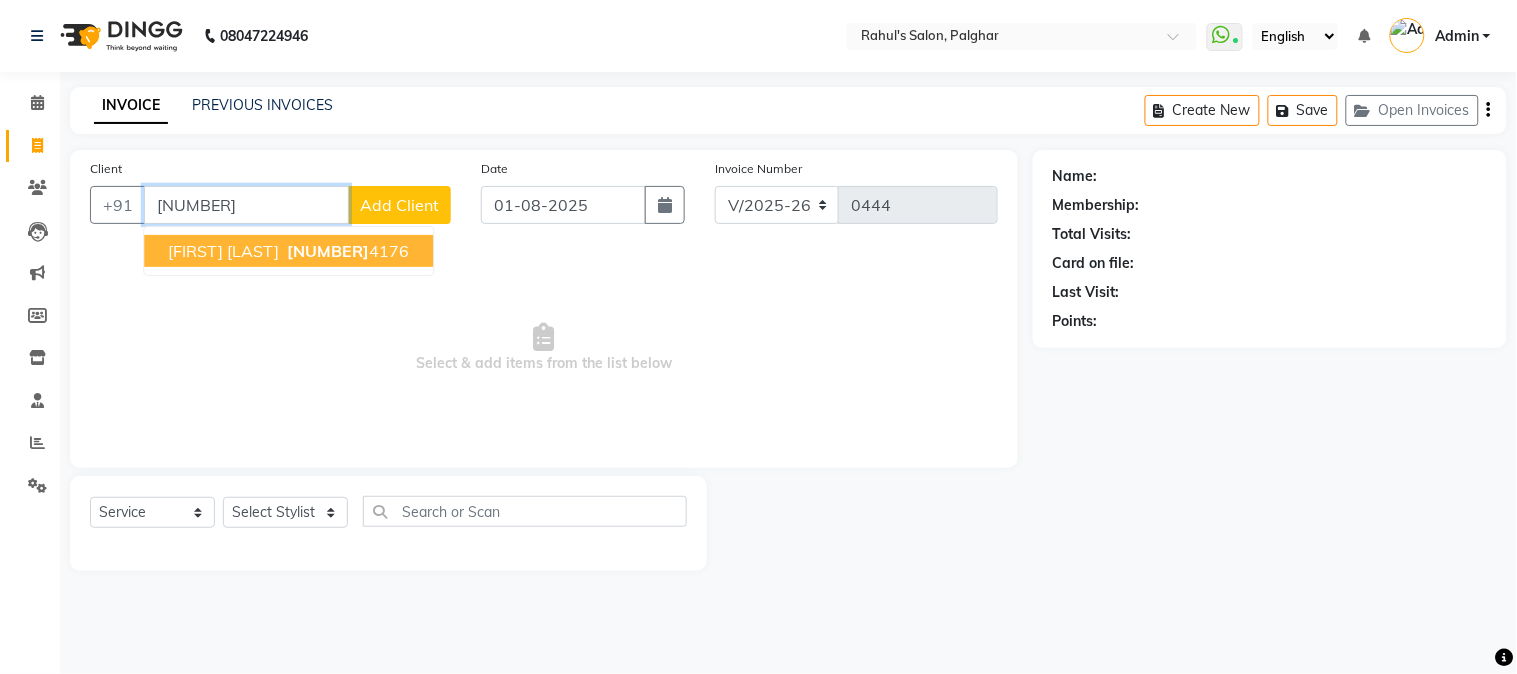 click on "[NUMBER]" at bounding box center (328, 251) 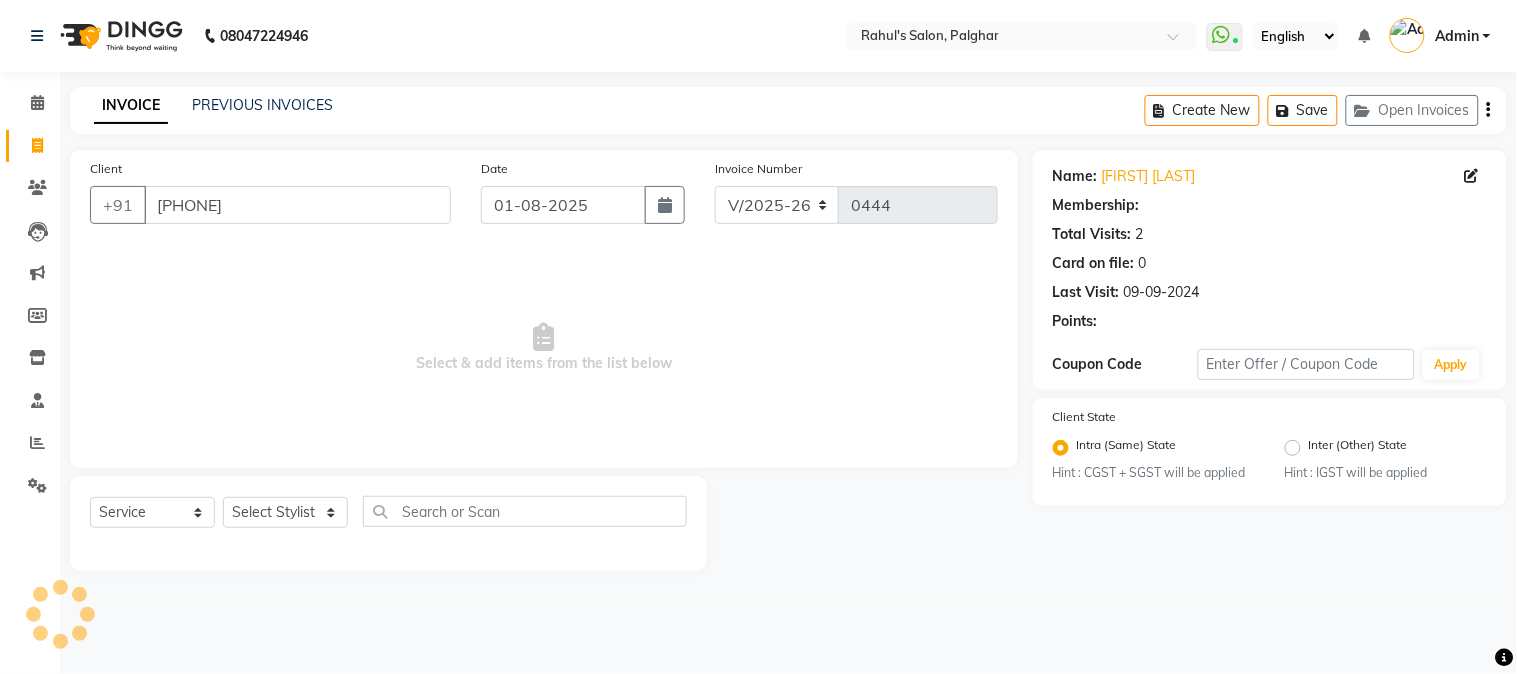select on "1: Object" 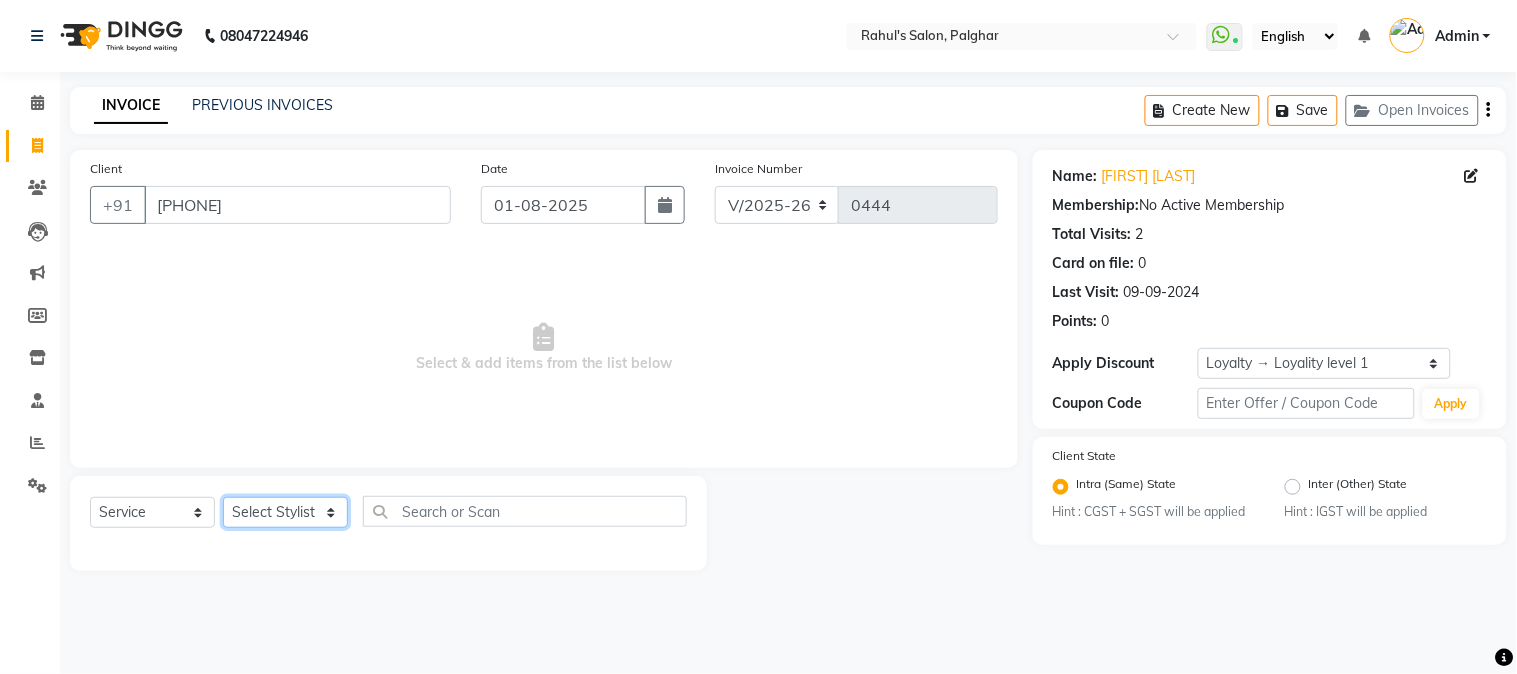 click on "Select Stylist AARMAN AAYUSHI SHARMA Akruti AMAN Amir Arbaz Asif Ansari BABLU Bandana BHAGYESH CHETAN CHETAN BOISAR furkan GEETA KISHOR KISHOR JAMBHULKAR kunal mushahid [muddu] Nilam NIRANJAN Nisha Parmar PRABHA PUNAM Rahul Sir RAVI RIMA Rohit Tandel SALONI Sandy Sir sarfaraz shovib M.D shreya ZOYA" 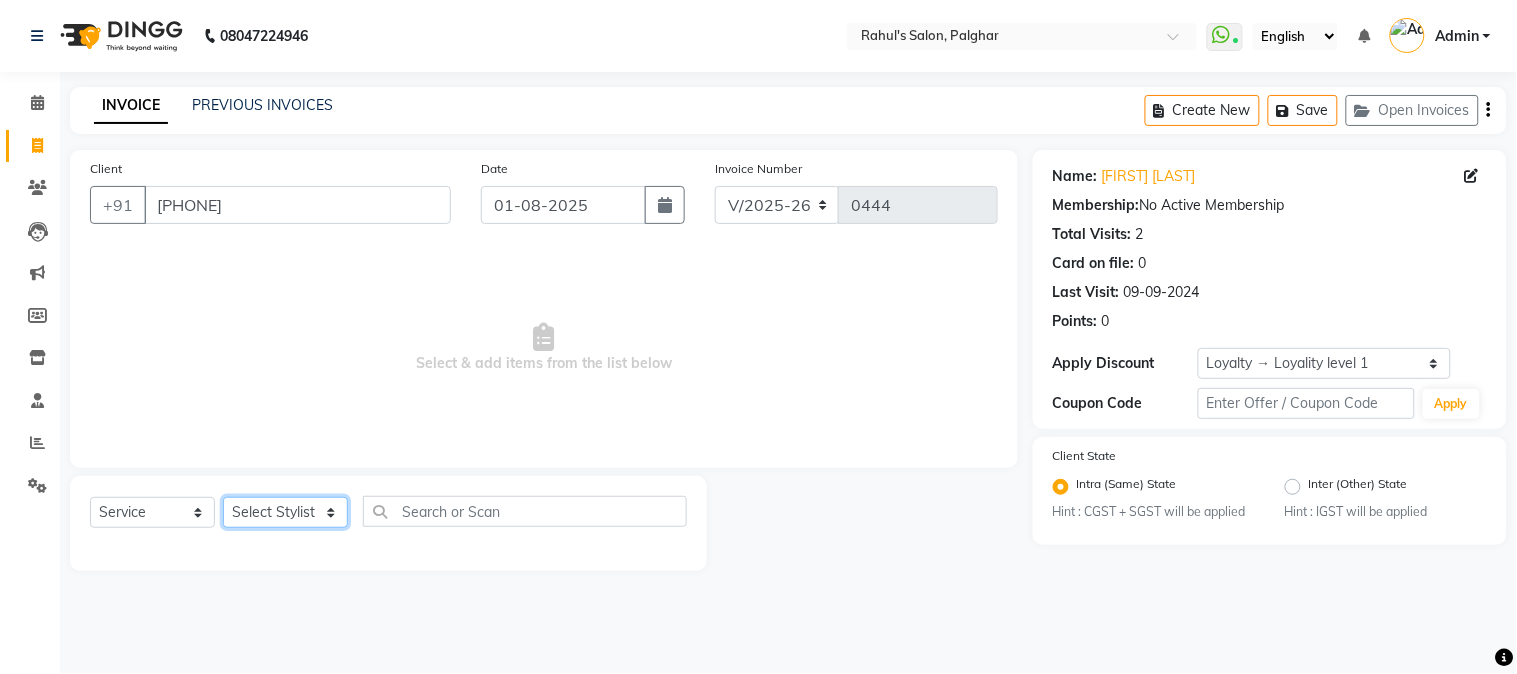 select on "65416" 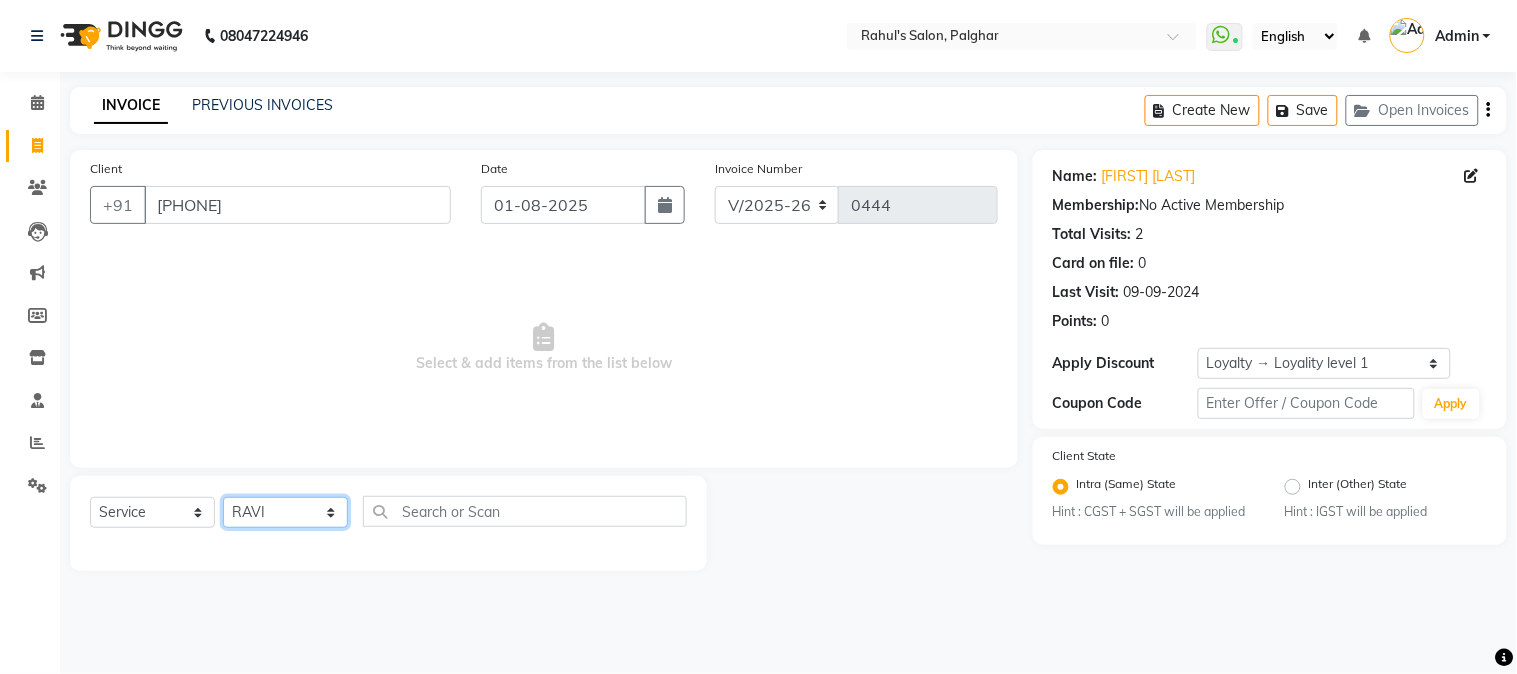 click on "Select Stylist AARMAN AAYUSHI SHARMA Akruti AMAN Amir Arbaz Asif Ansari BABLU Bandana BHAGYESH CHETAN CHETAN BOISAR furkan GEETA KISHOR KISHOR JAMBHULKAR kunal mushahid [muddu] Nilam NIRANJAN Nisha Parmar PRABHA PUNAM Rahul Sir RAVI RIMA Rohit Tandel SALONI Sandy Sir sarfaraz shovib M.D shreya ZOYA" 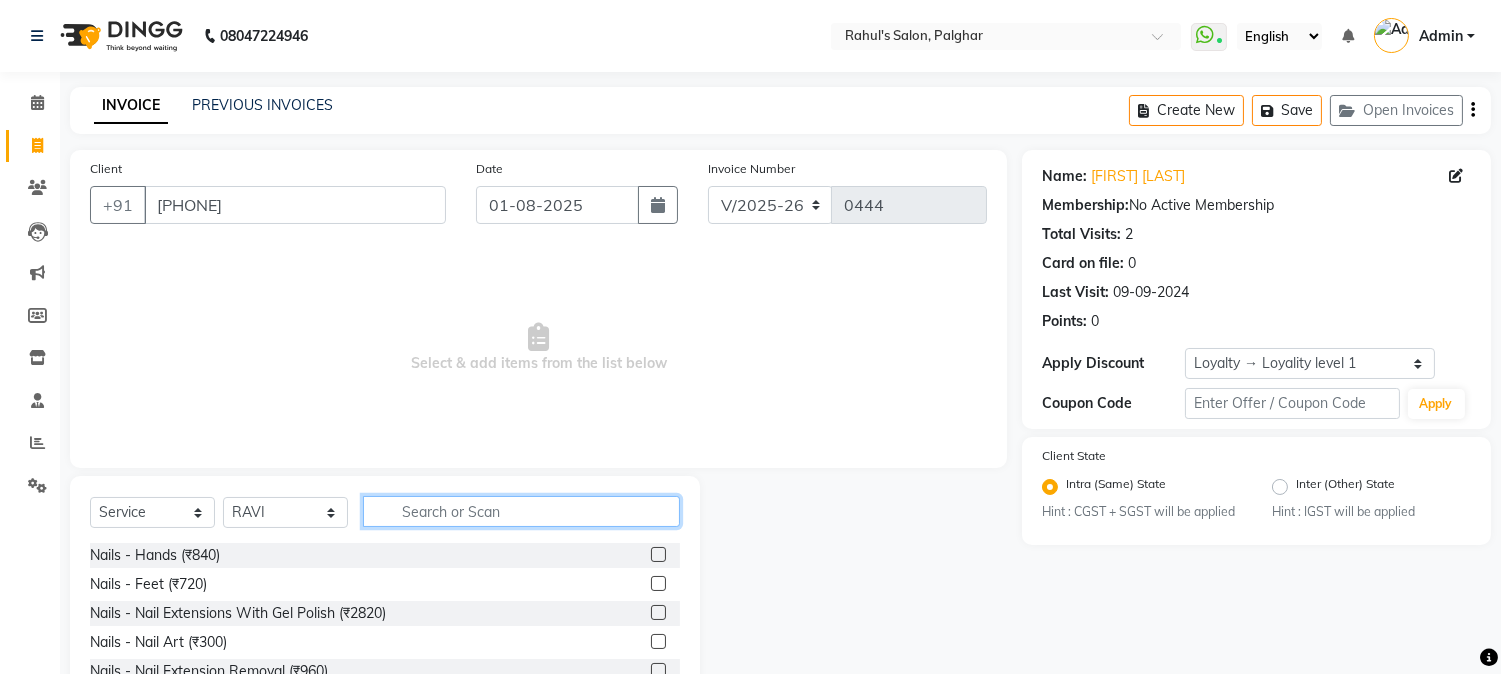 click 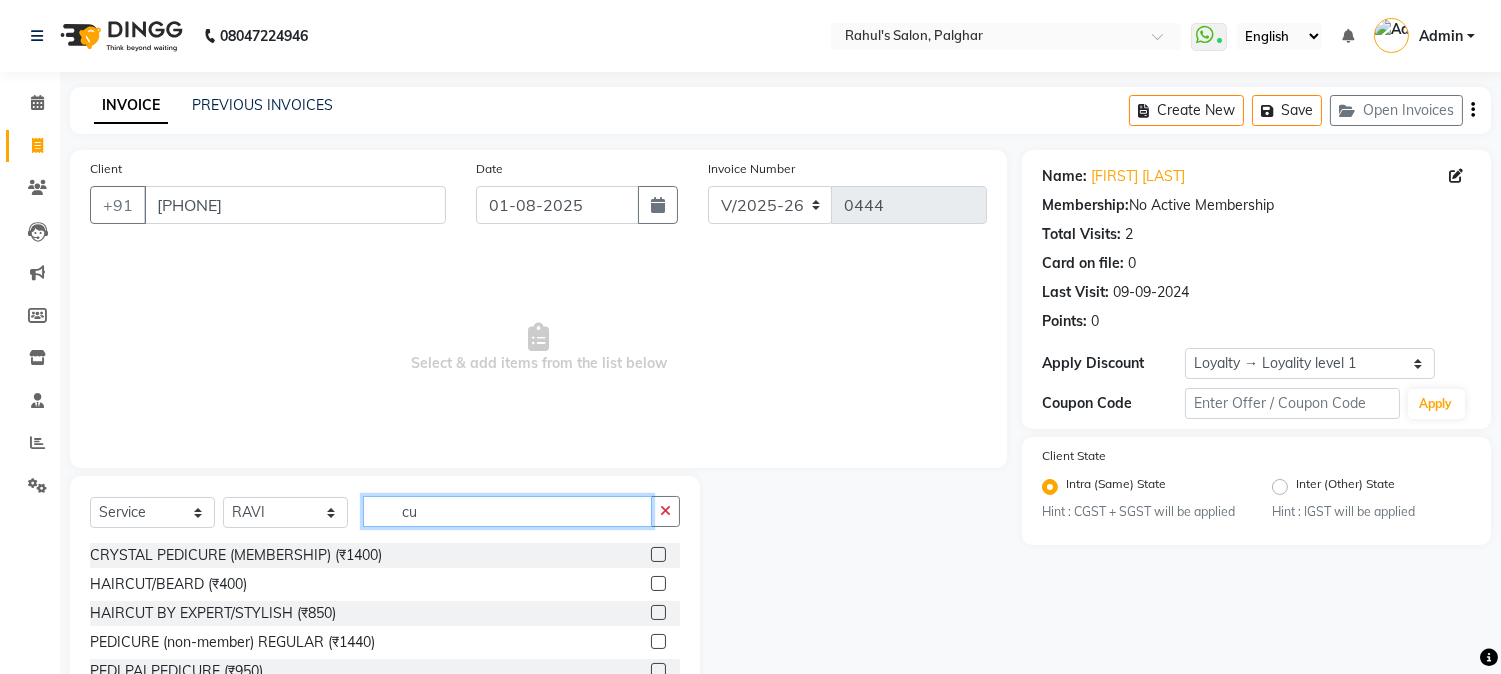 type on "c" 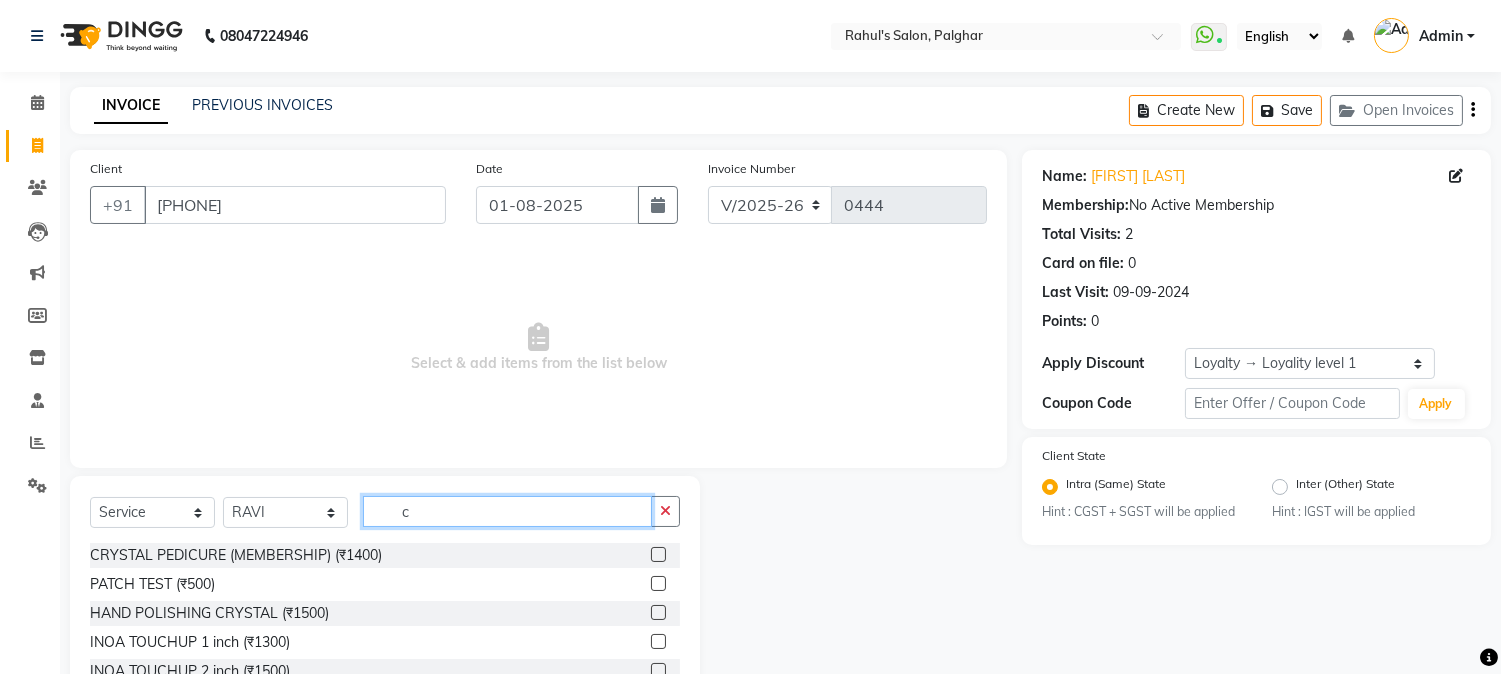 type 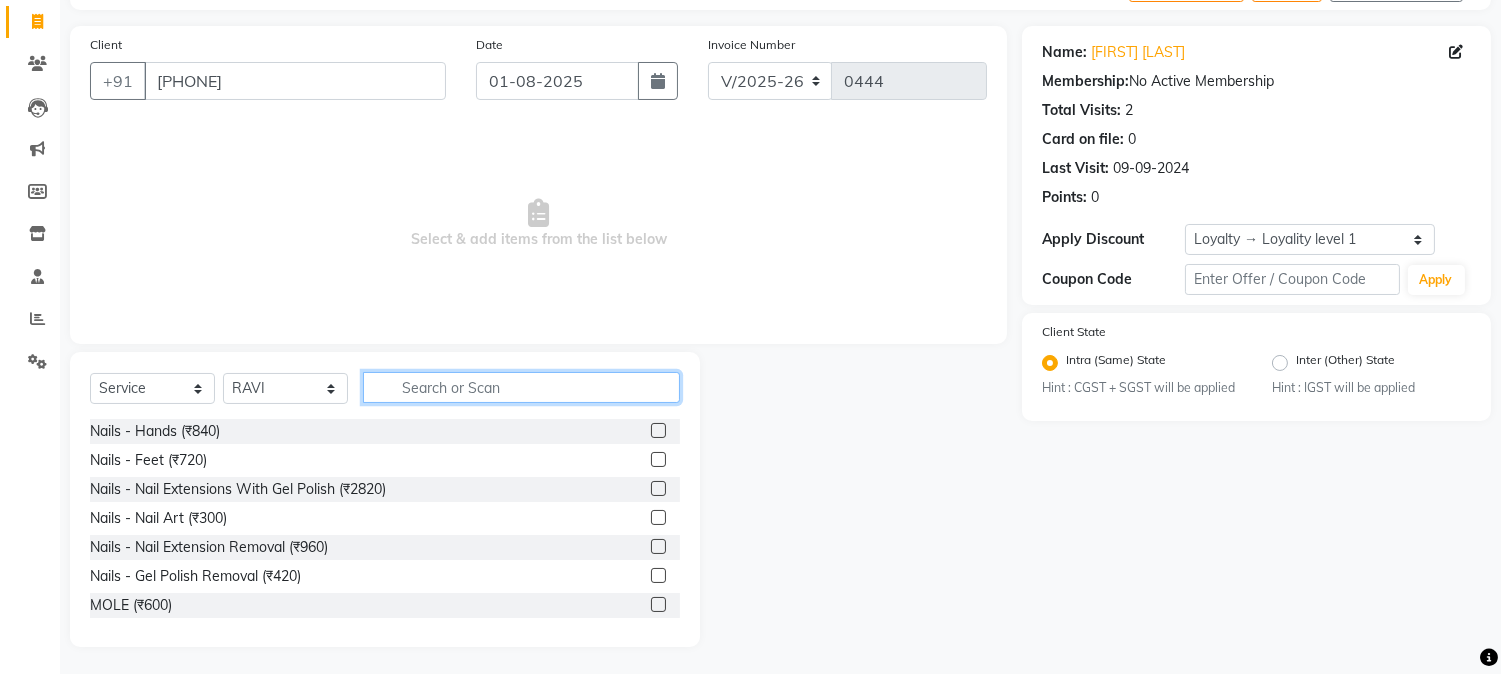 scroll, scrollTop: 126, scrollLeft: 0, axis: vertical 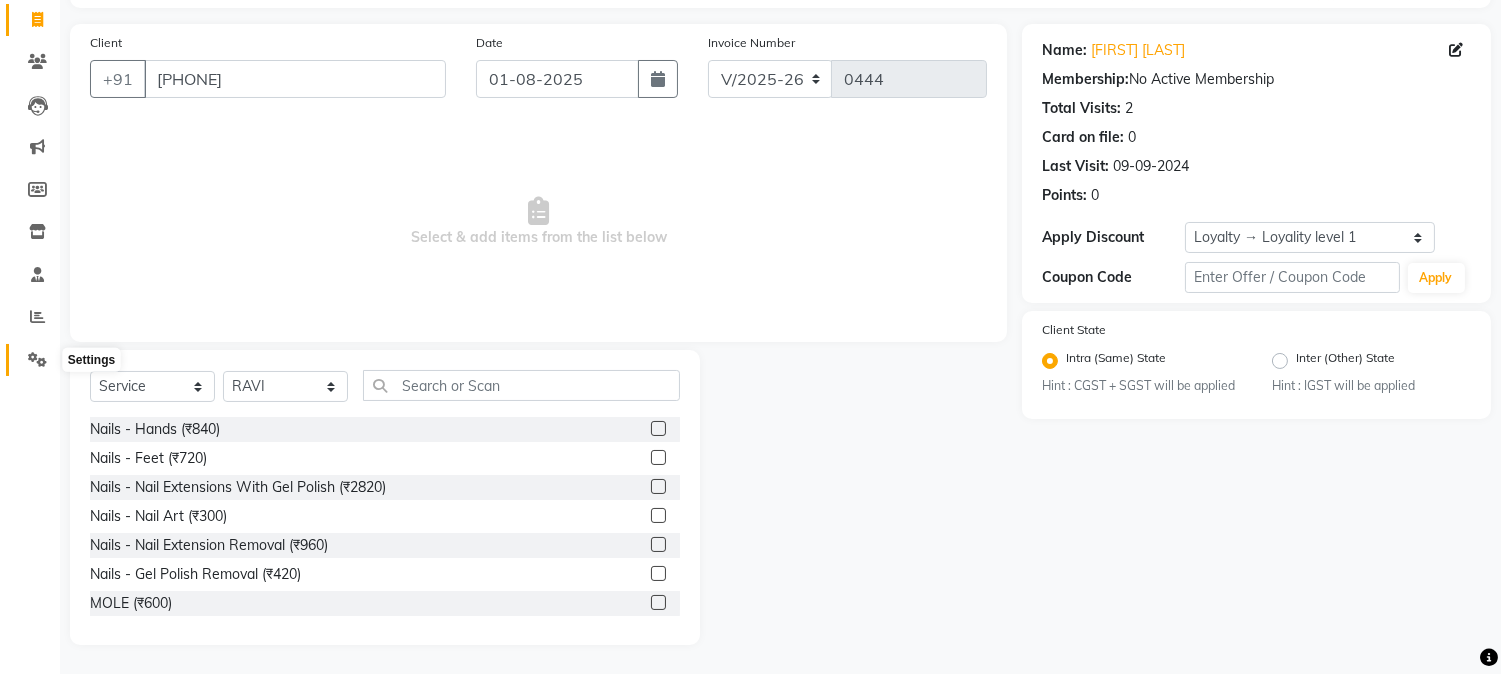 click 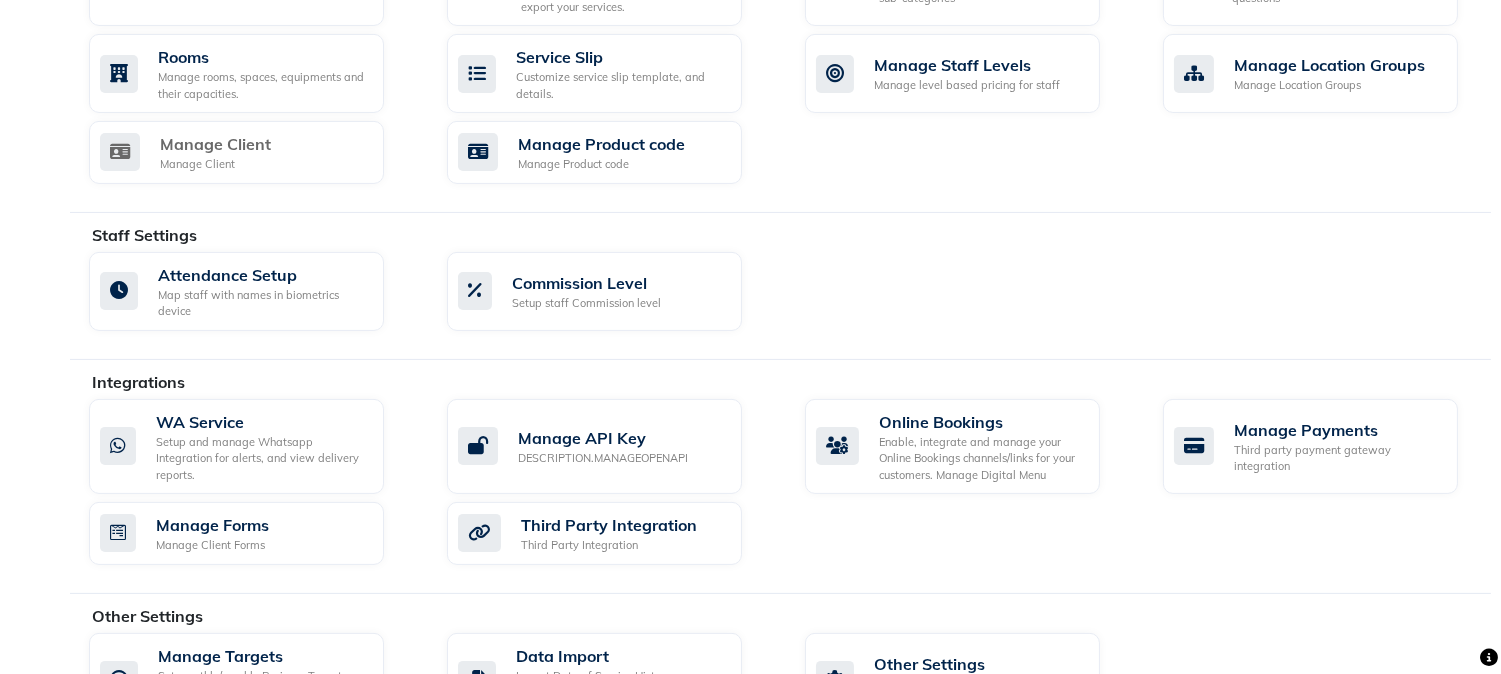 scroll, scrollTop: 973, scrollLeft: 0, axis: vertical 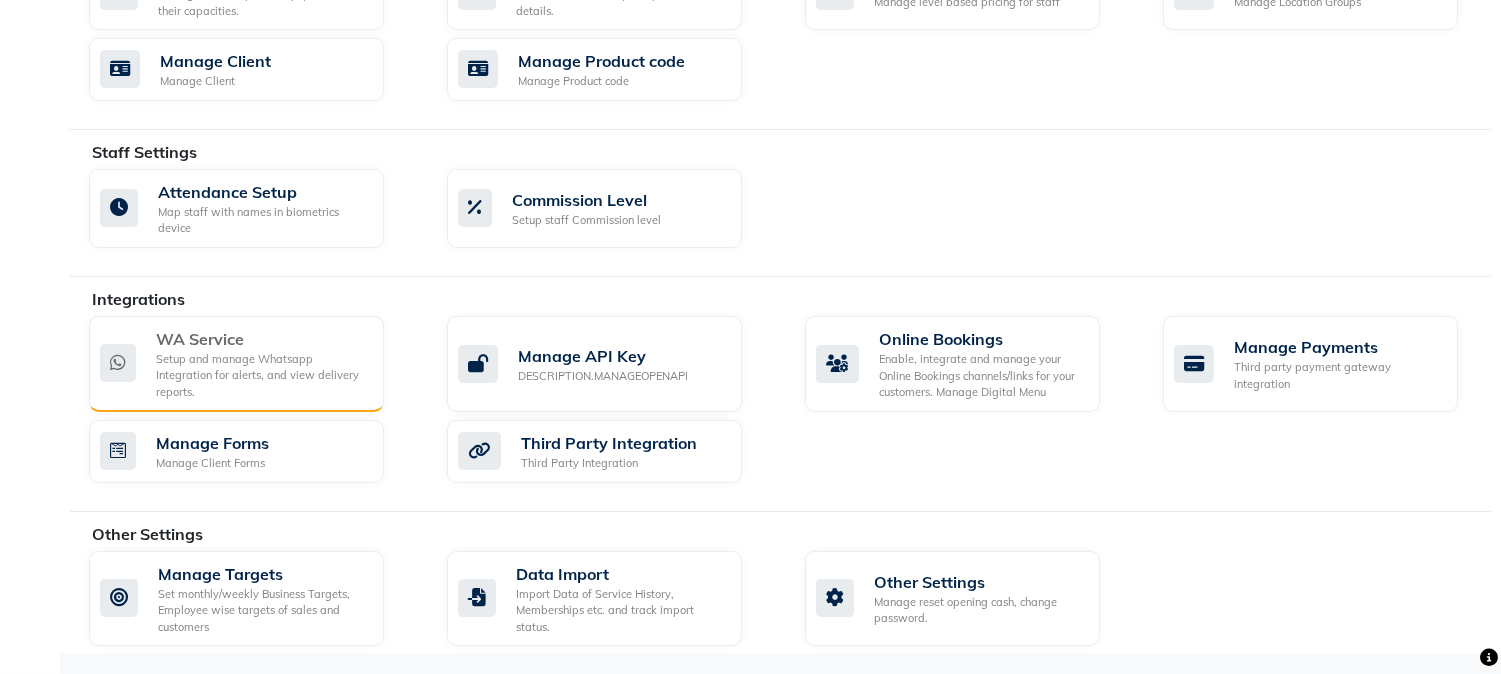 click on "Setup and manage Whatsapp Integration for alerts, and view delivery reports." 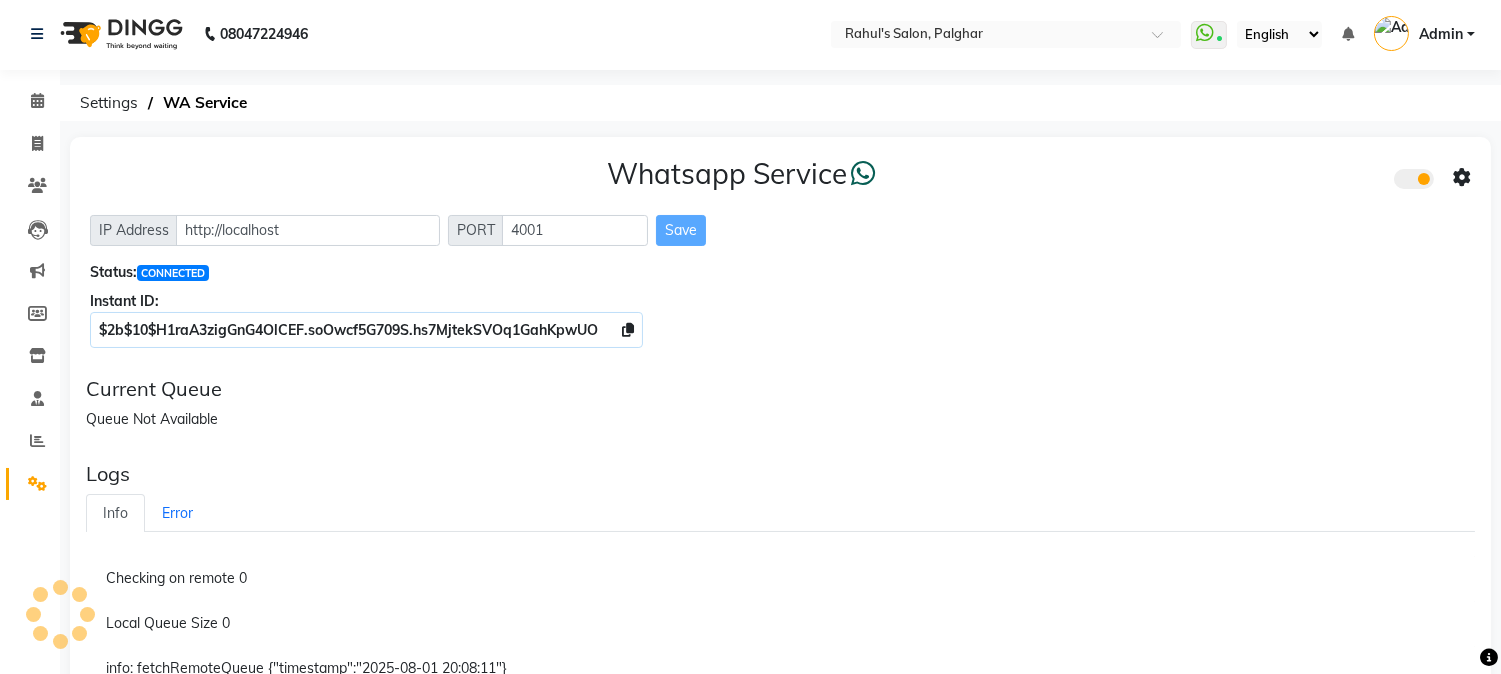 scroll, scrollTop: 0, scrollLeft: 0, axis: both 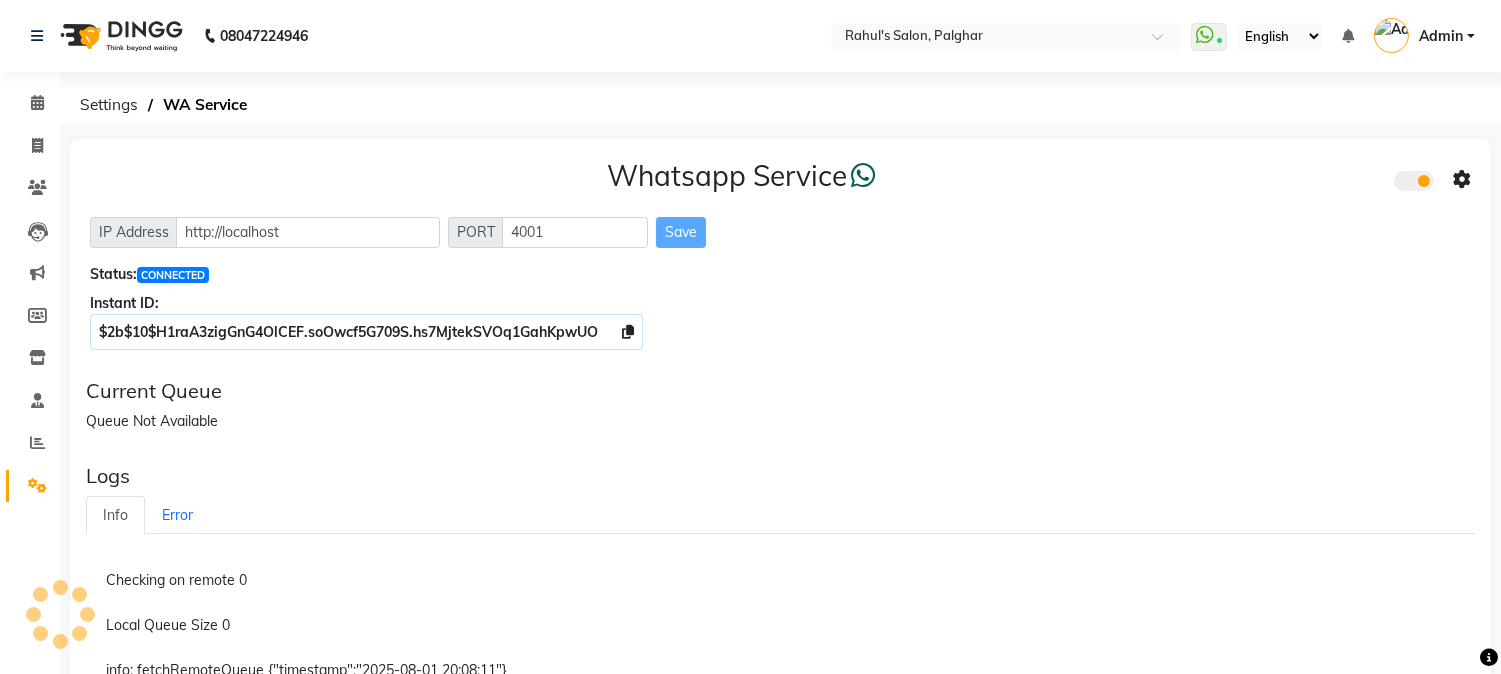 click on "Settings" 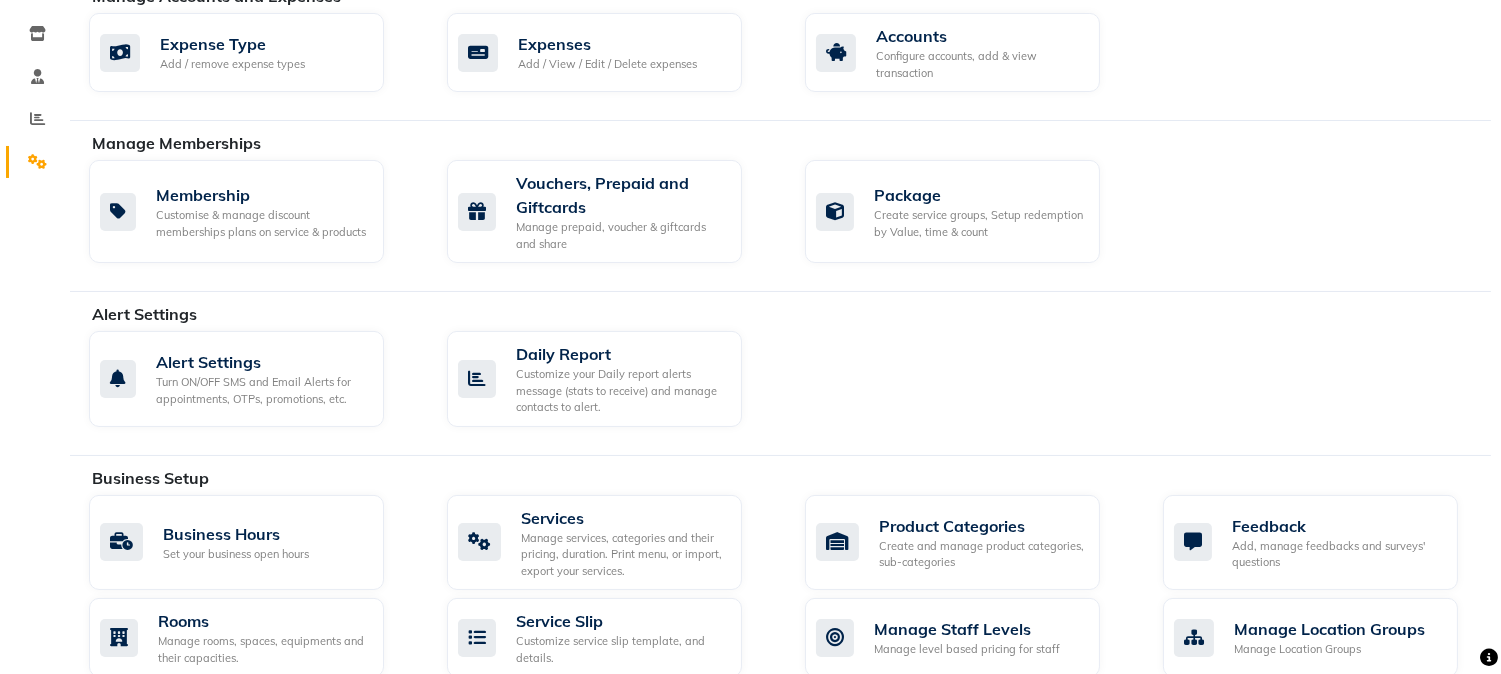 scroll, scrollTop: 333, scrollLeft: 0, axis: vertical 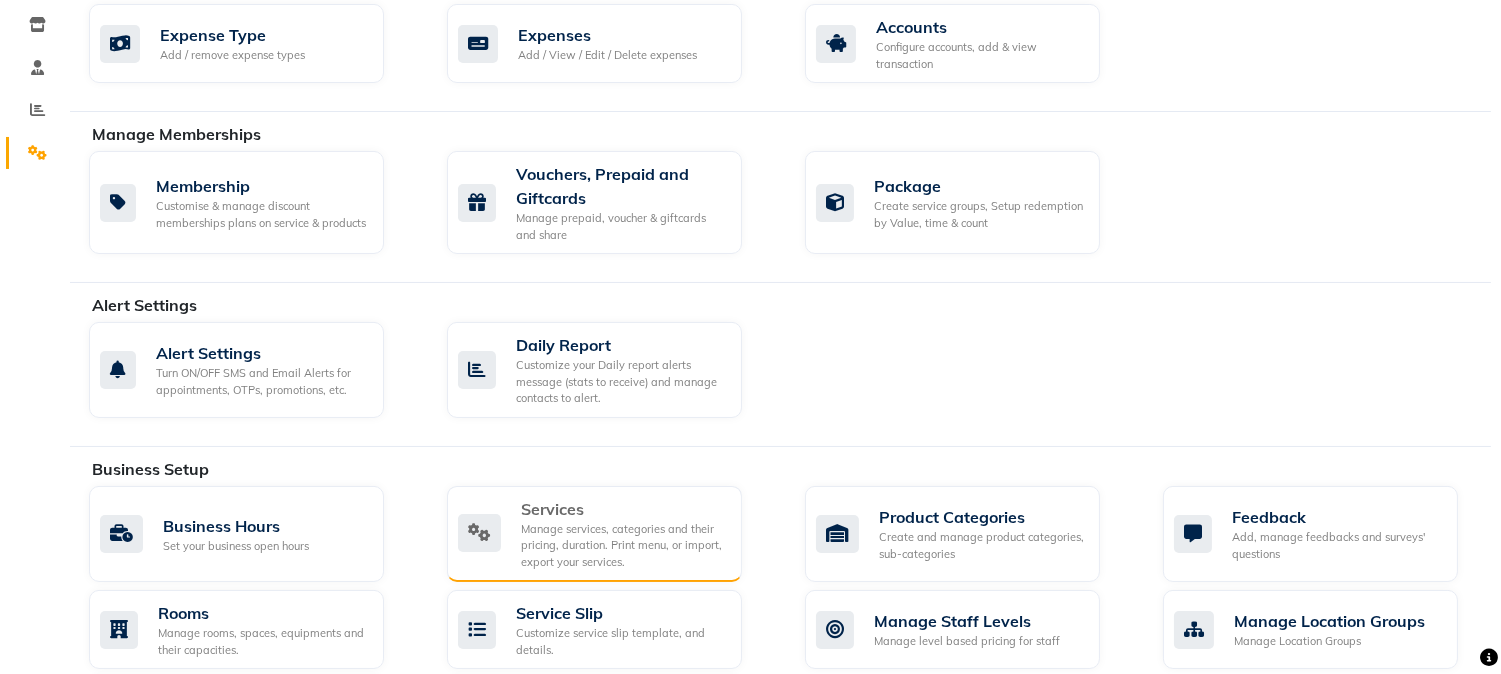 click on "Manage services, categories and their pricing, duration. Print menu, or import, export your services." 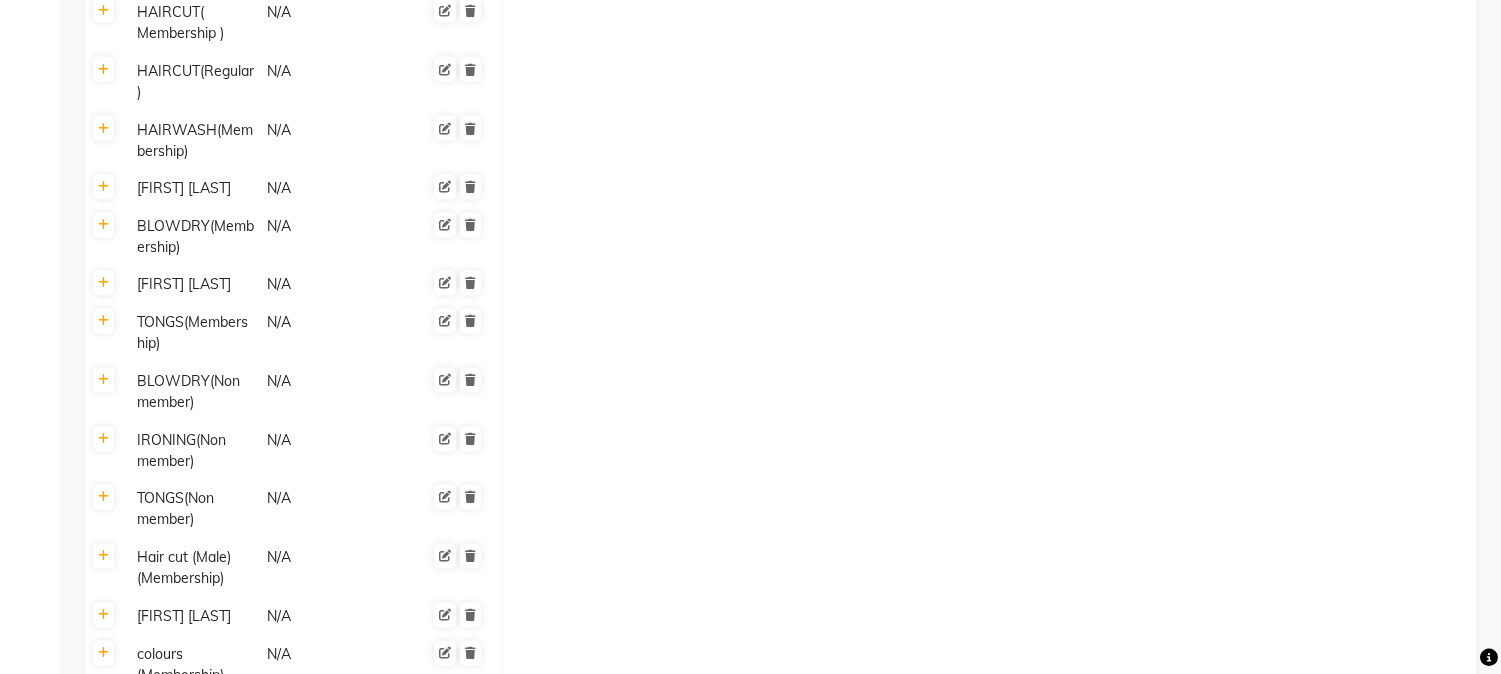 scroll, scrollTop: 6555, scrollLeft: 0, axis: vertical 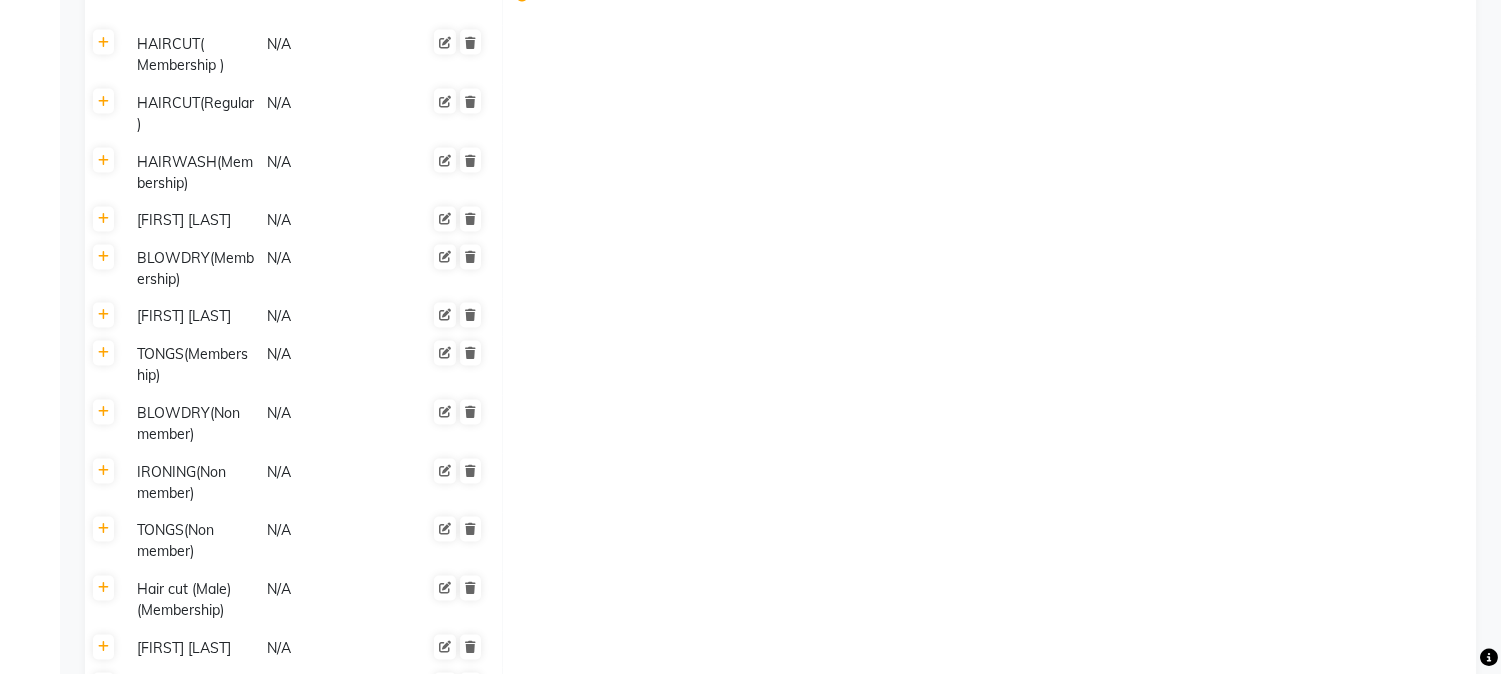 click 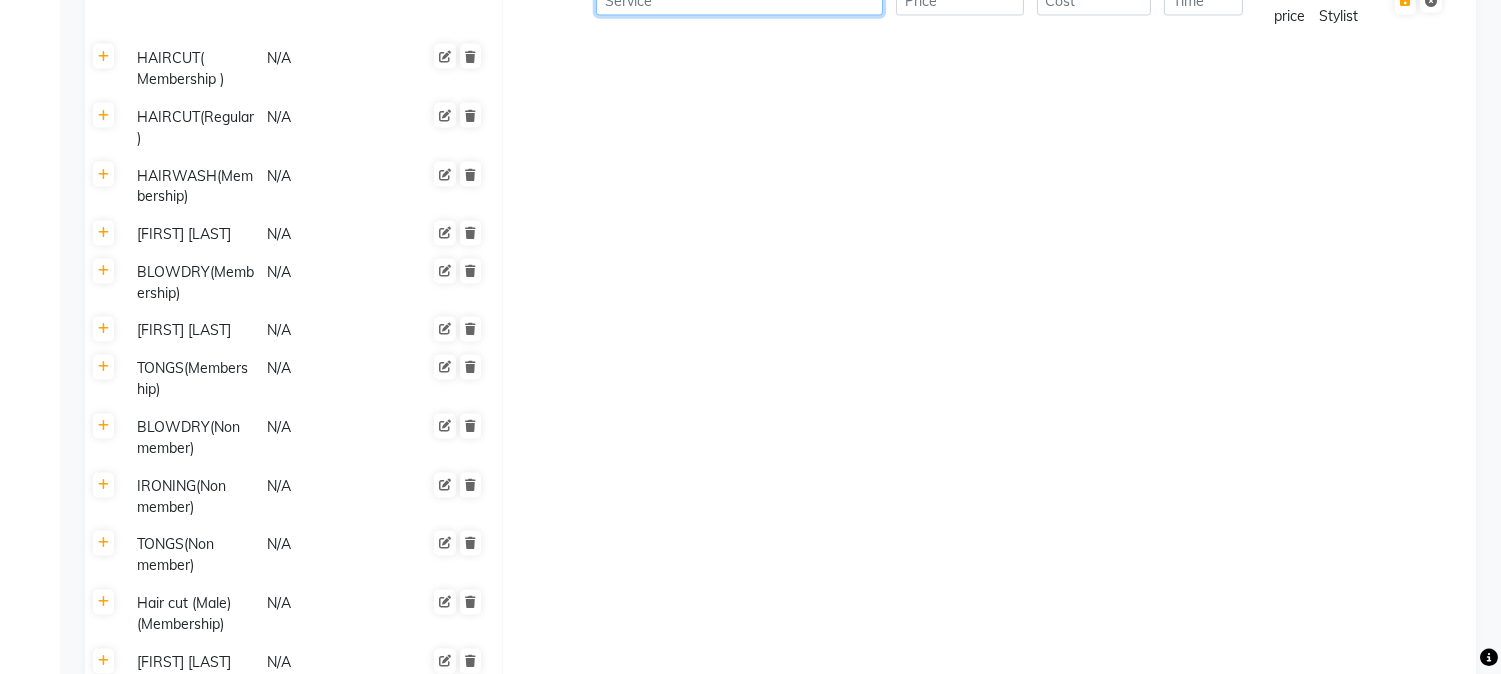 click 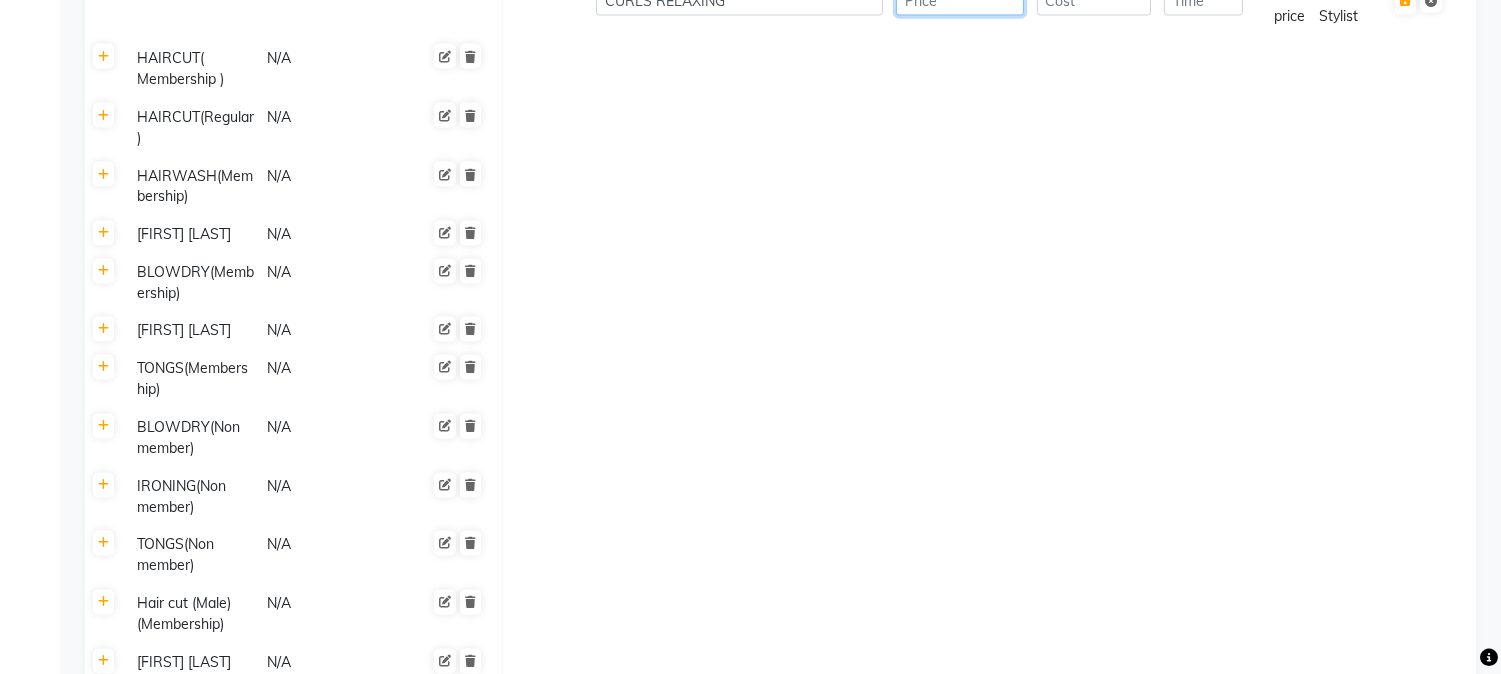 click 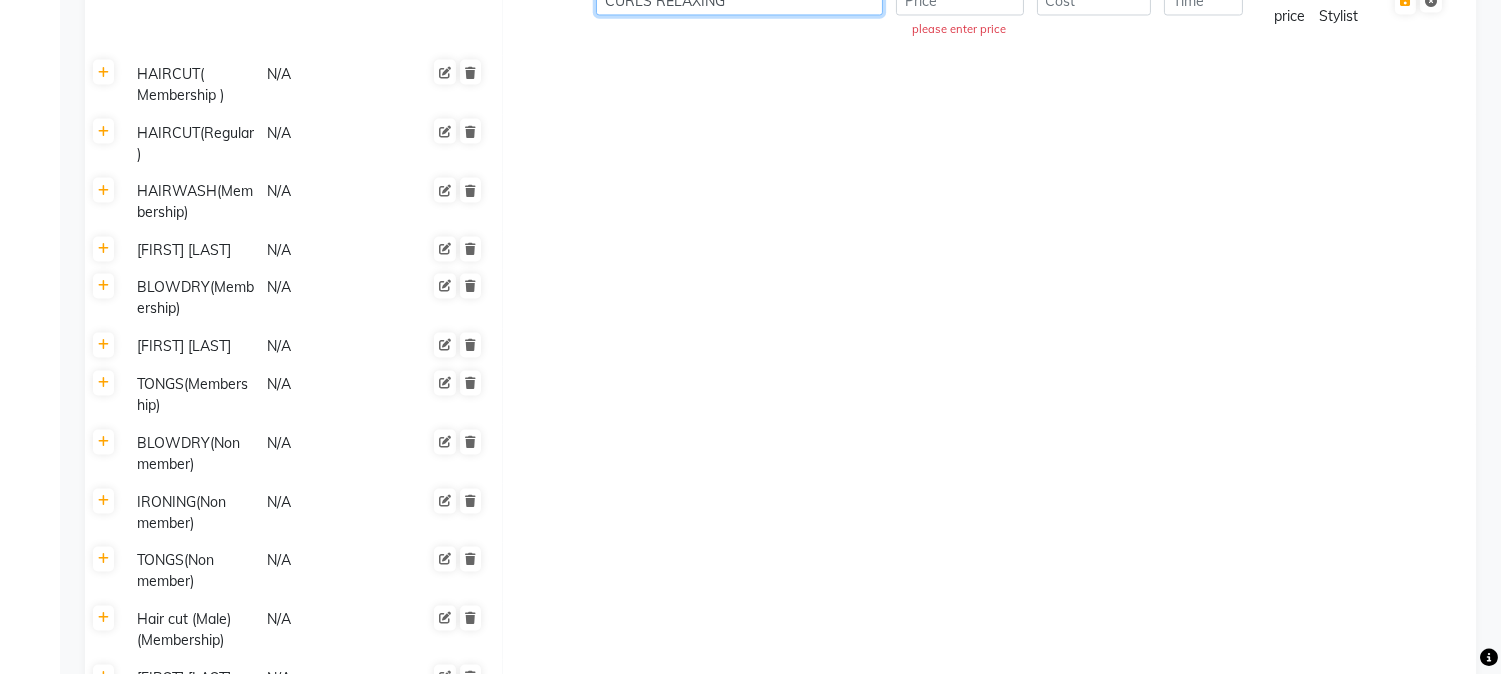 click on "CURLS RELAXING" 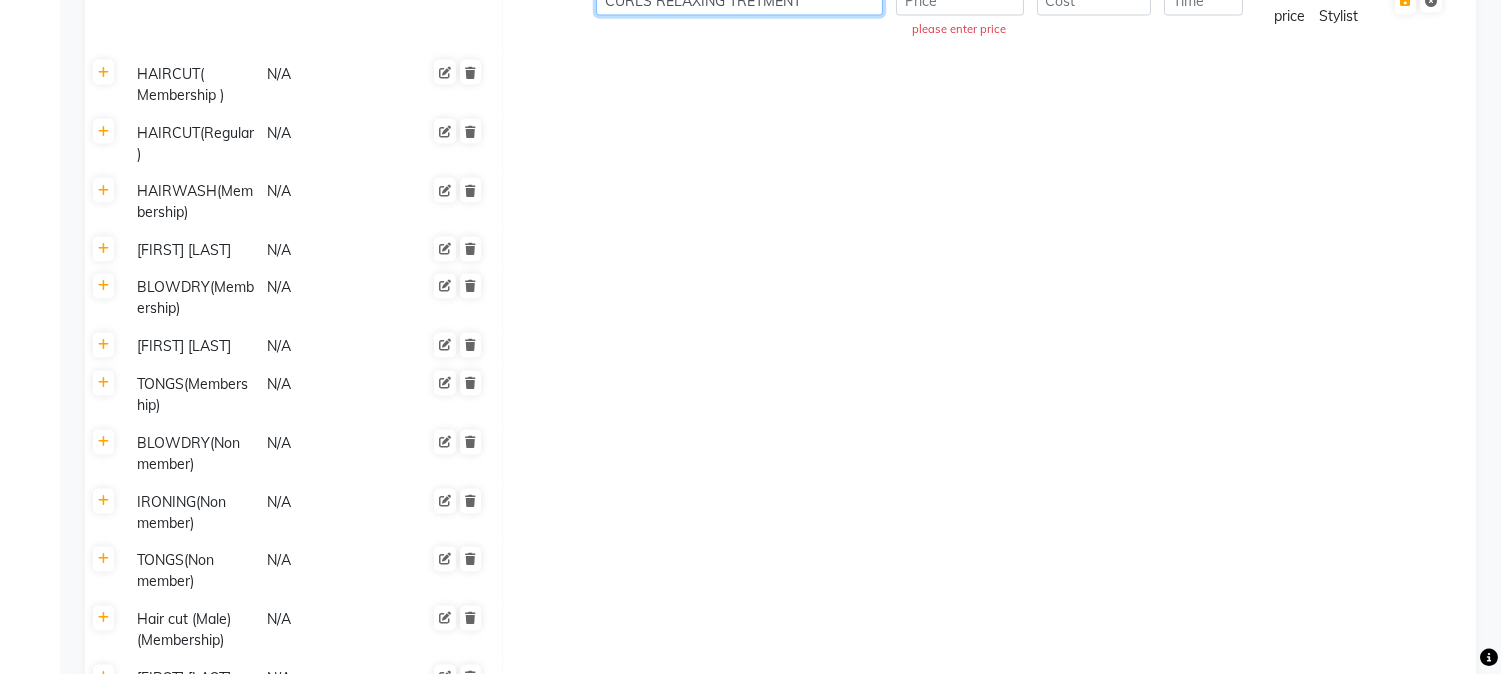 type on "CURLS RELAXING TRETMENT" 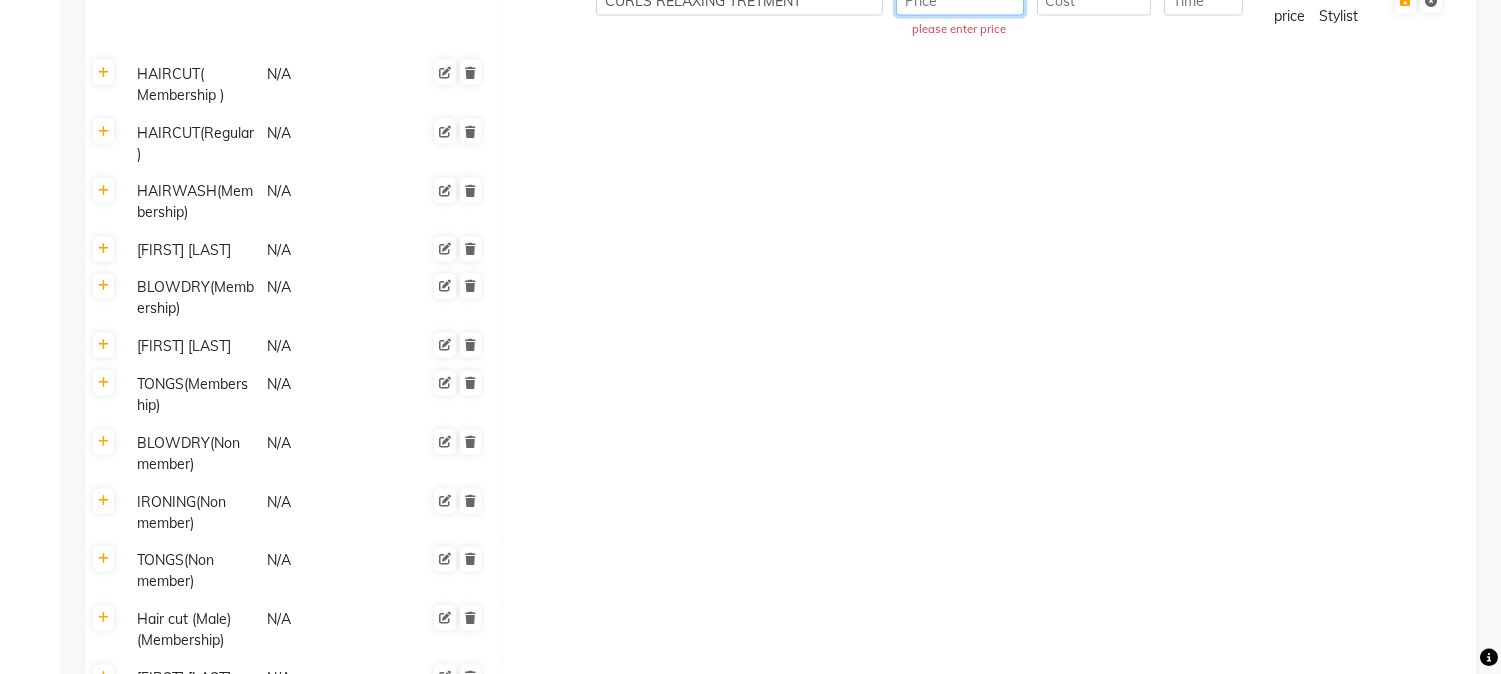 click 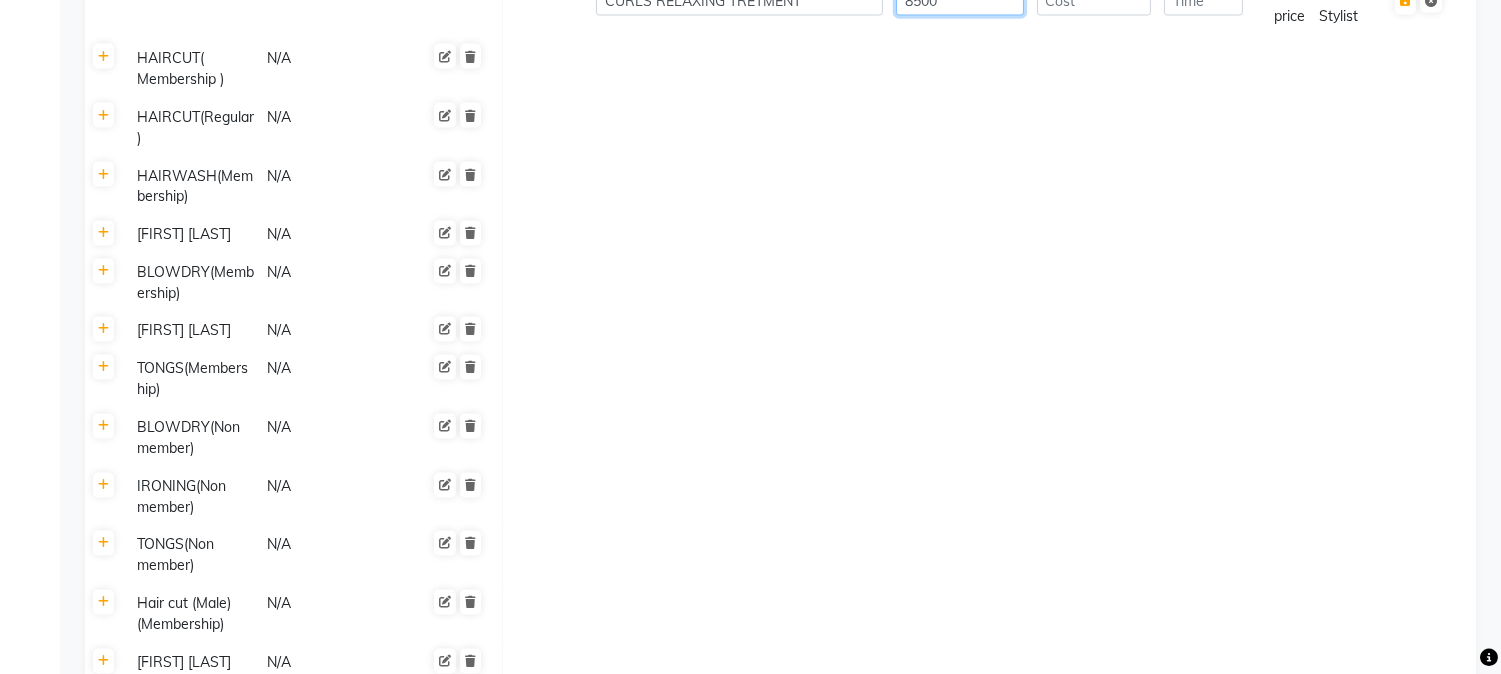 type on "8500" 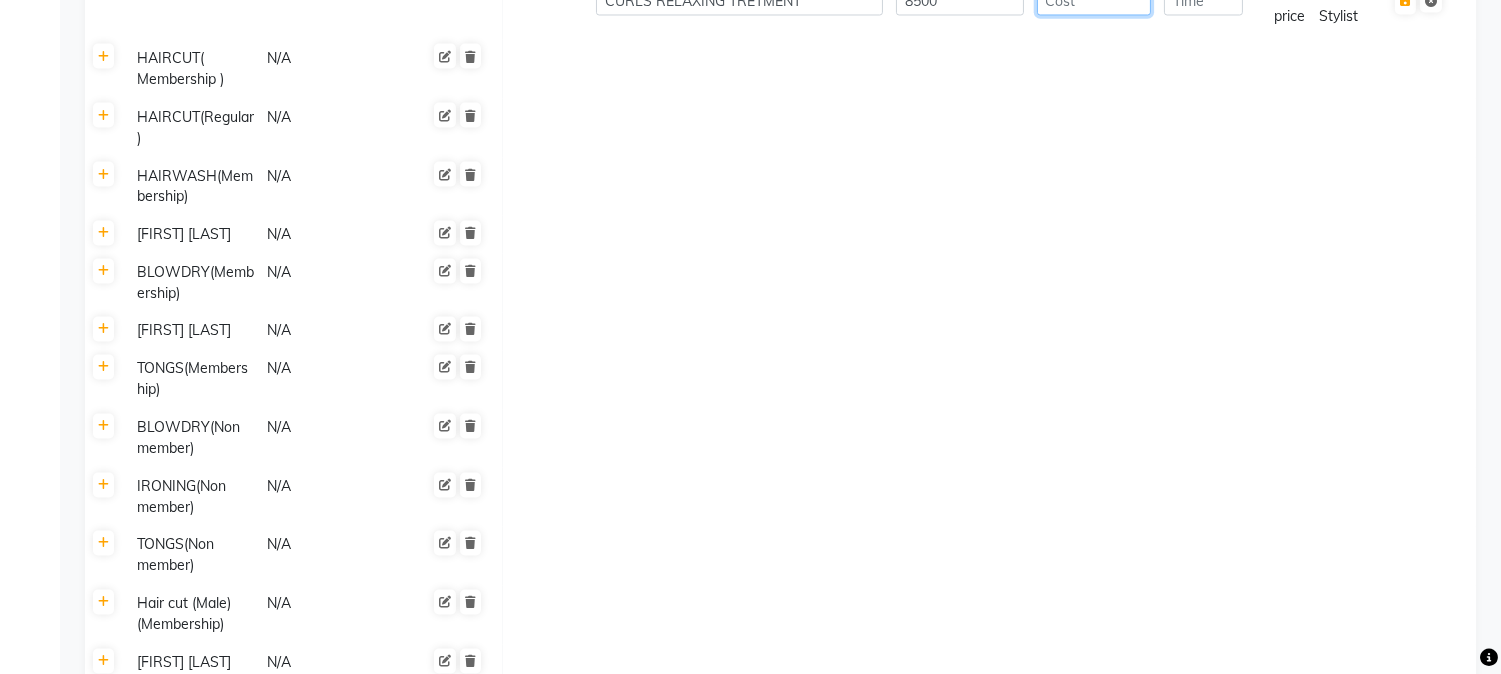 click 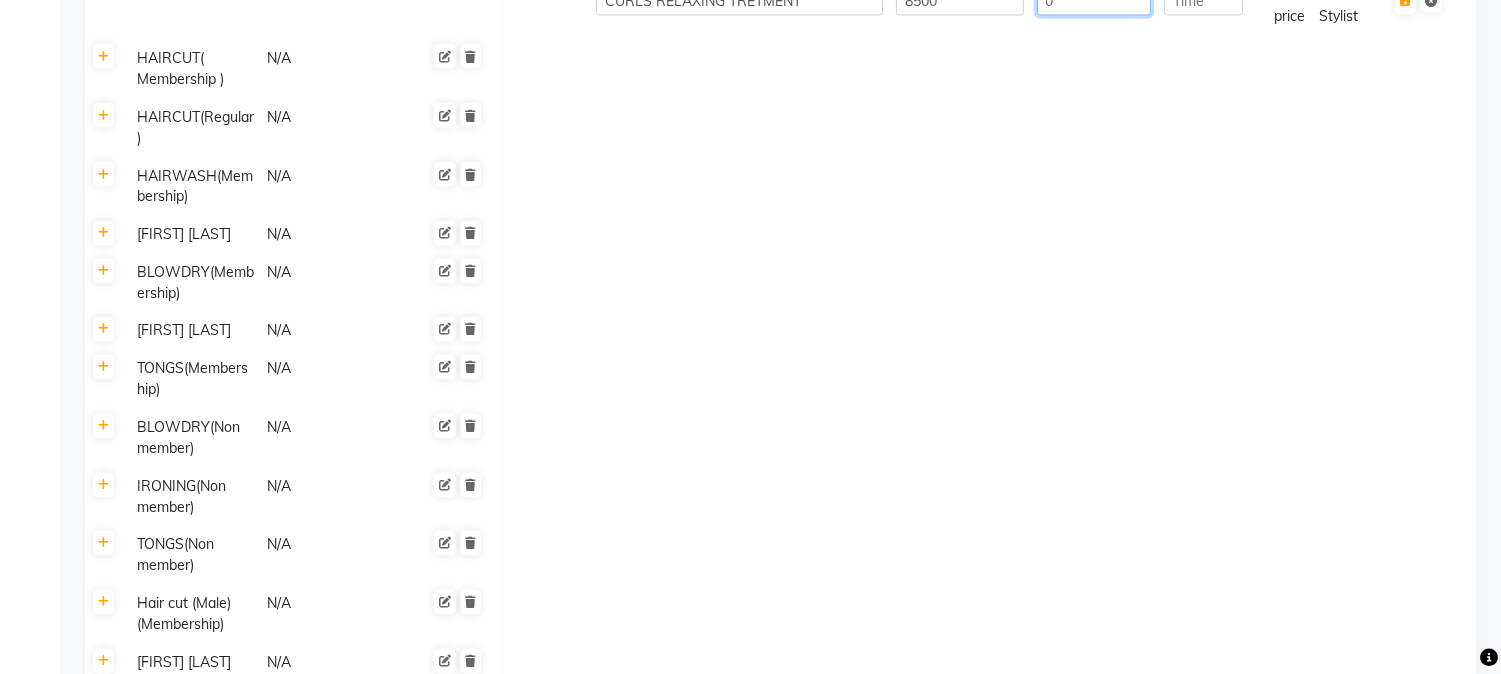 type on "0" 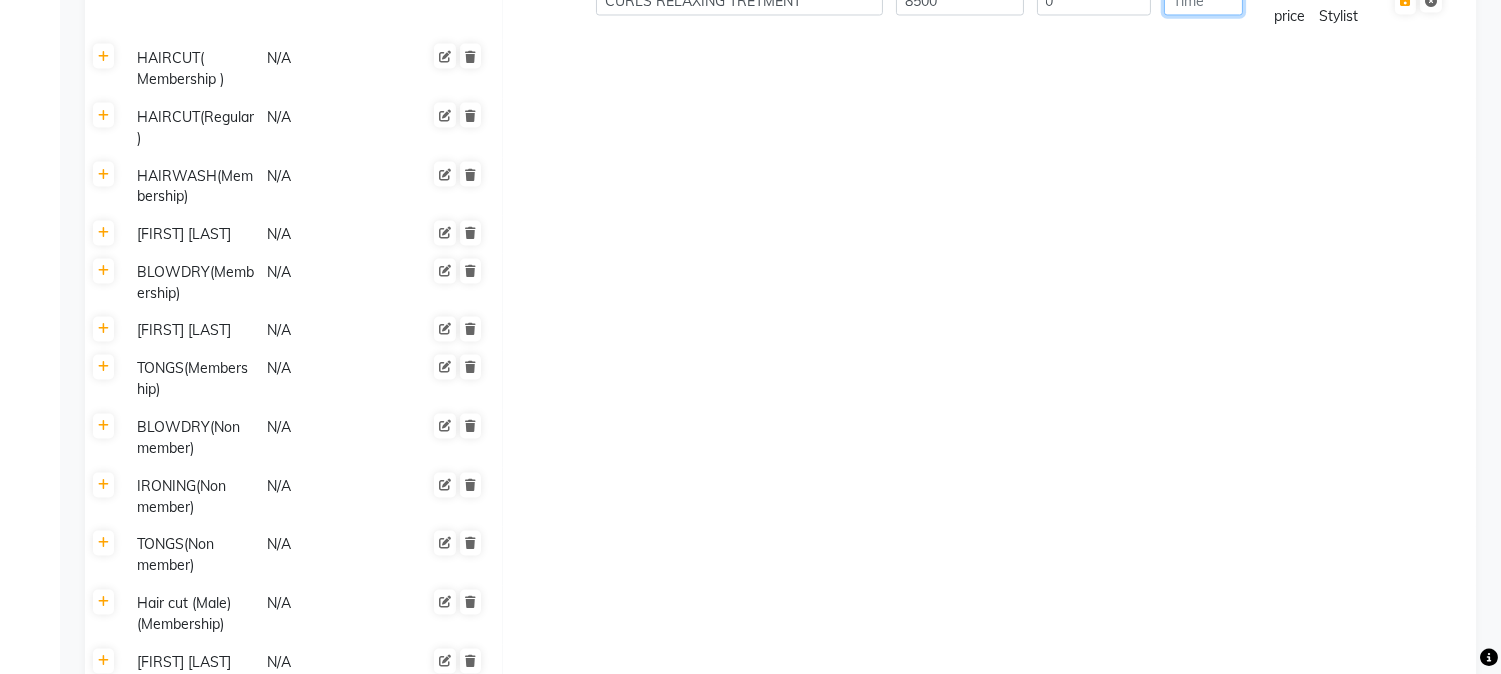 click 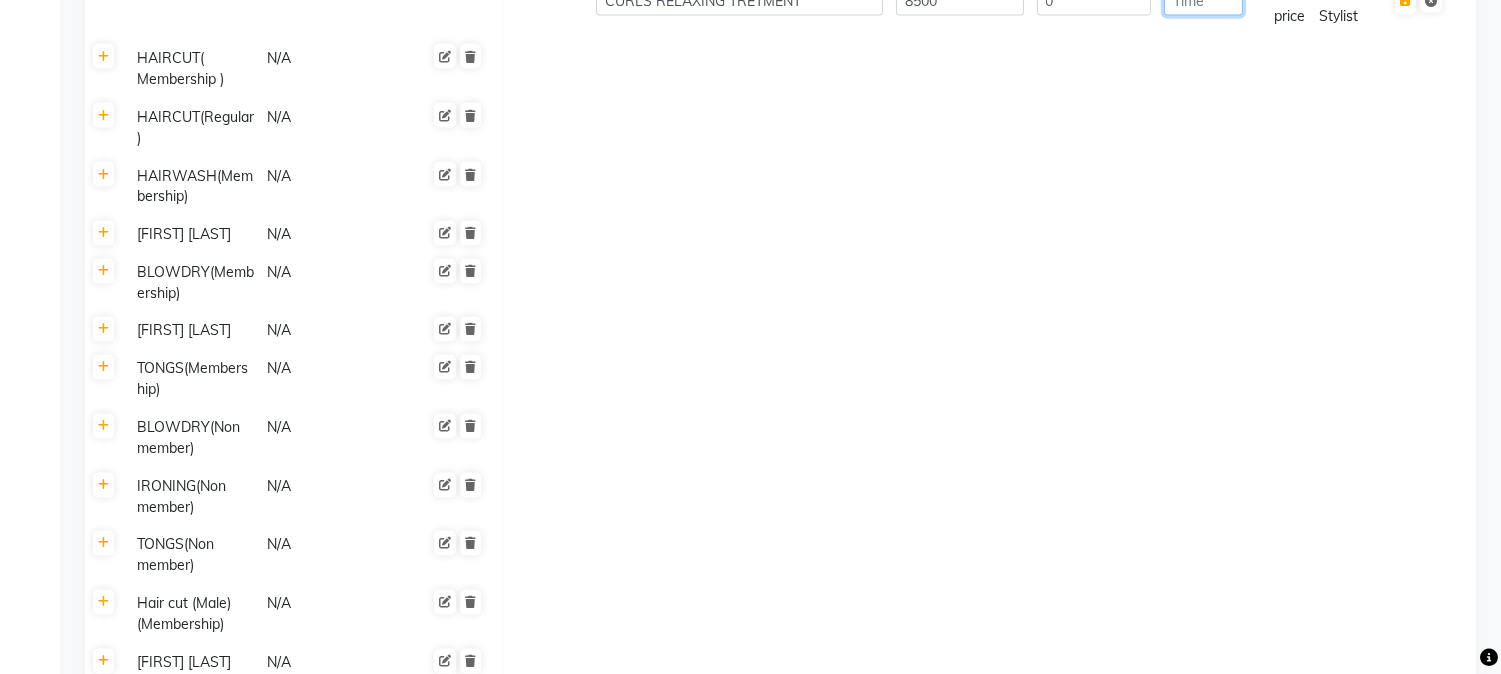 type on "3" 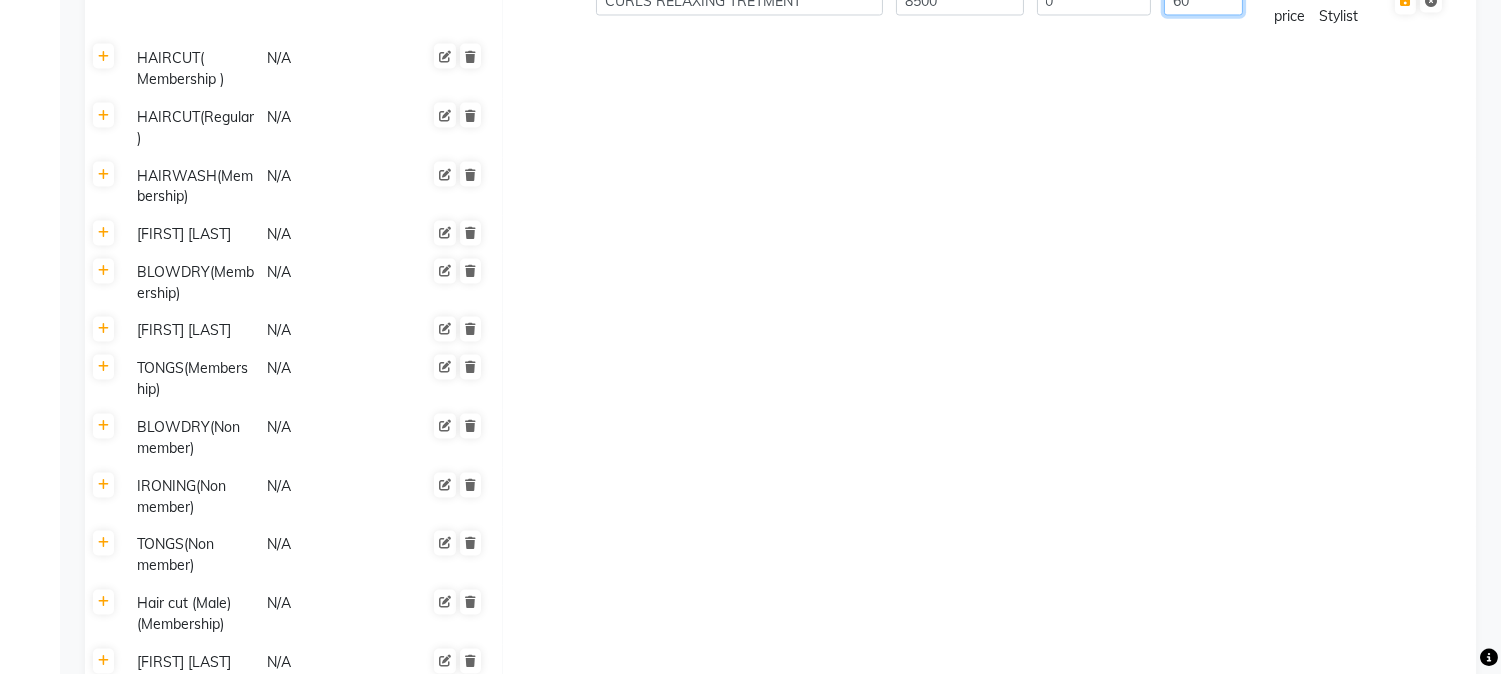 type on "6" 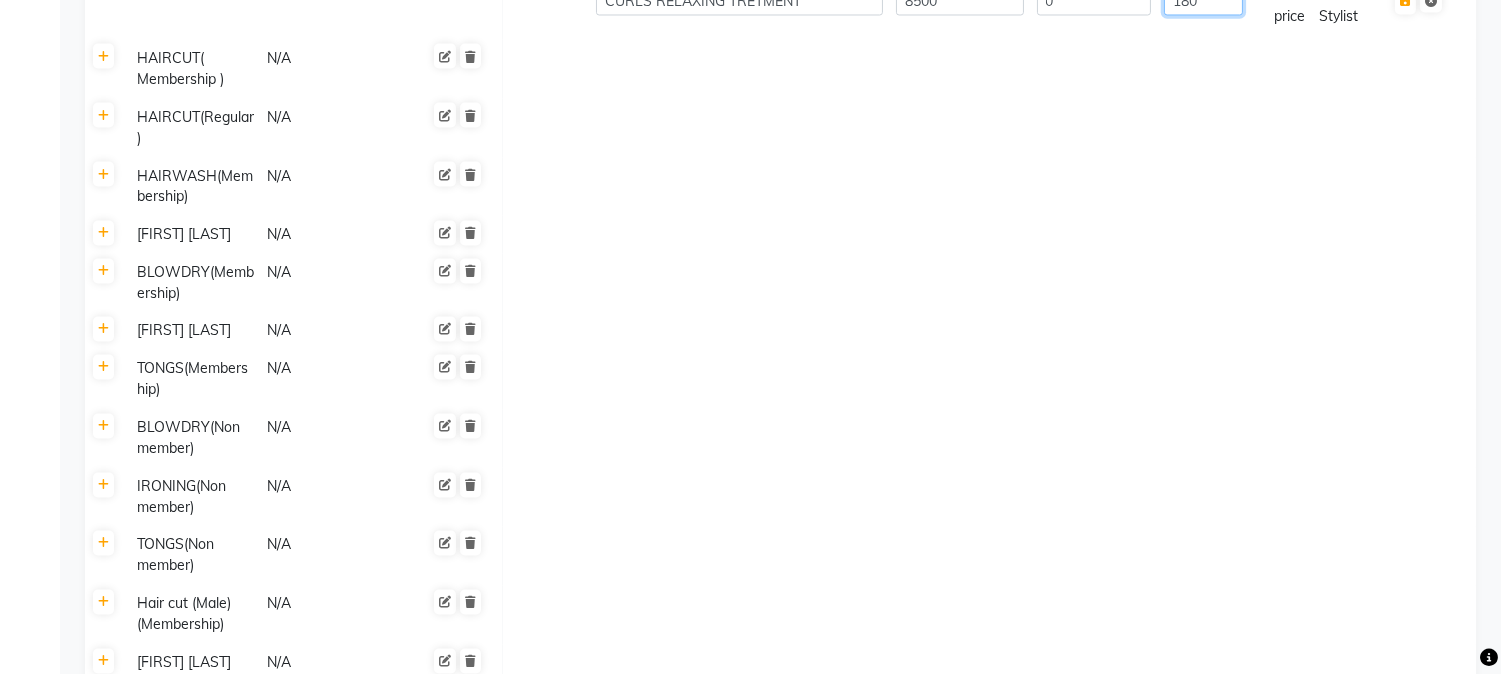 type on "180" 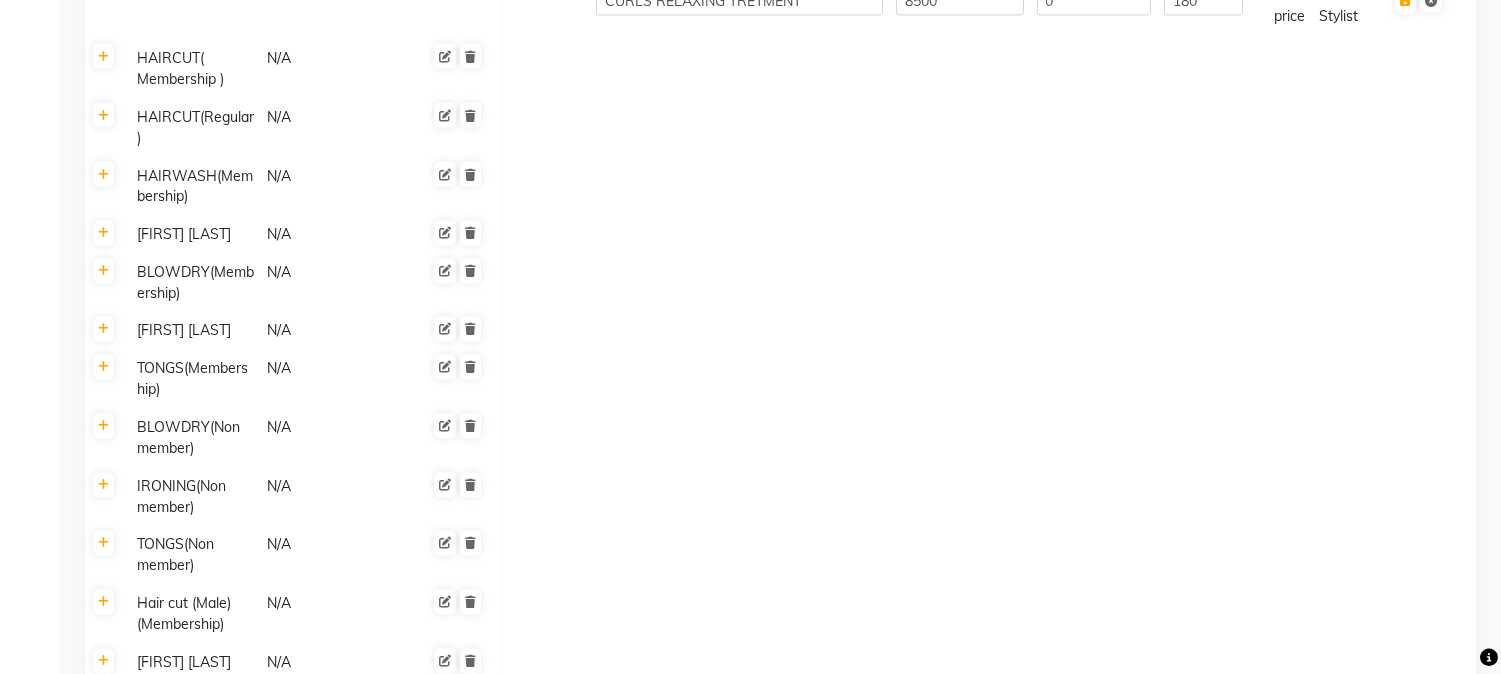 click 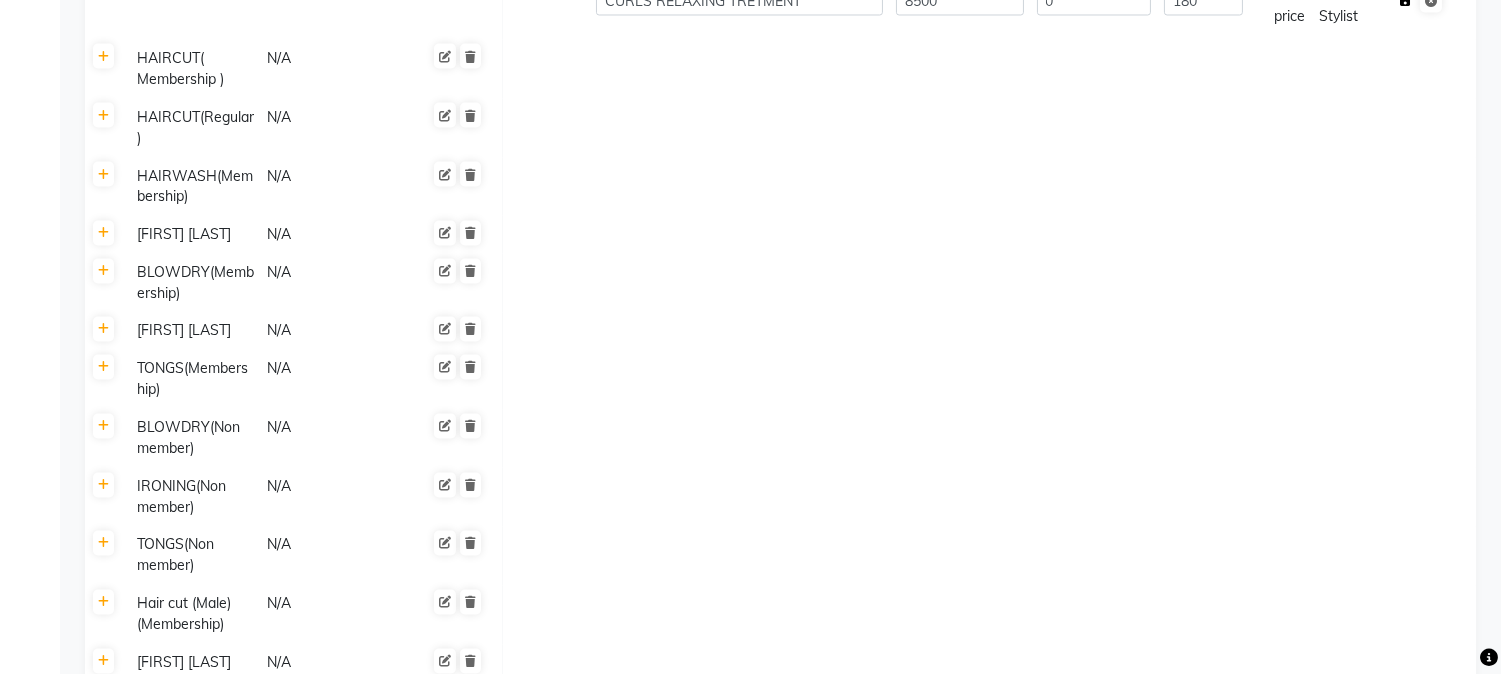 click at bounding box center [1405, 1] 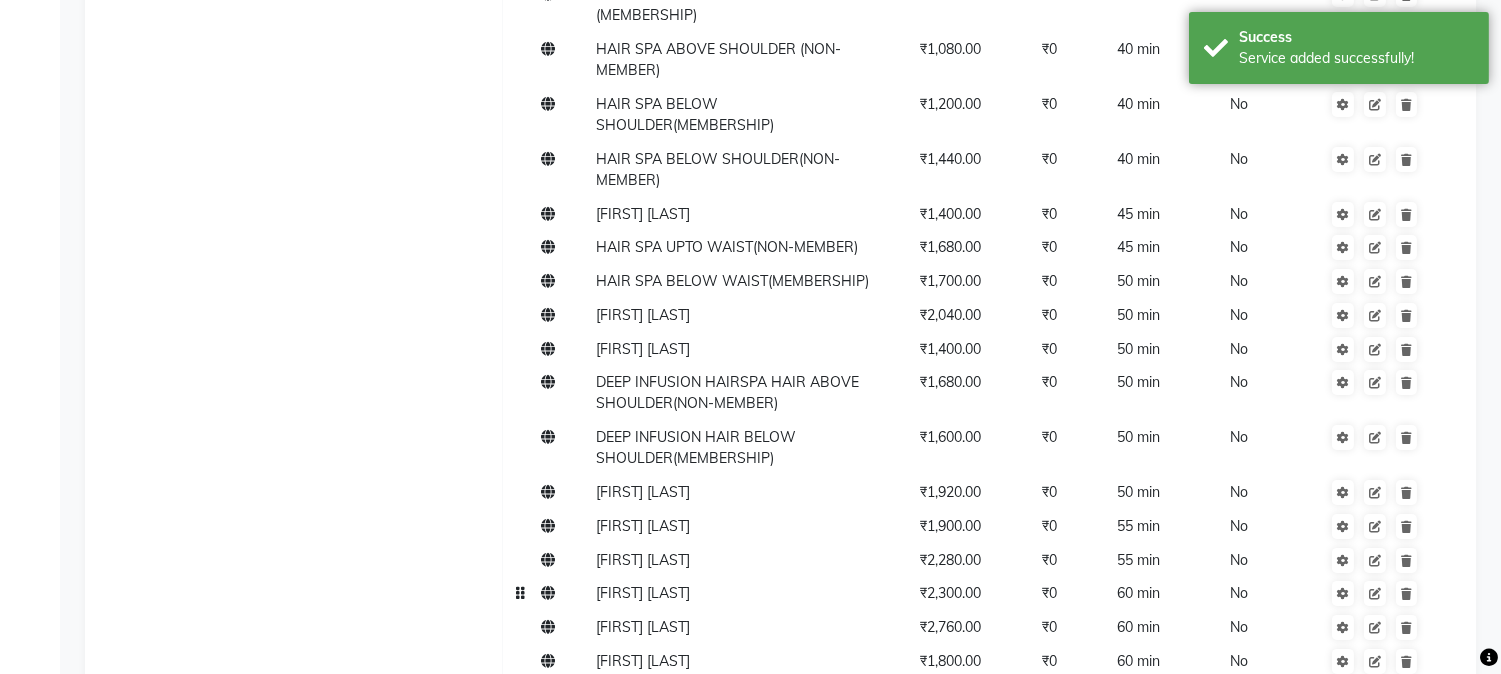 scroll, scrollTop: 0, scrollLeft: 0, axis: both 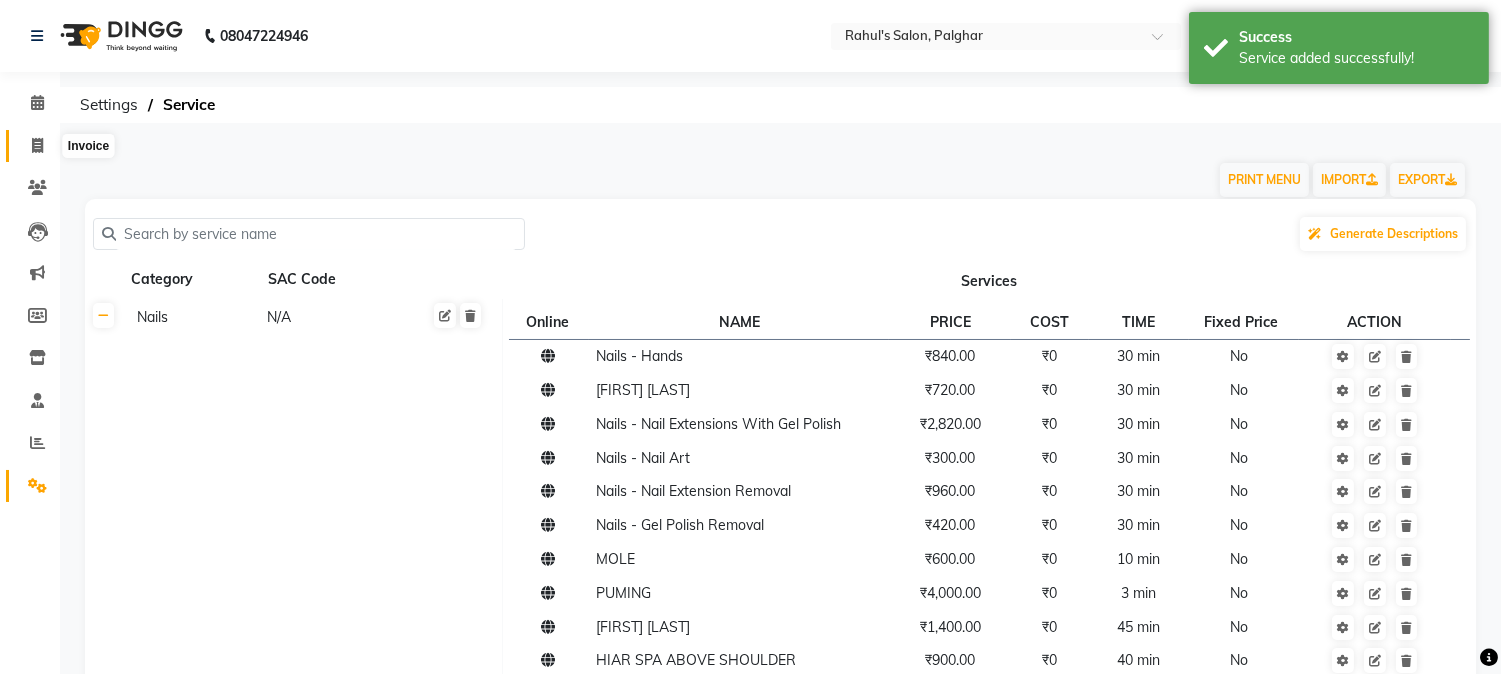 click 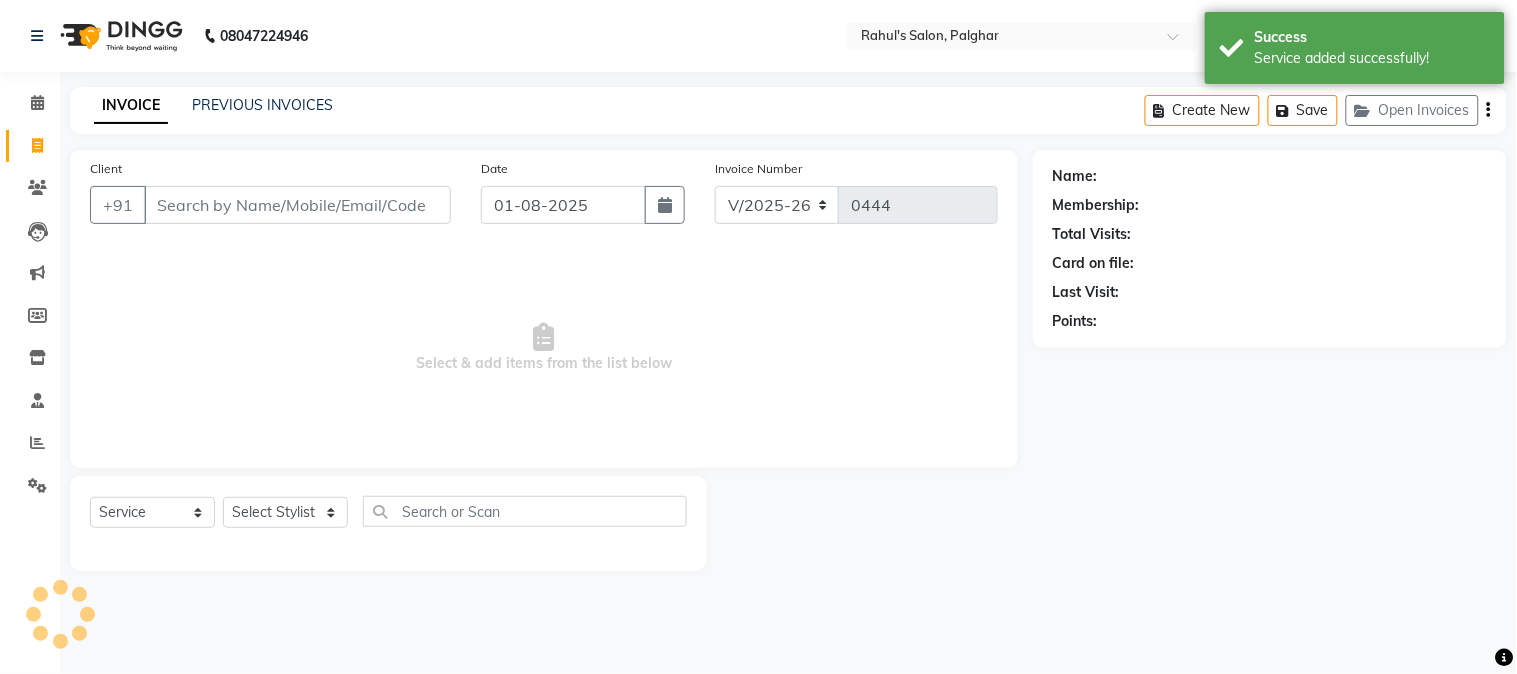 click on "Client" at bounding box center (297, 205) 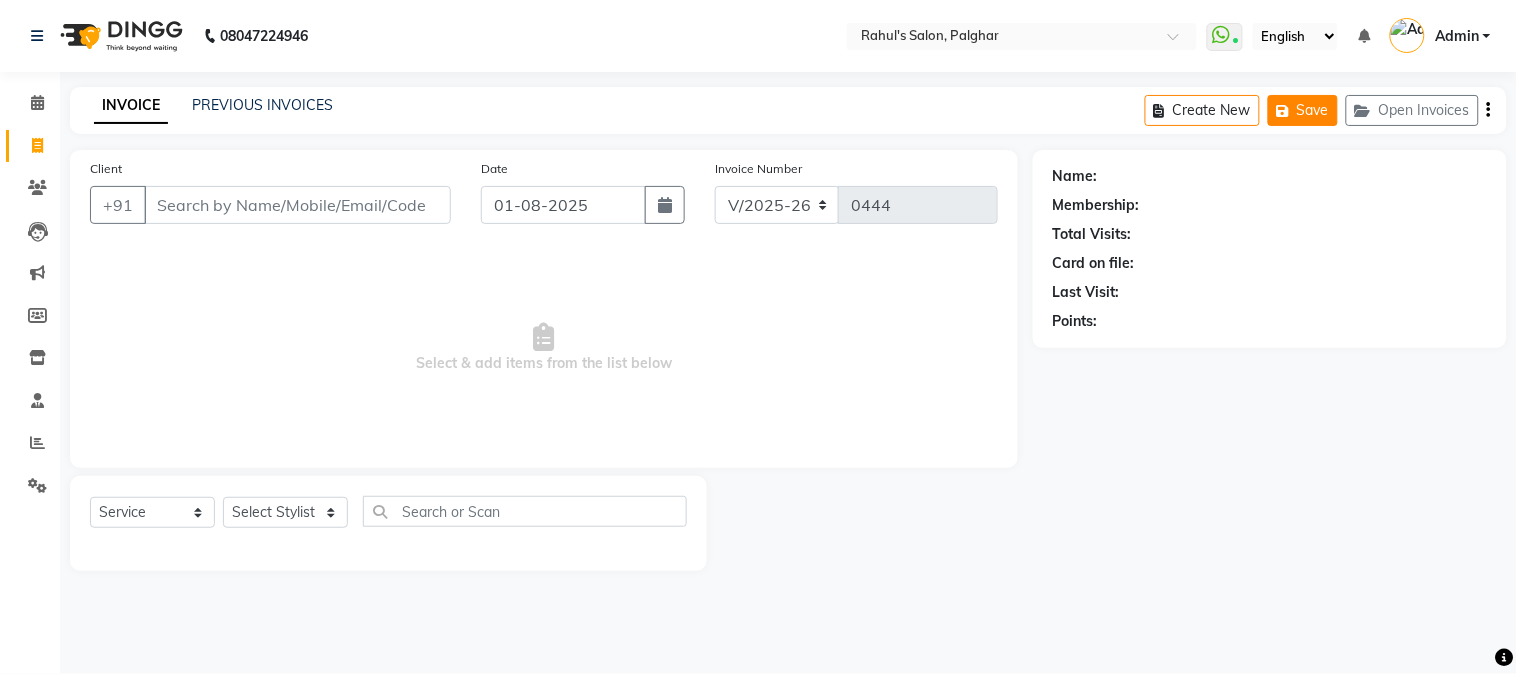 click on "Save" 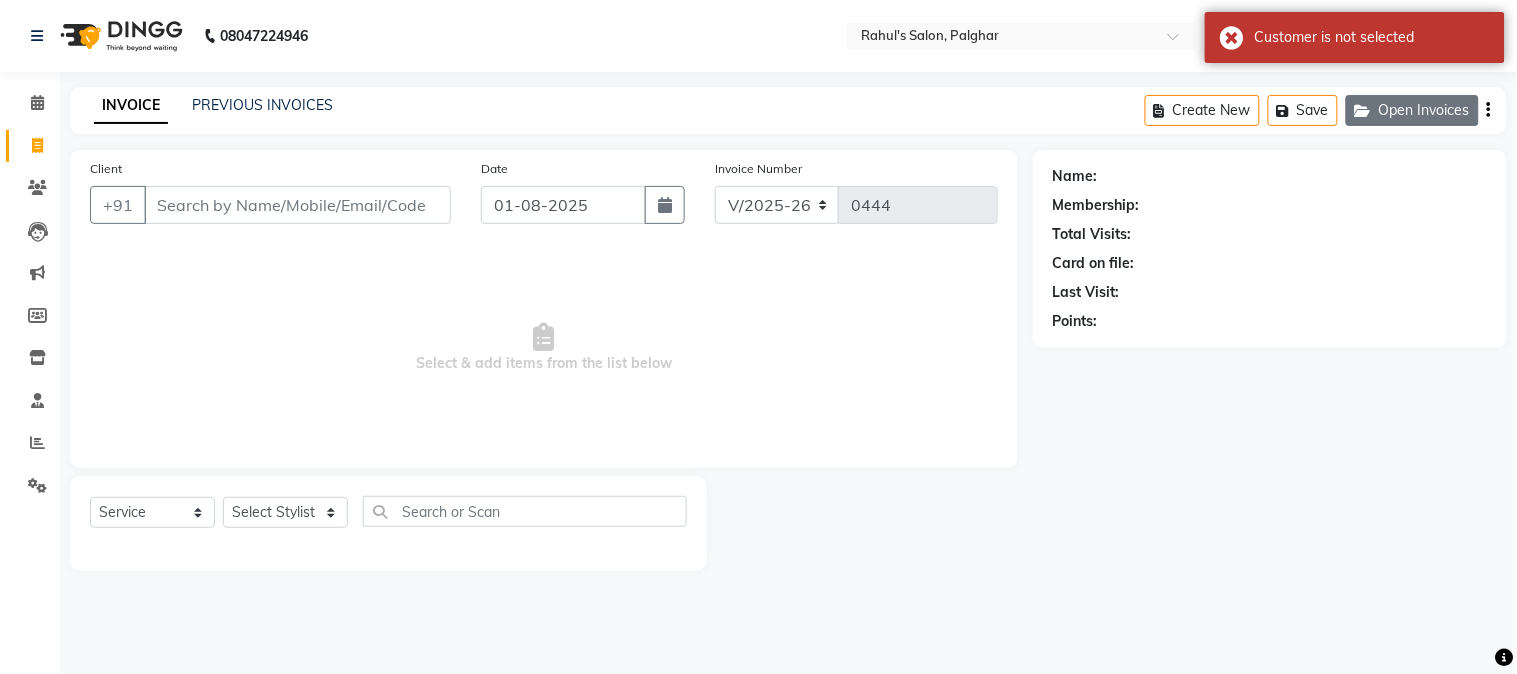 click on "Open Invoices" 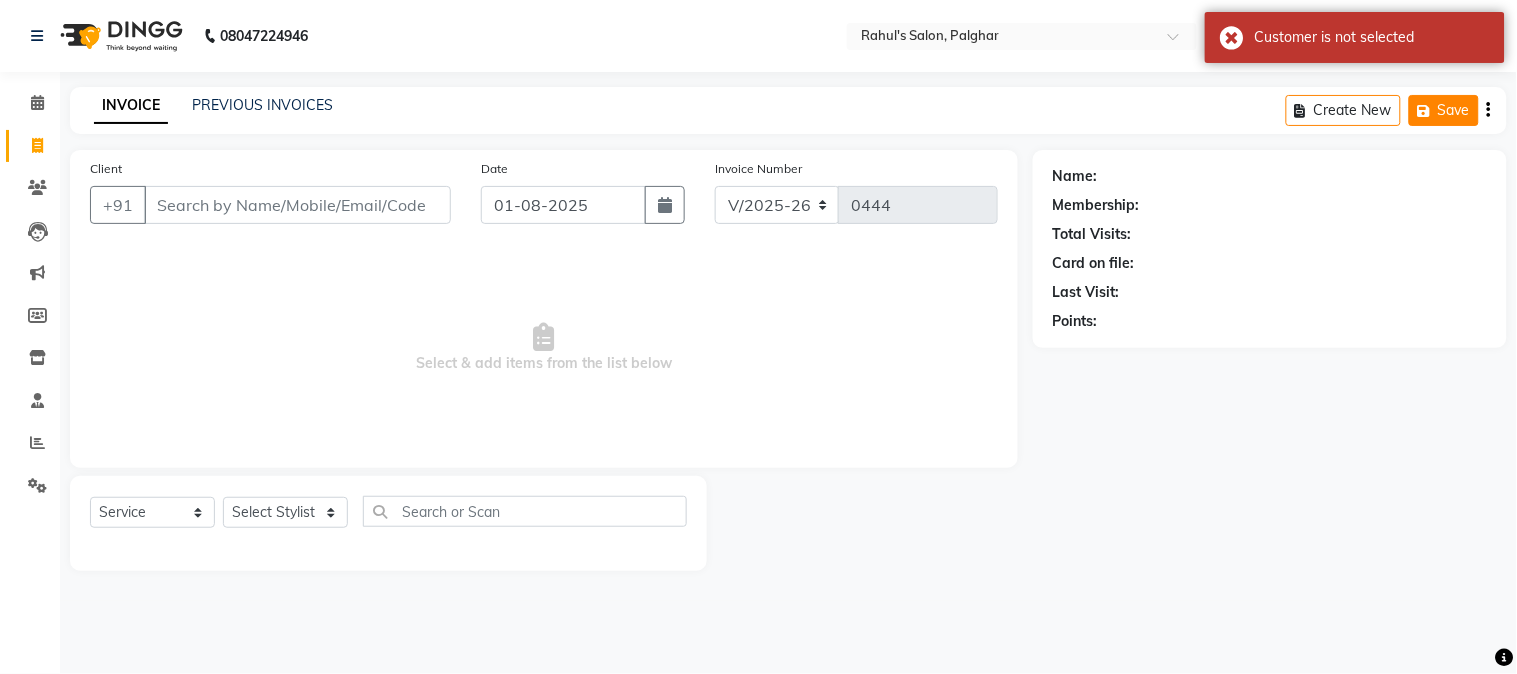 click on "Save" 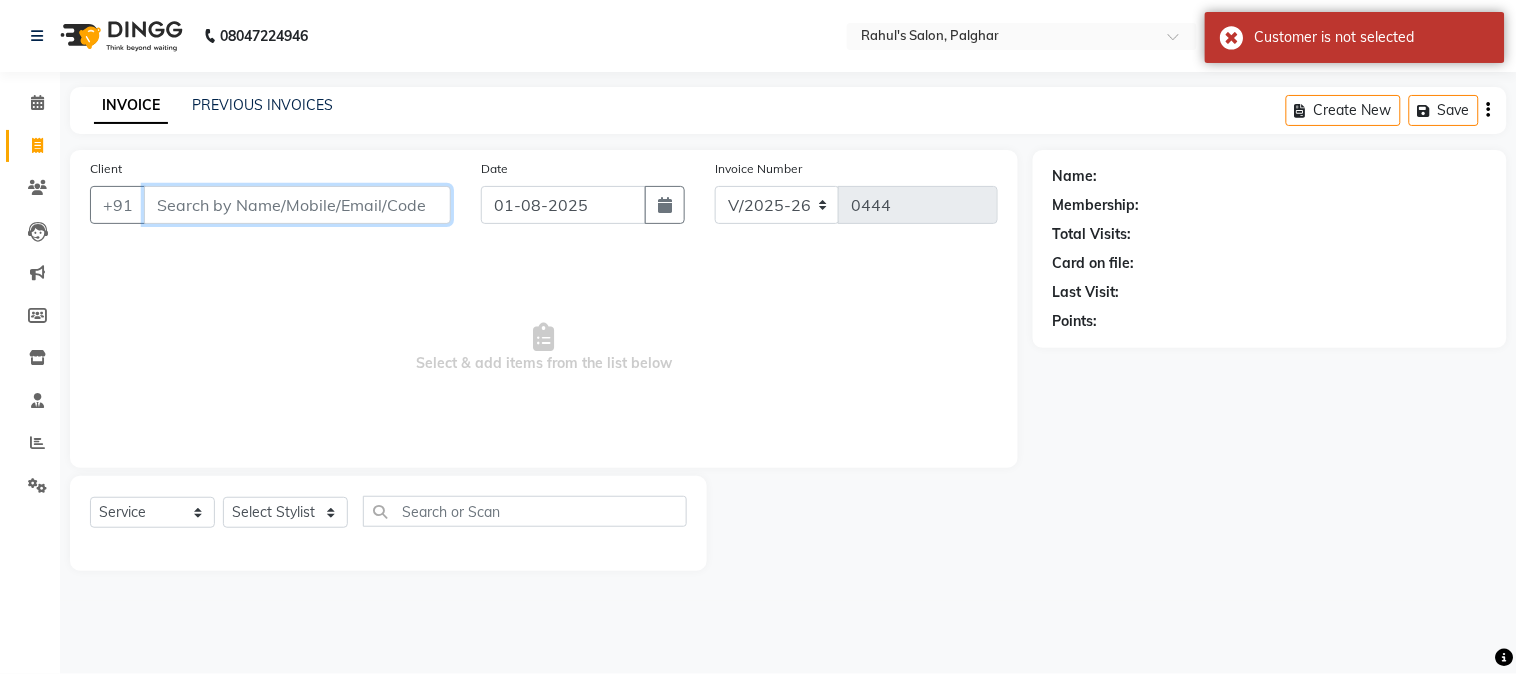 click on "Client" at bounding box center [297, 205] 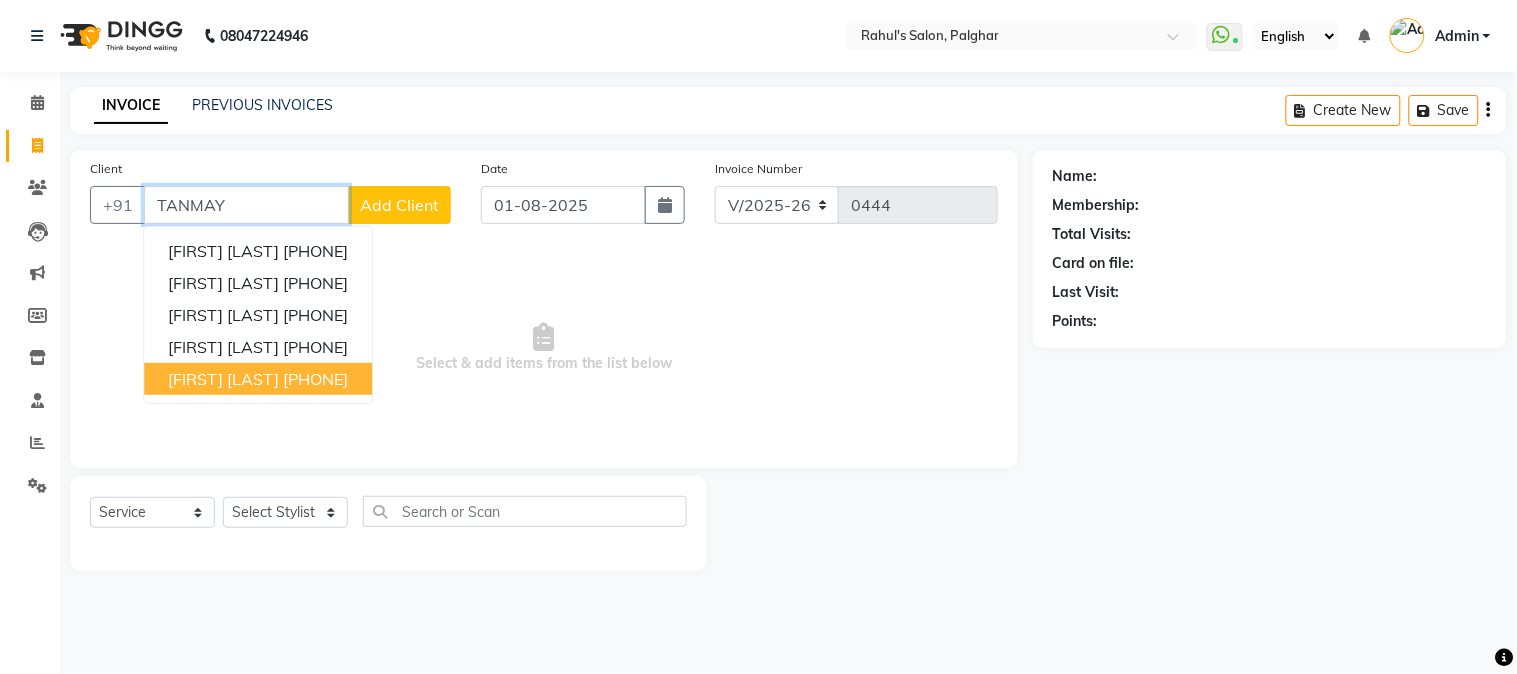 click on "[PHONE]" at bounding box center (315, 379) 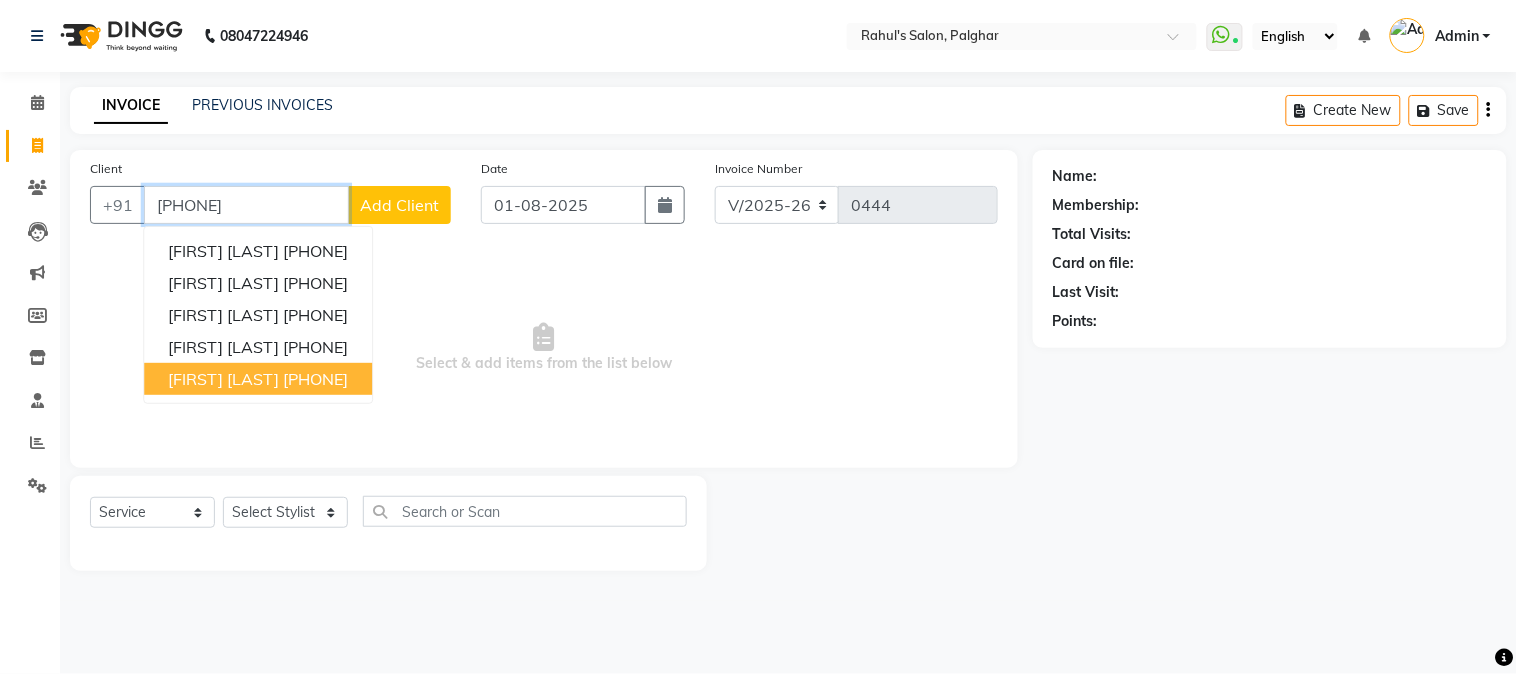 type on "[PHONE]" 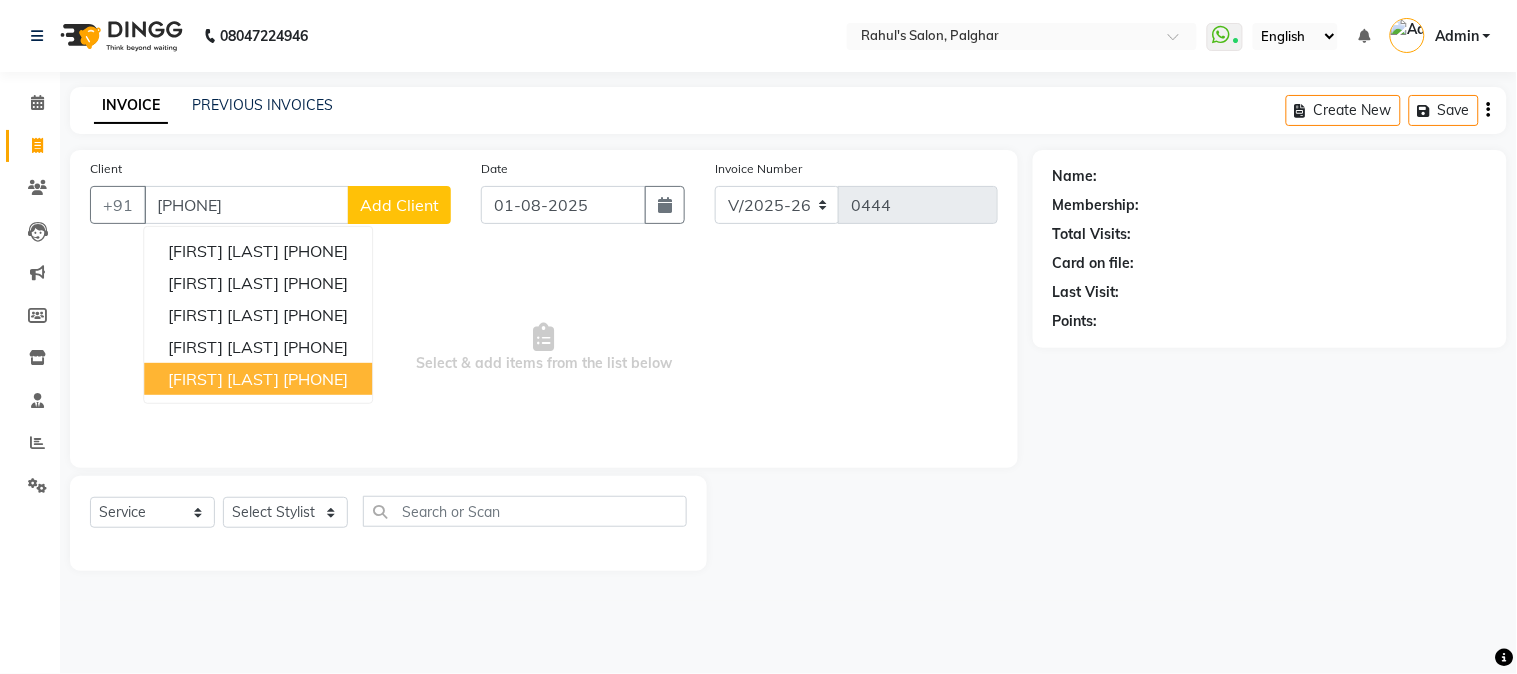 select on "1: Object" 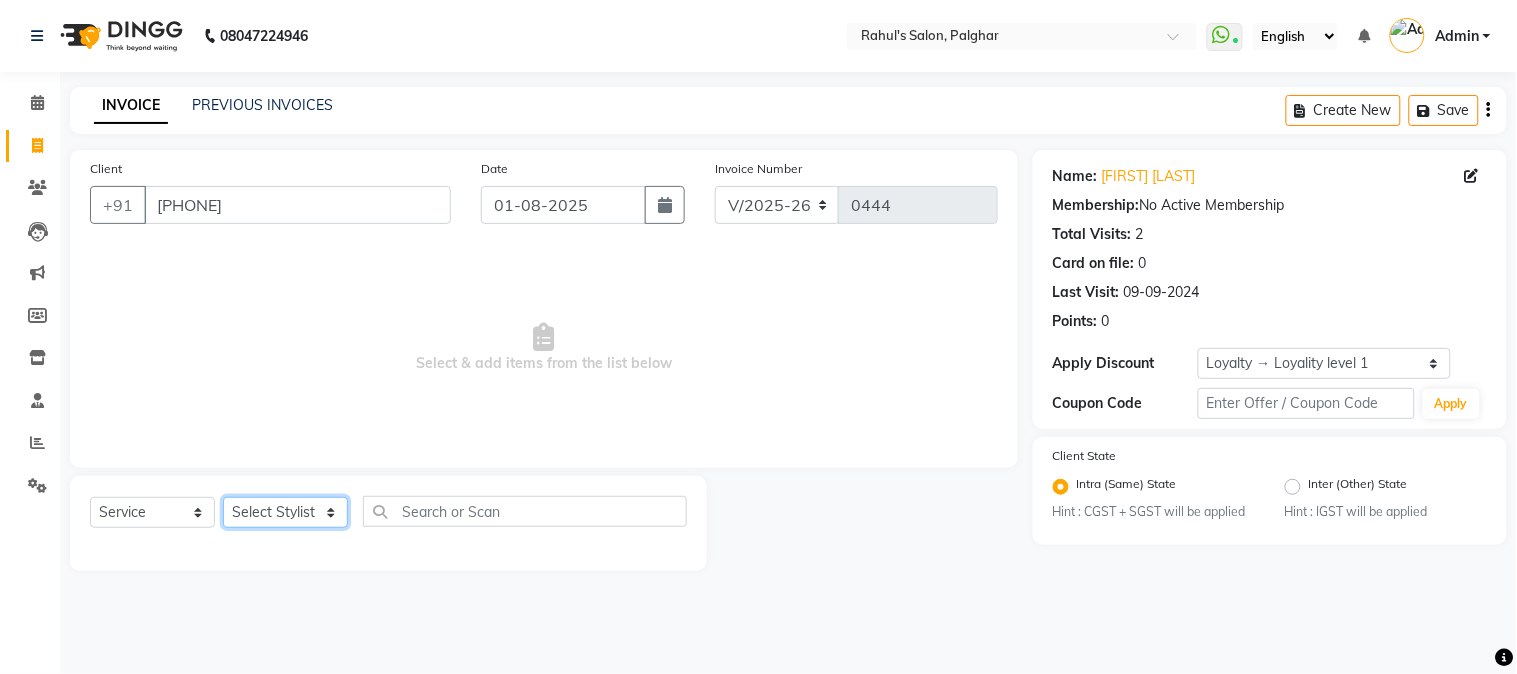 click on "Select Stylist AARMAN AAYUSHI SHARMA Akruti AMAN Amir Arbaz Asif Ansari BABLU Bandana BHAGYESH CHETAN CHETAN BOISAR furkan GEETA KISHOR KISHOR JAMBHULKAR kunal mushahid [muddu] Nilam NIRANJAN Nisha Parmar PRABHA PUNAM Rahul Sir RAVI RIMA Rohit Tandel SALONI Sandy Sir sarfaraz shovib M.D shreya ZOYA" 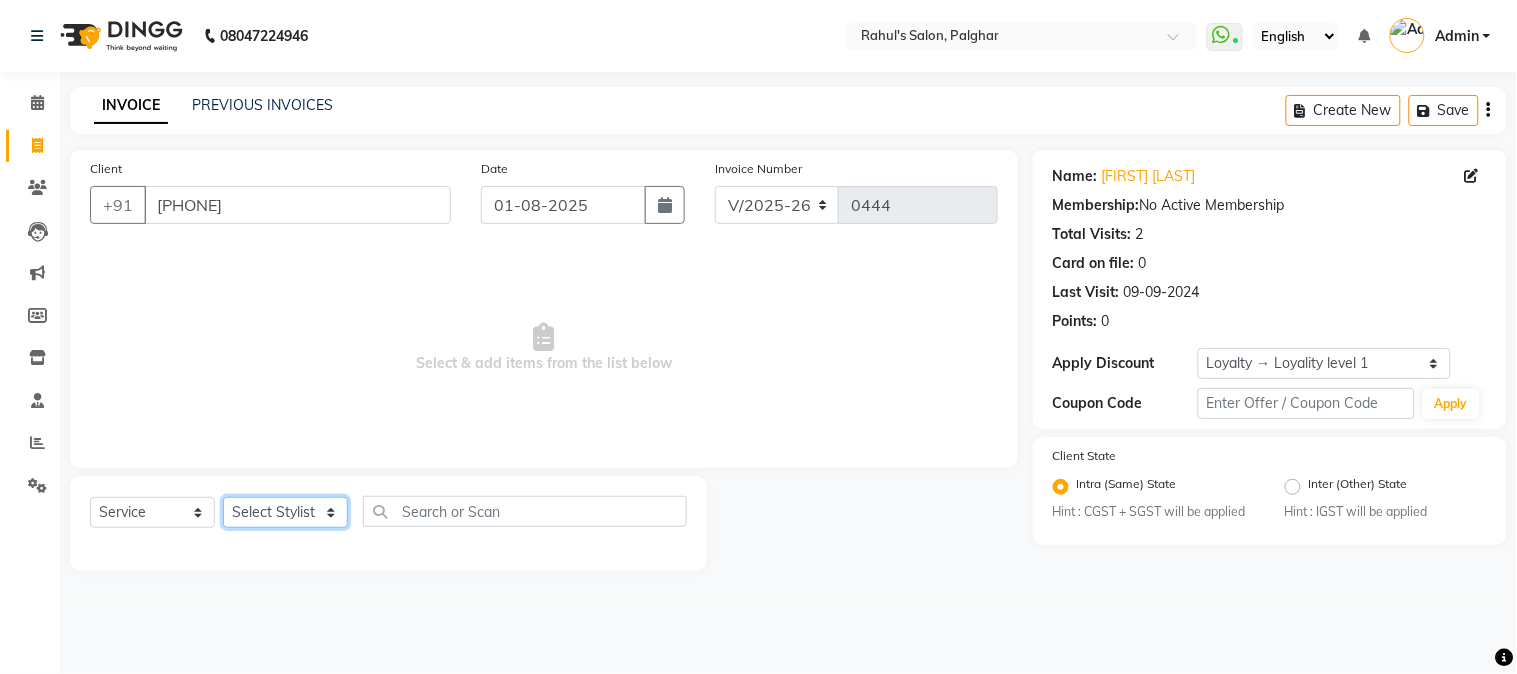 select on "65416" 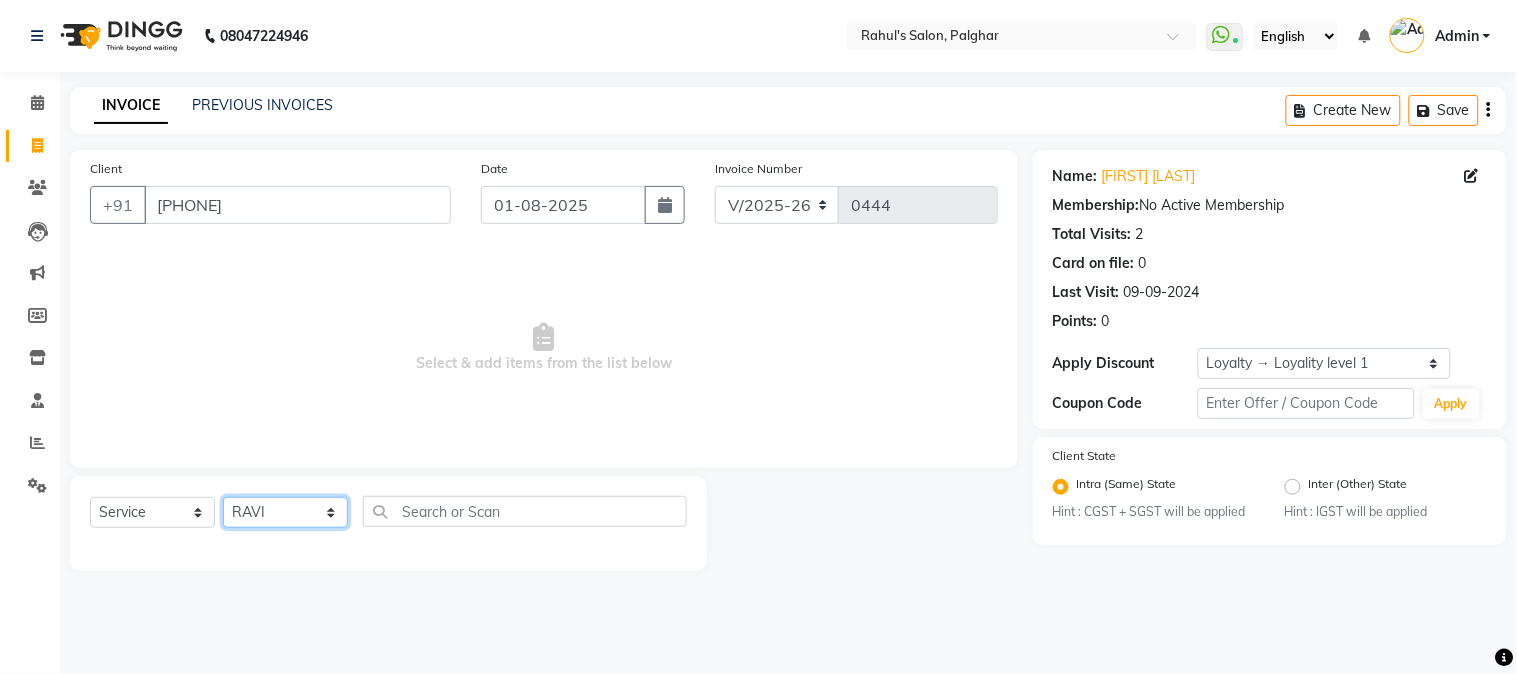 click on "Select Stylist AARMAN AAYUSHI SHARMA Akruti AMAN Amir Arbaz Asif Ansari BABLU Bandana BHAGYESH CHETAN CHETAN BOISAR furkan GEETA KISHOR KISHOR JAMBHULKAR kunal mushahid [muddu] Nilam NIRANJAN Nisha Parmar PRABHA PUNAM Rahul Sir RAVI RIMA Rohit Tandel SALONI Sandy Sir sarfaraz shovib M.D shreya ZOYA" 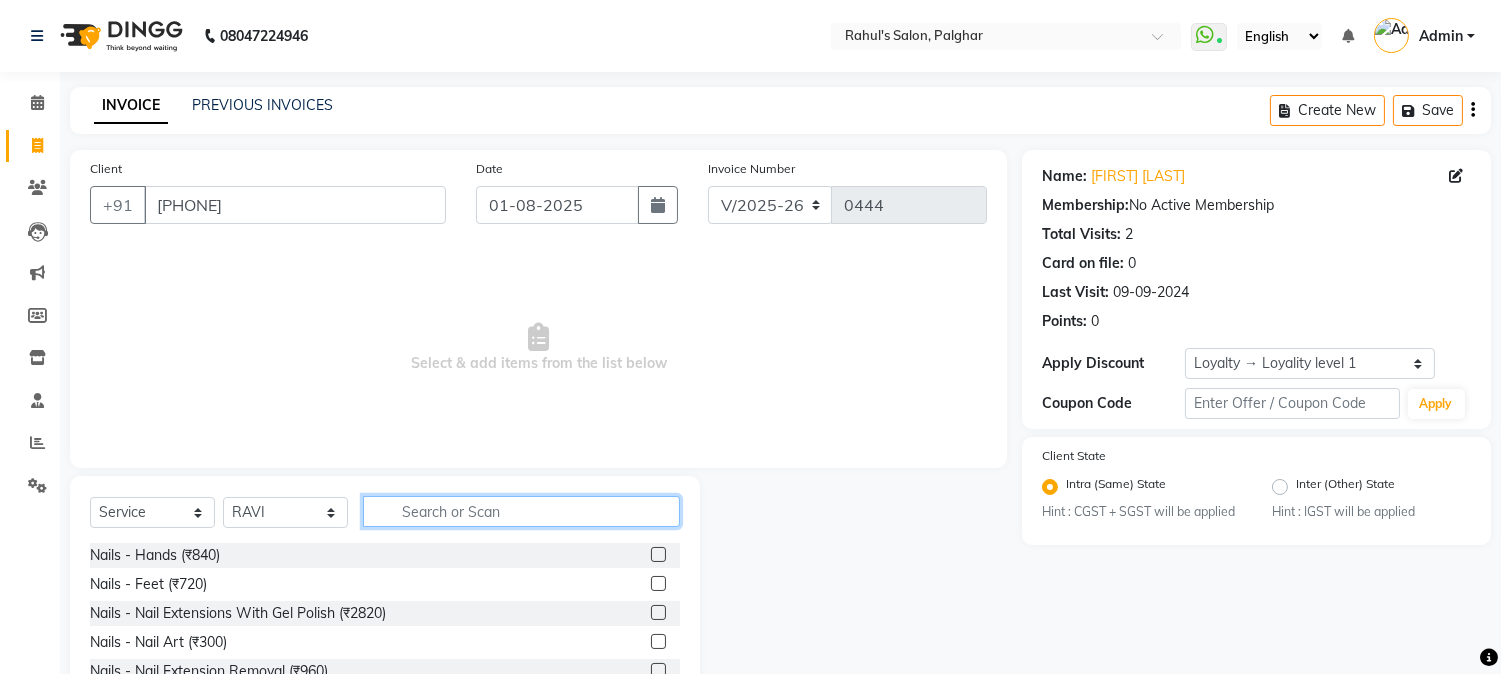 click 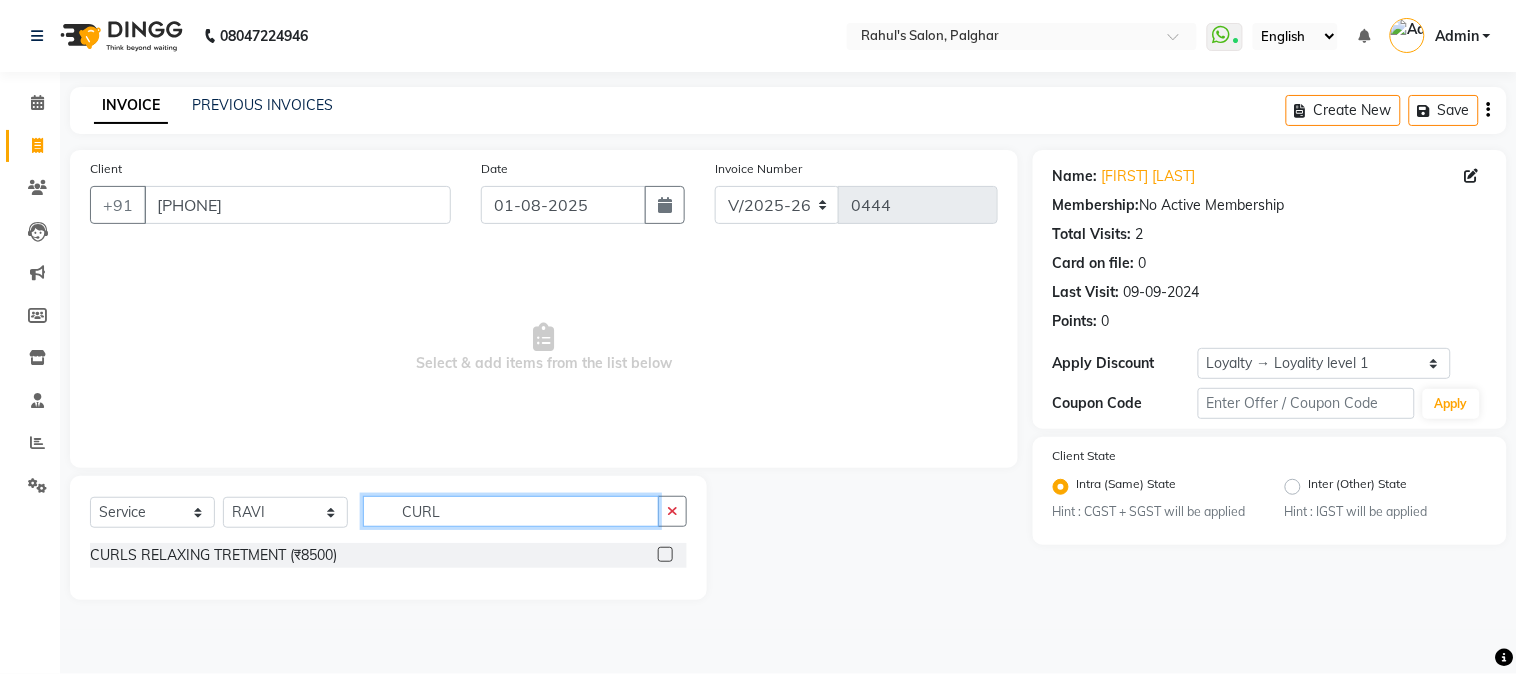 type on "CURL" 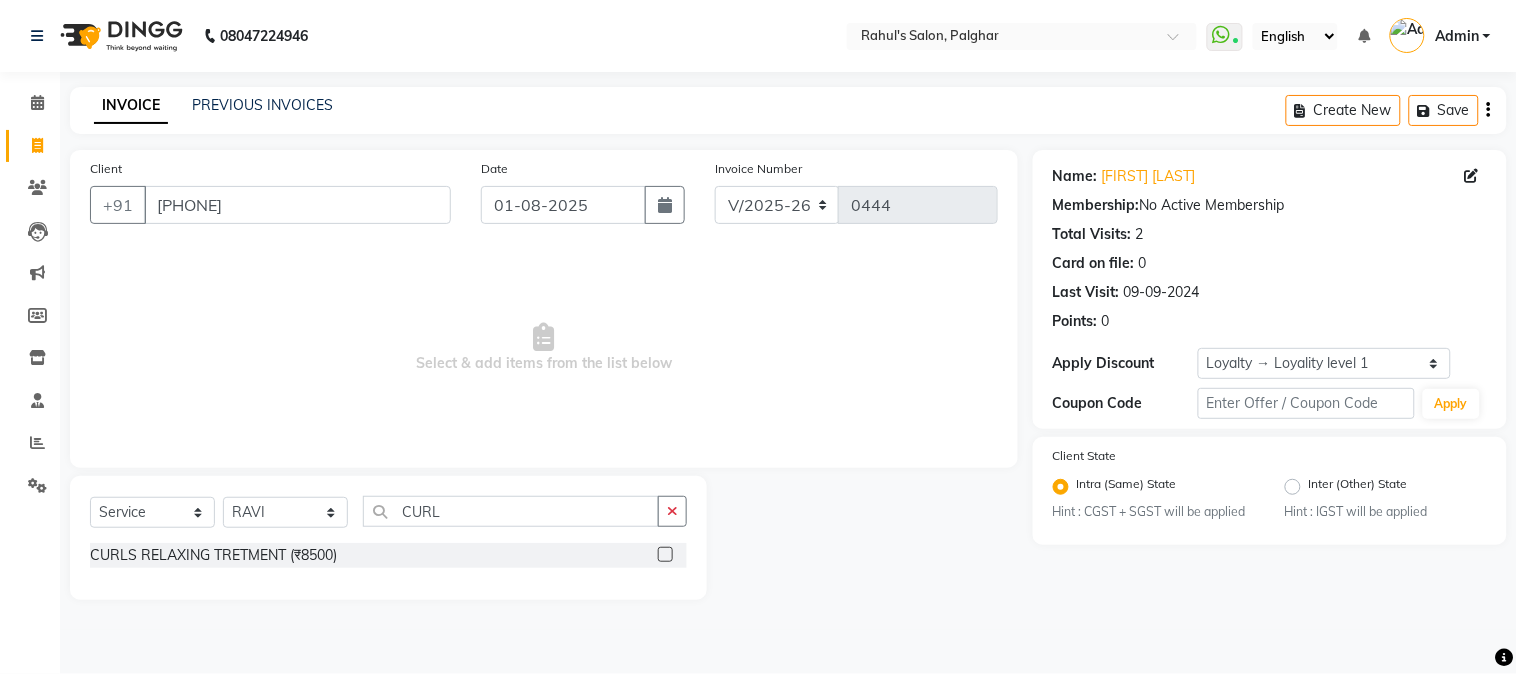 click 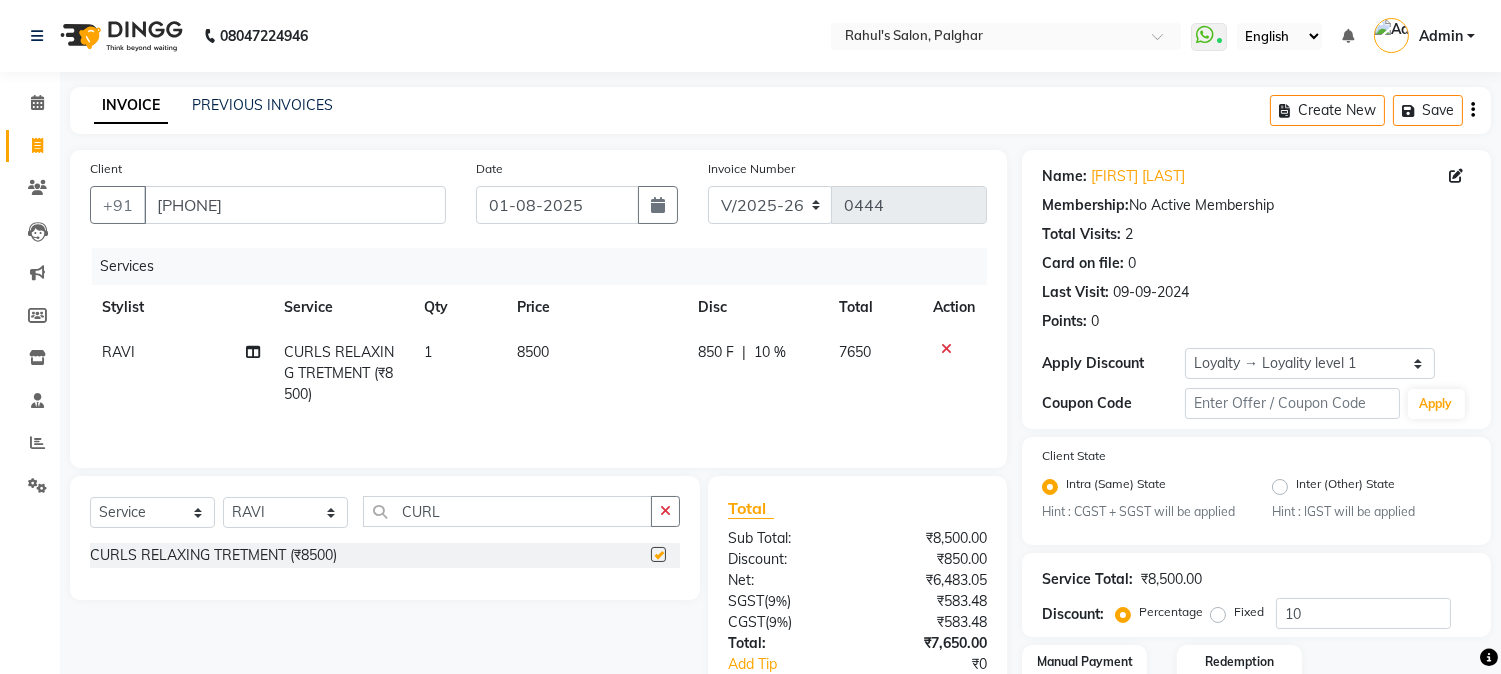 checkbox on "false" 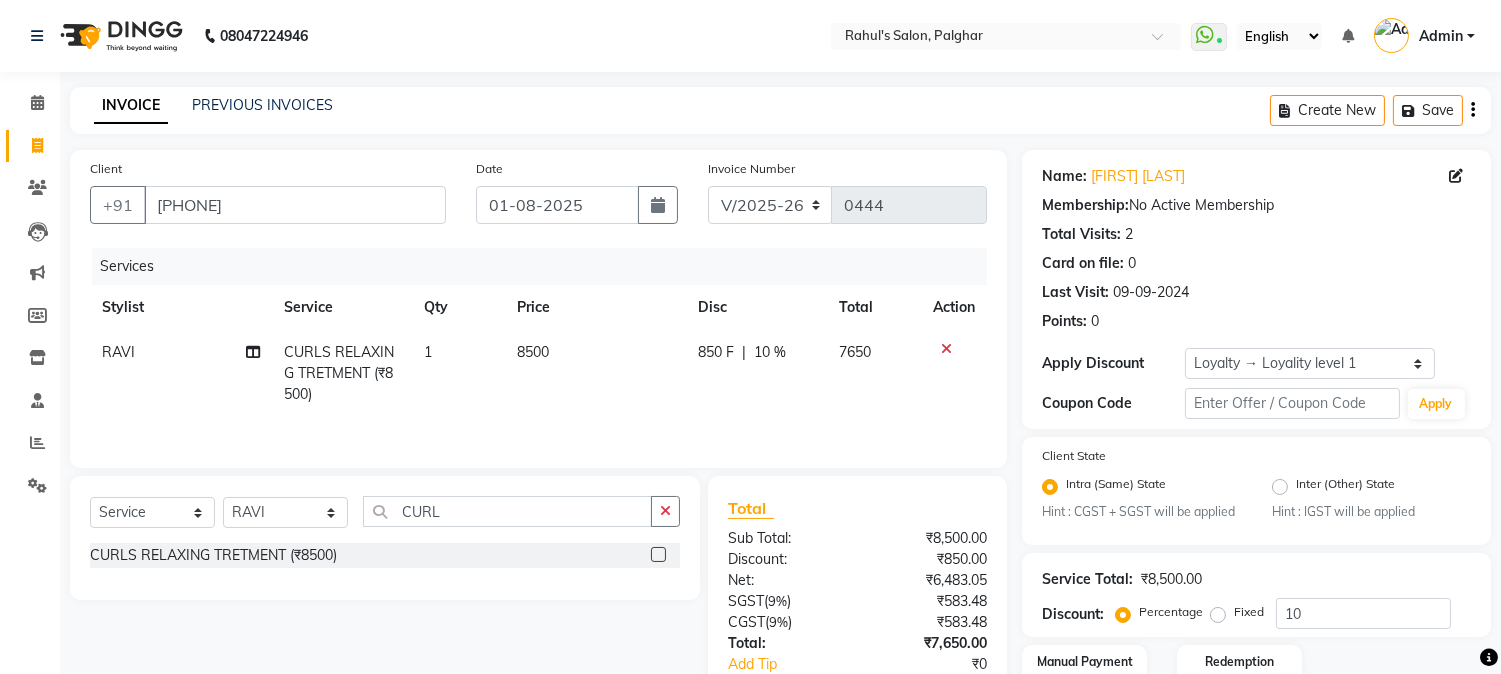 click on "850 F | 10 %" 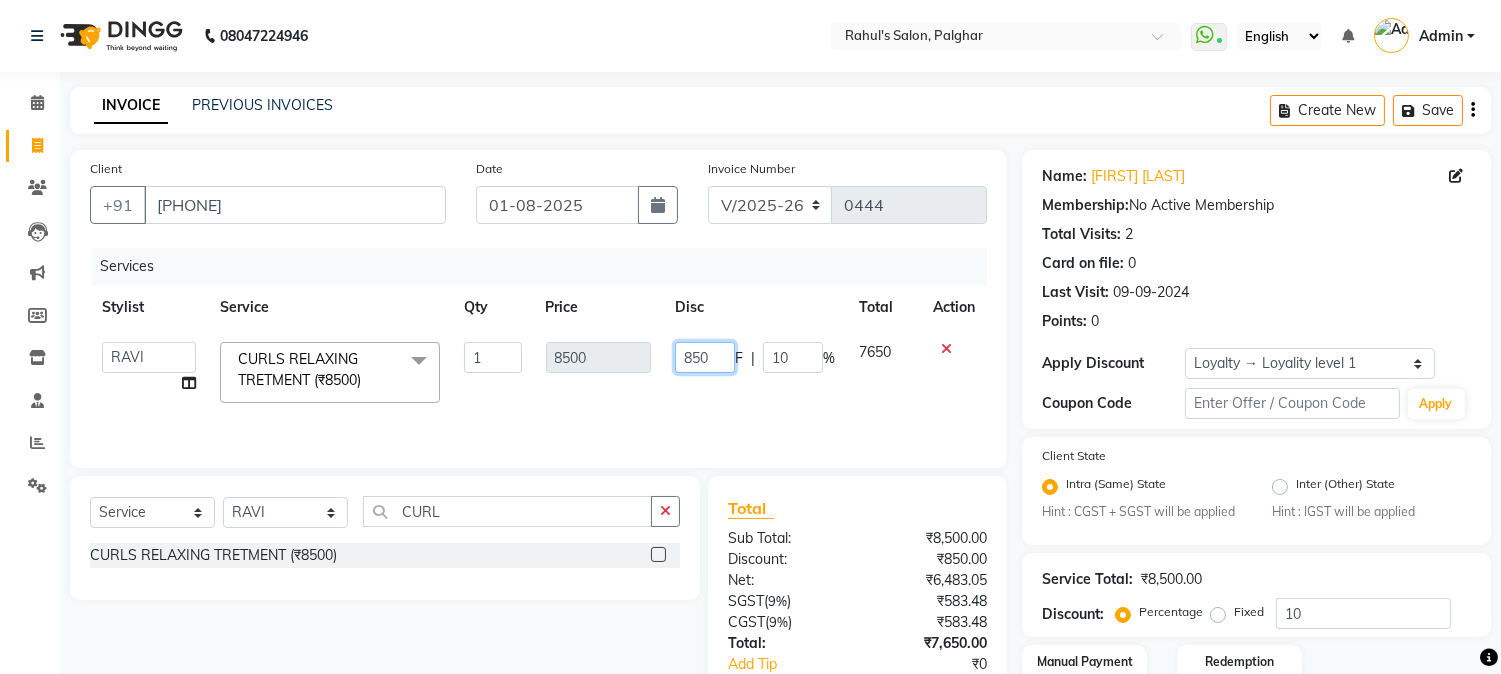 drag, startPoint x: 683, startPoint y: 358, endPoint x: 727, endPoint y: 393, distance: 56.22277 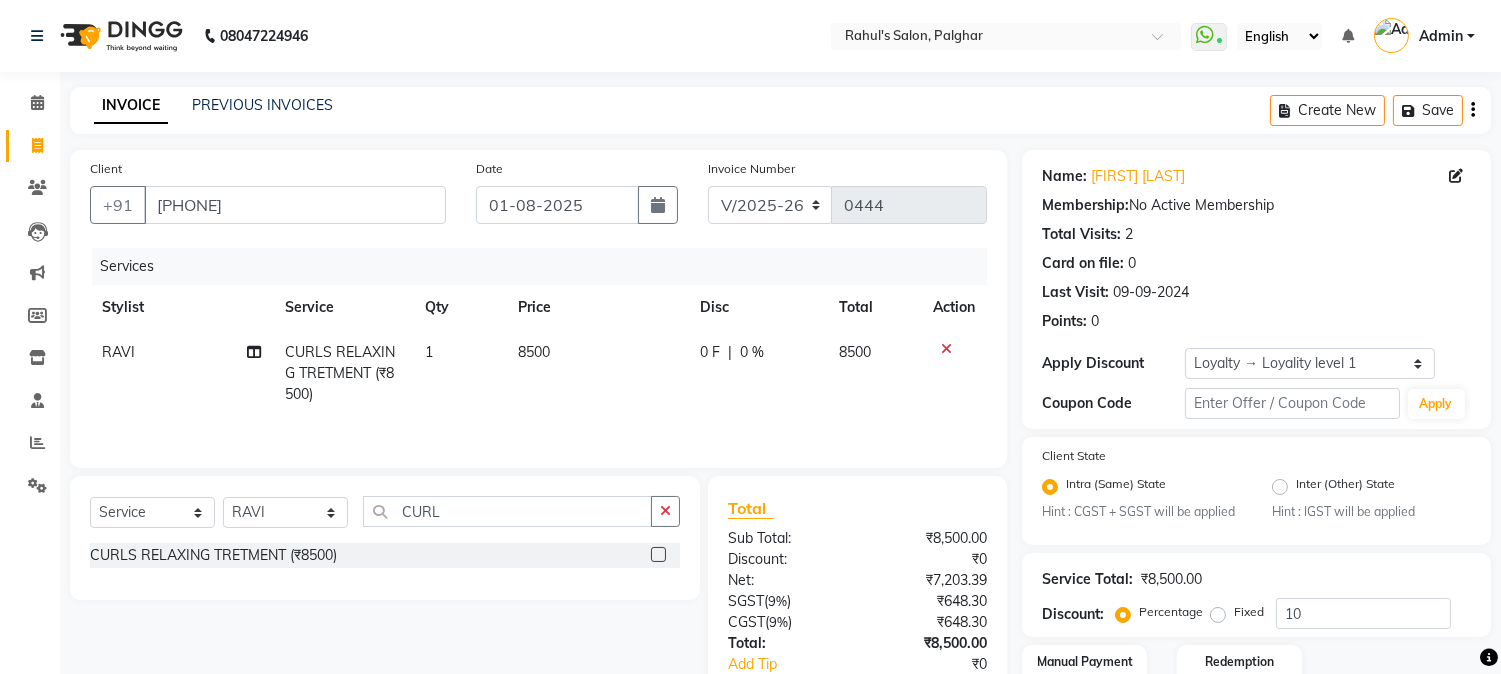 click on "0 F | 0 %" 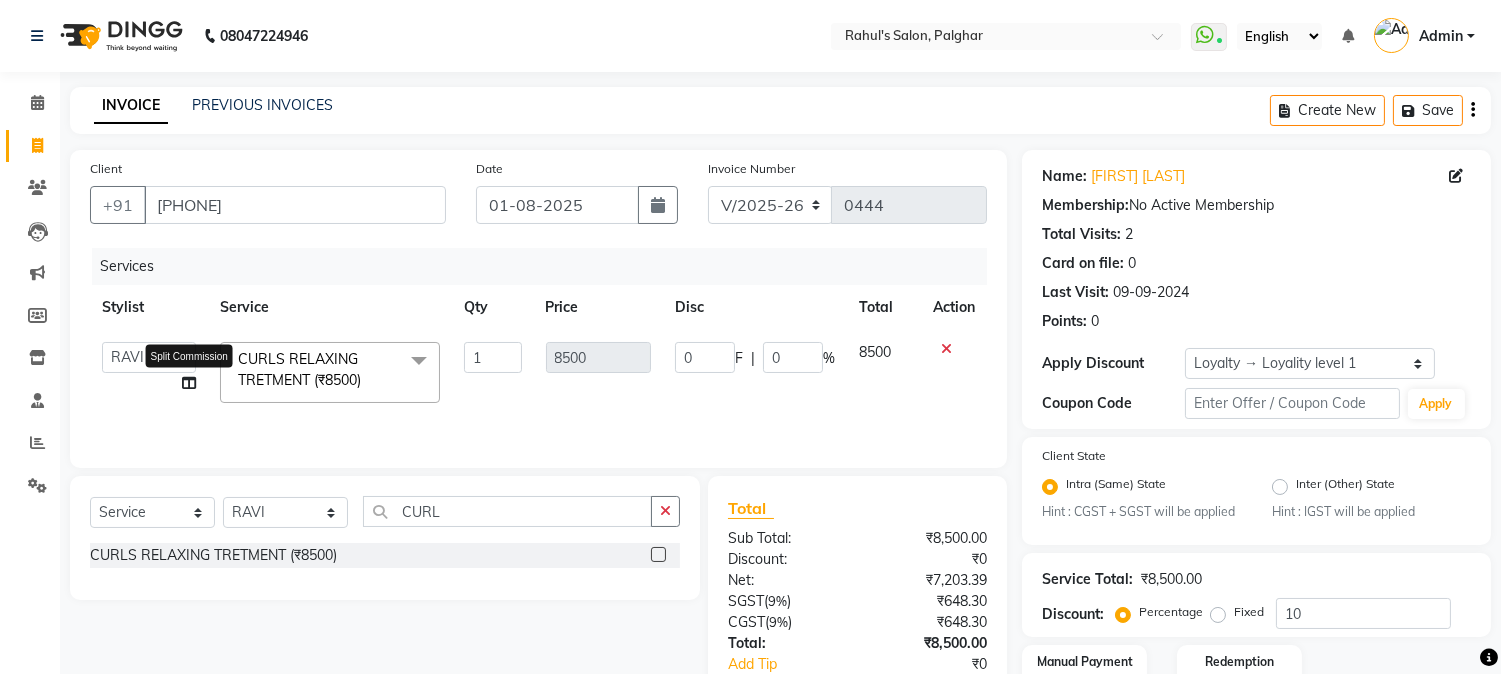 click 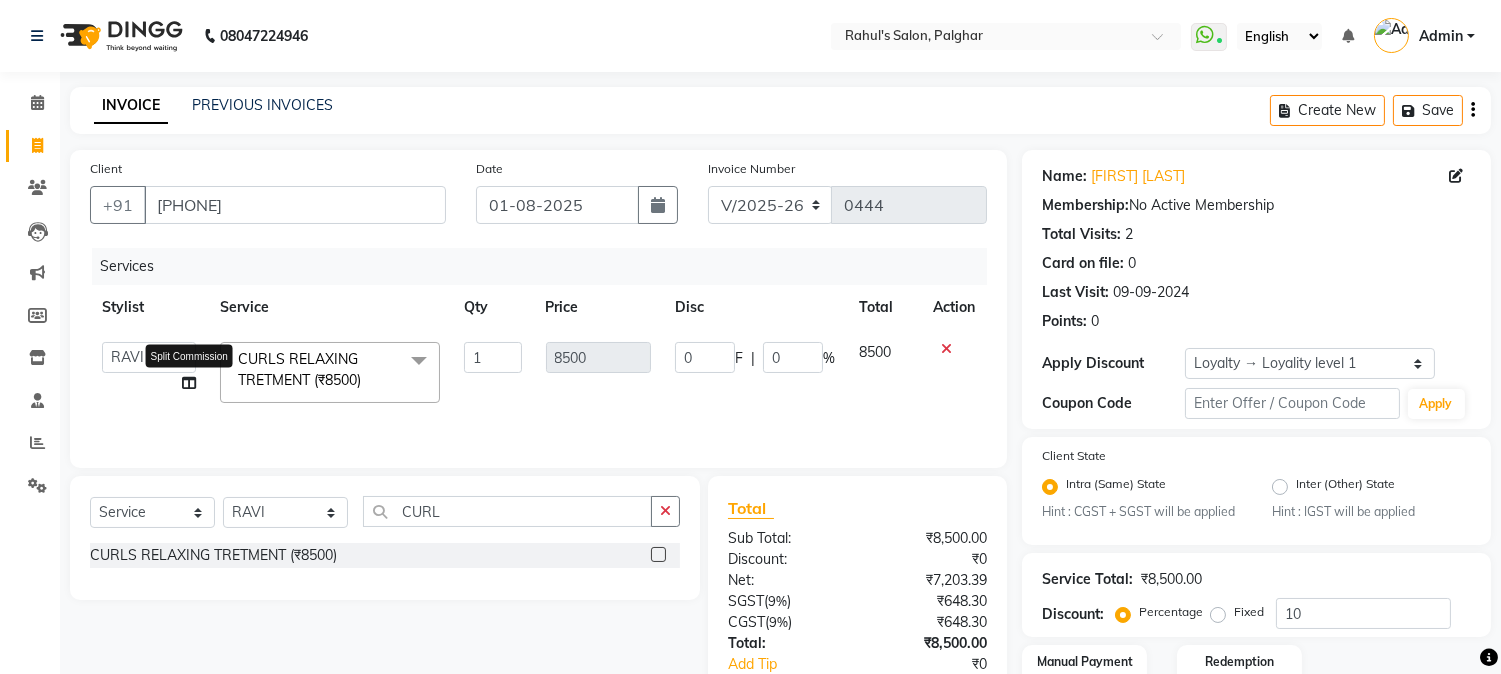 select on "65416" 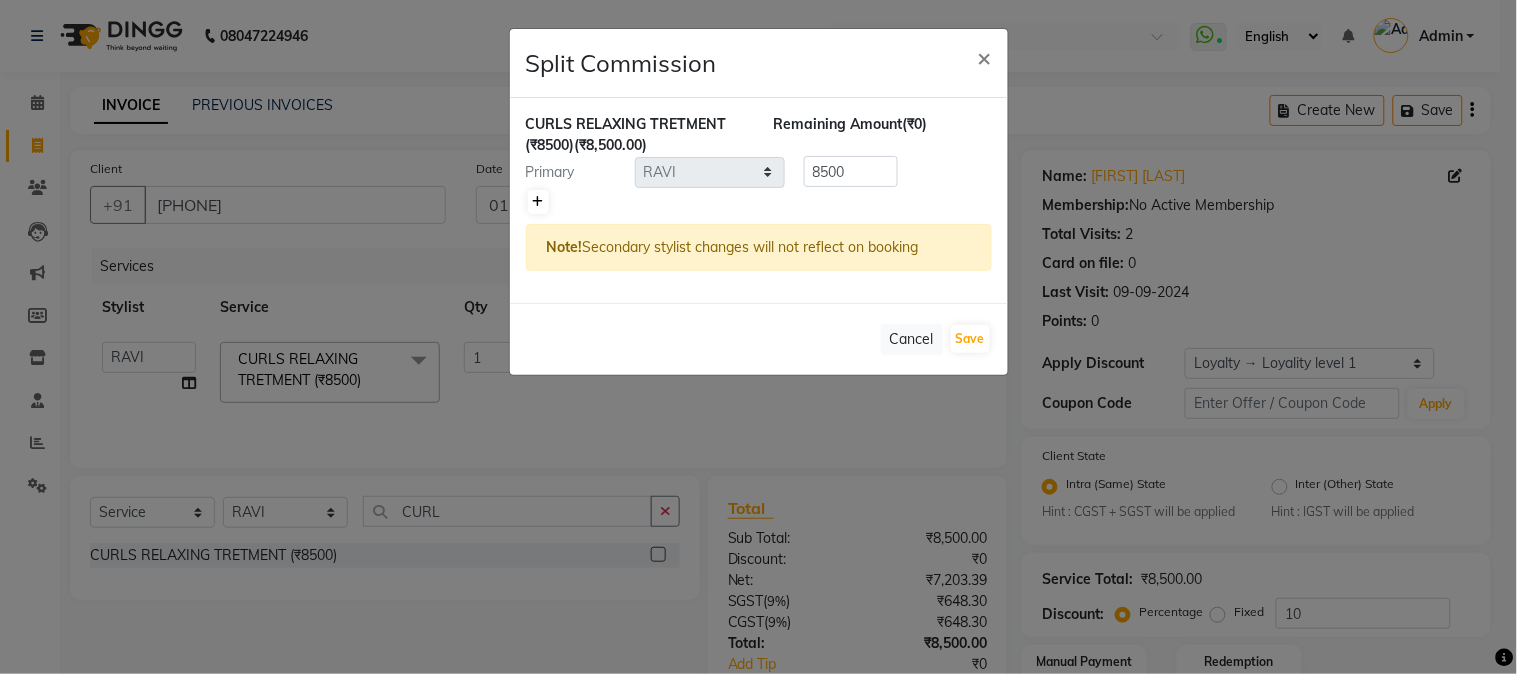 click 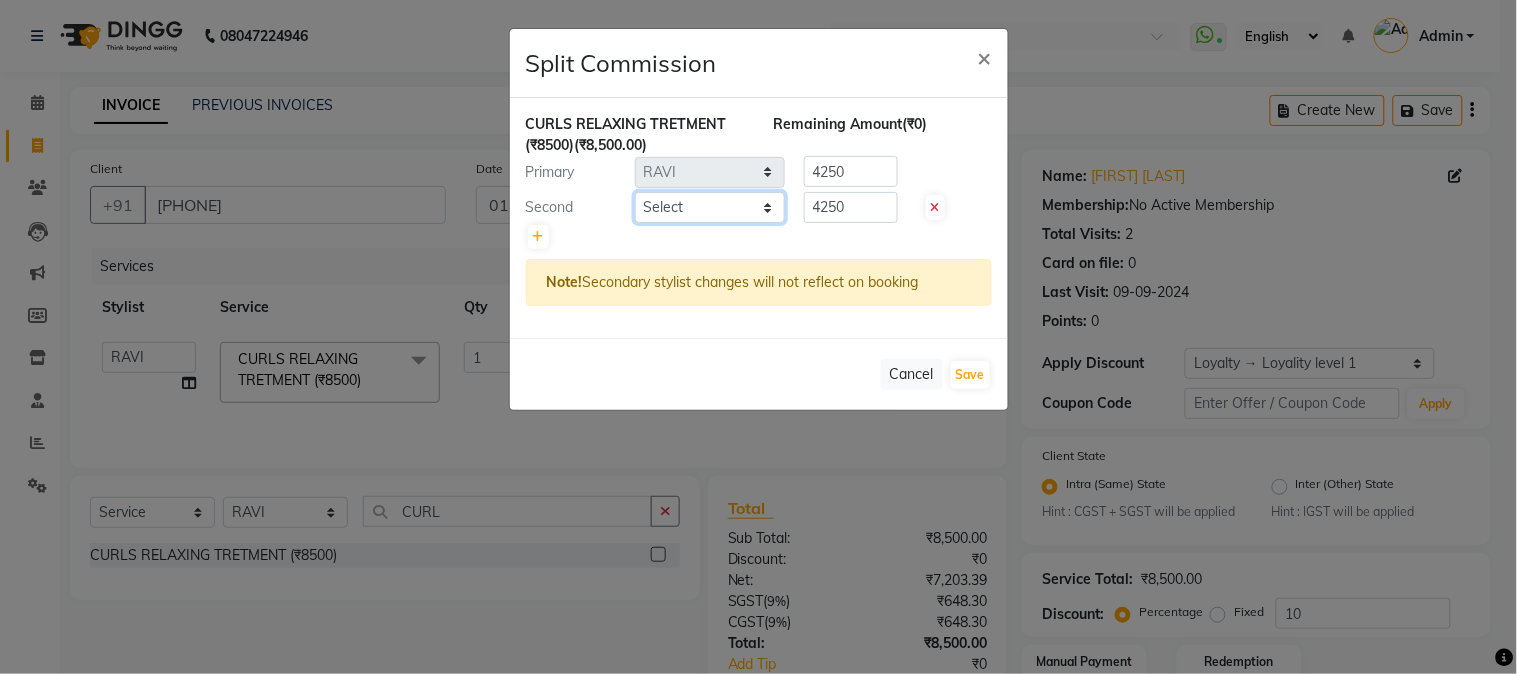 click on "Select  AARMAN   AAYUSHI SHARMA   Akruti   AMAN    Amir   Arbaz   Asif Ansari   BABLU   Bandana   BHAGYESH   CHETAN   CHETAN BOISAR   furkan   GEETA   KISHOR   KISHOR JAMBHULKAR   kunal   mushahid  [muddu]   Nilam   NIRANJAN   Nisha Parmar   PRABHA    PUNAM   Rahul Sir   RAVI    RIMA   Rohit Tandel   SALONI   Sandy Sir   sarfaraz   shovib M.D   shreya   ZOYA" 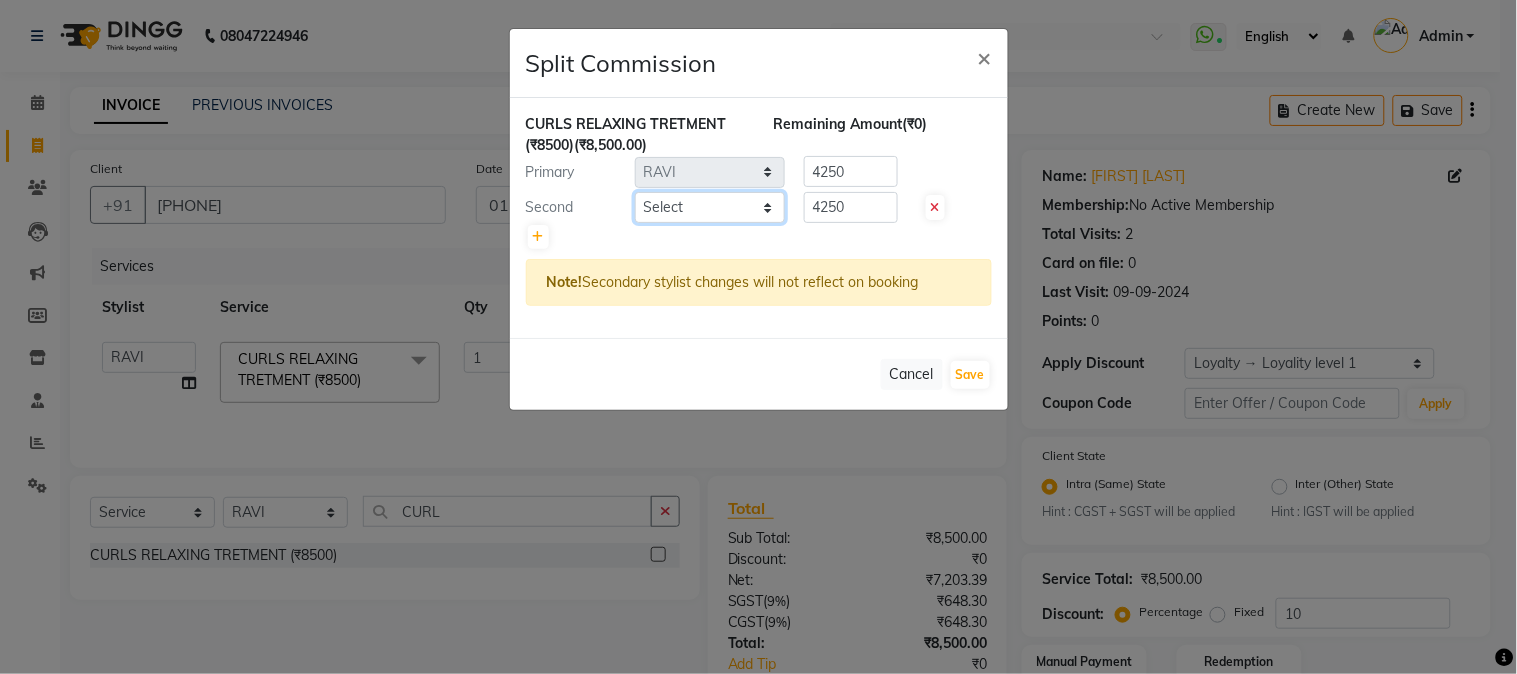 select on "60012" 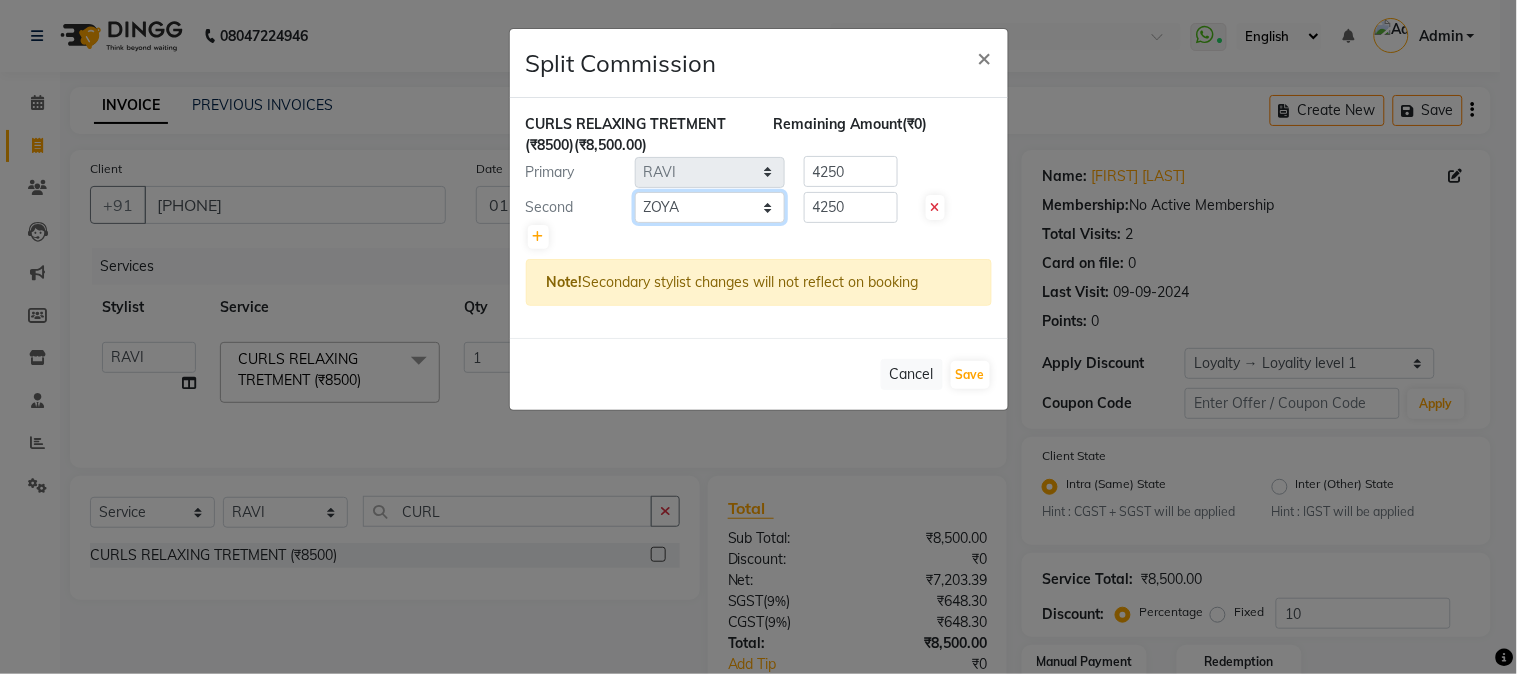 click on "Select  AARMAN   AAYUSHI SHARMA   Akruti   AMAN    Amir   Arbaz   Asif Ansari   BABLU   Bandana   BHAGYESH   CHETAN   CHETAN BOISAR   furkan   GEETA   KISHOR   KISHOR JAMBHULKAR   kunal   mushahid  [muddu]   Nilam   NIRANJAN   Nisha Parmar   PRABHA    PUNAM   Rahul Sir   RAVI    RIMA   Rohit Tandel   SALONI   Sandy Sir   sarfaraz   shovib M.D   shreya   ZOYA" 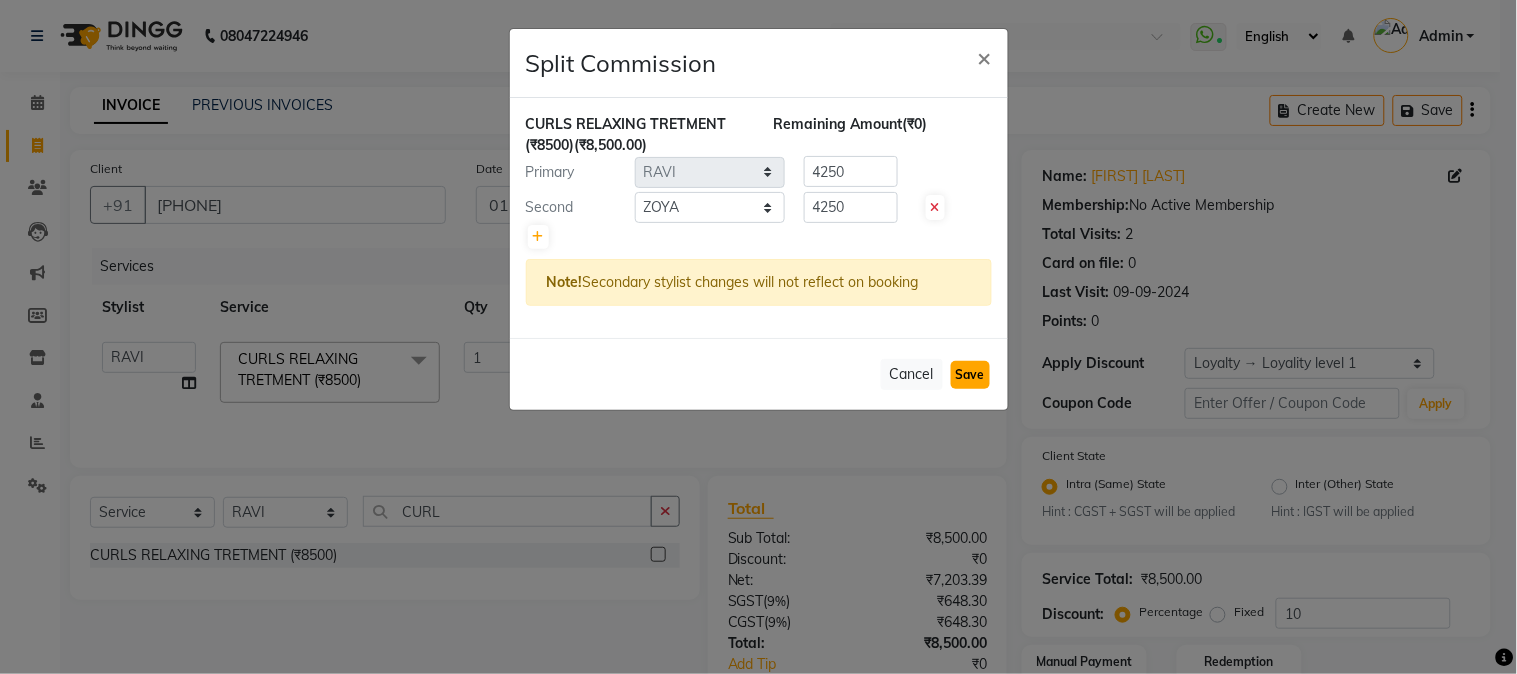 click on "Save" 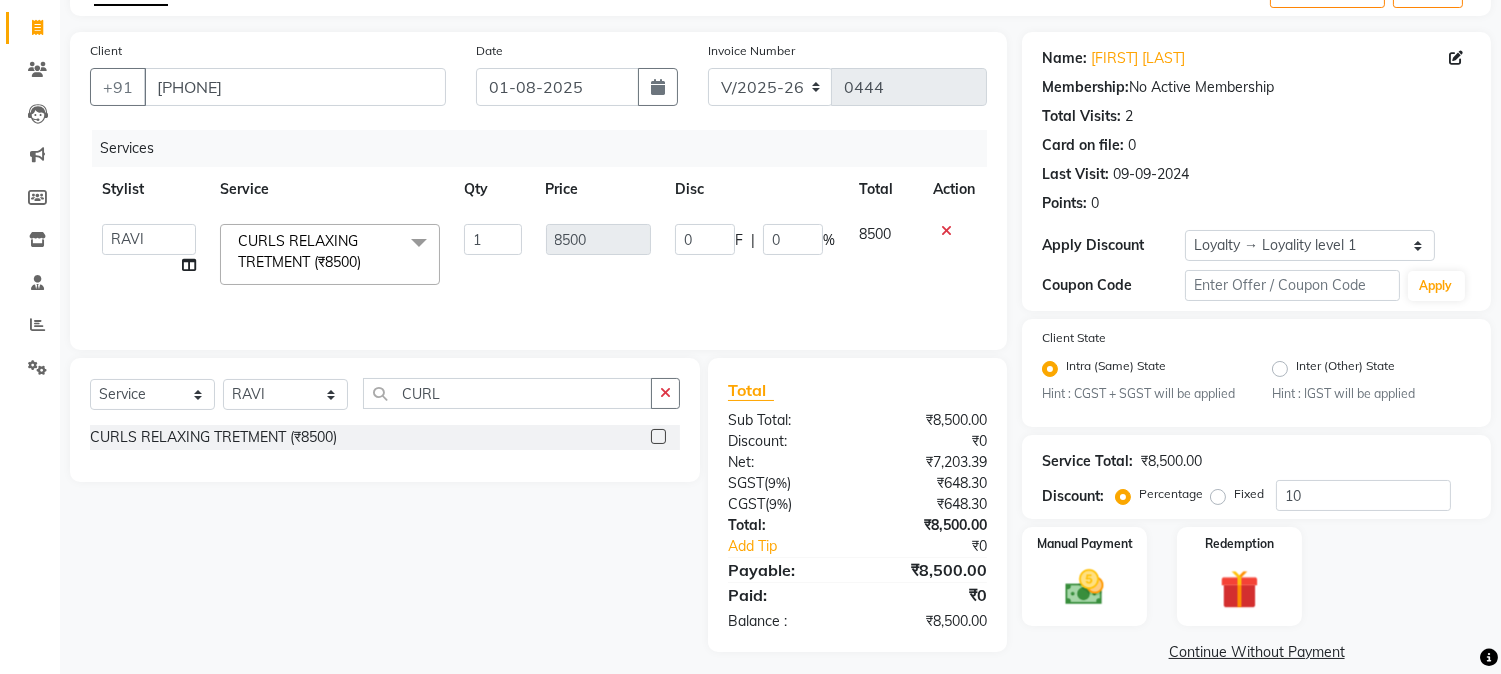 scroll, scrollTop: 140, scrollLeft: 0, axis: vertical 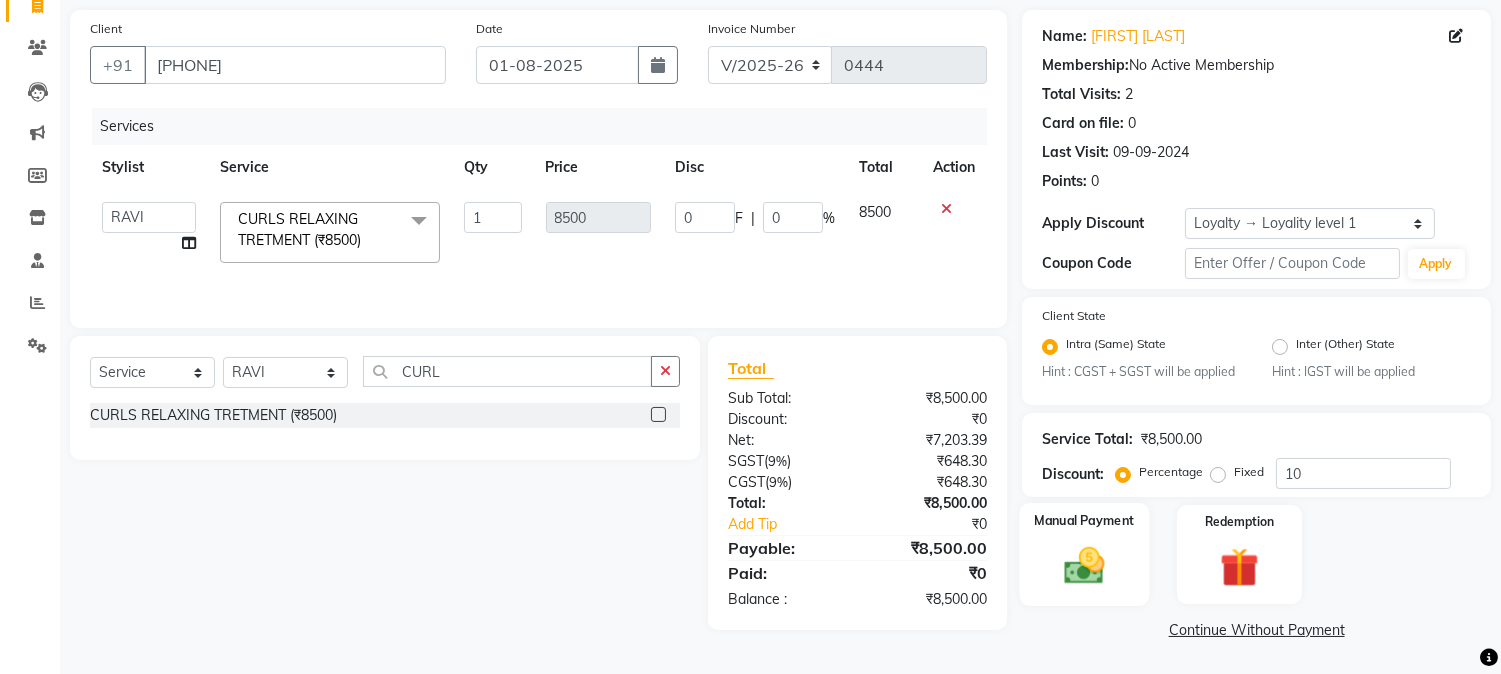 click on "Manual Payment" 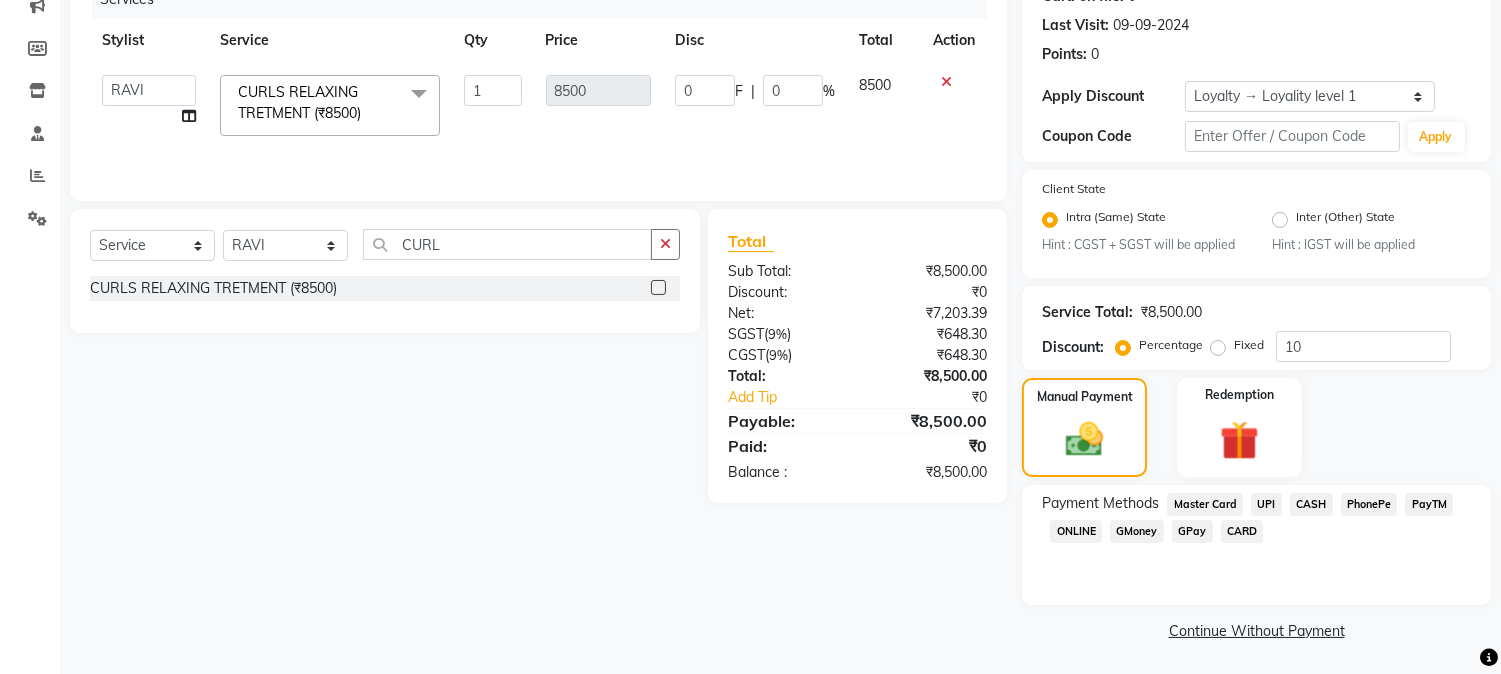 scroll, scrollTop: 268, scrollLeft: 0, axis: vertical 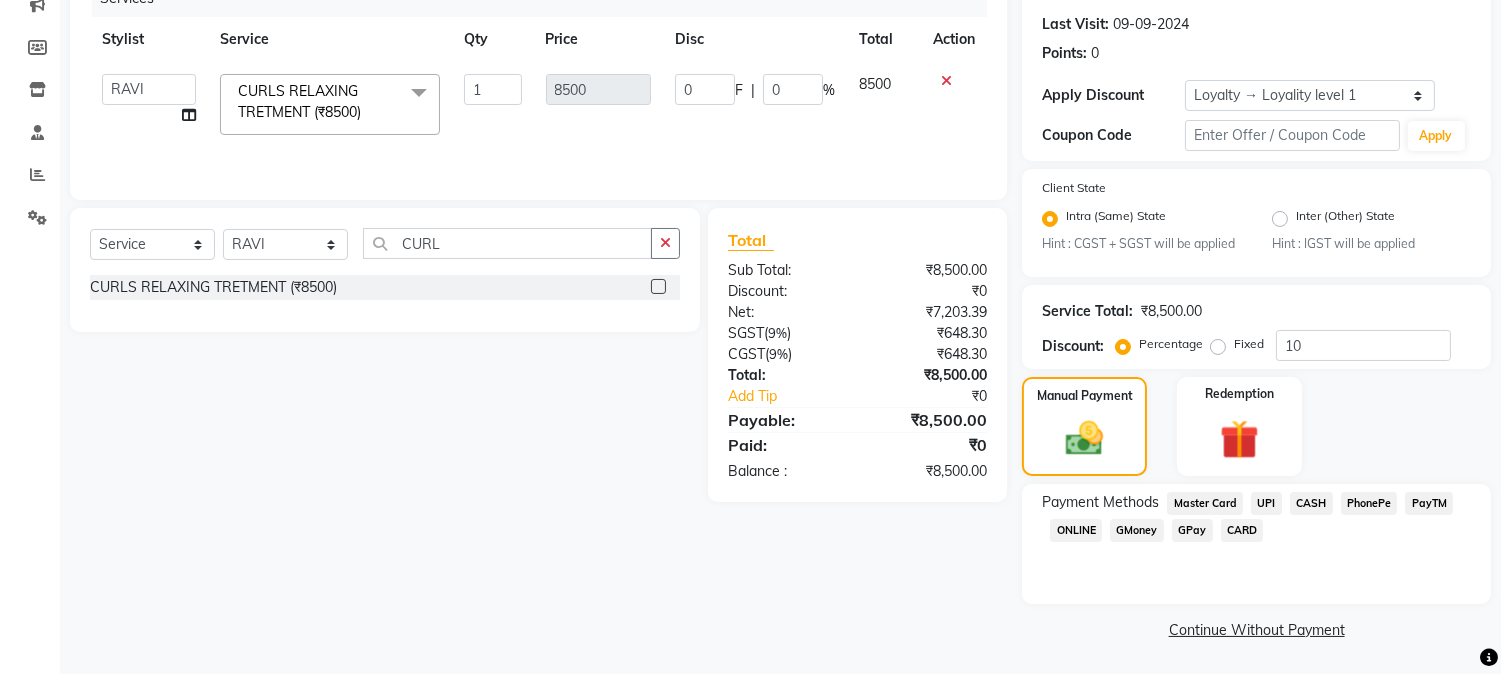 click on "GPay" 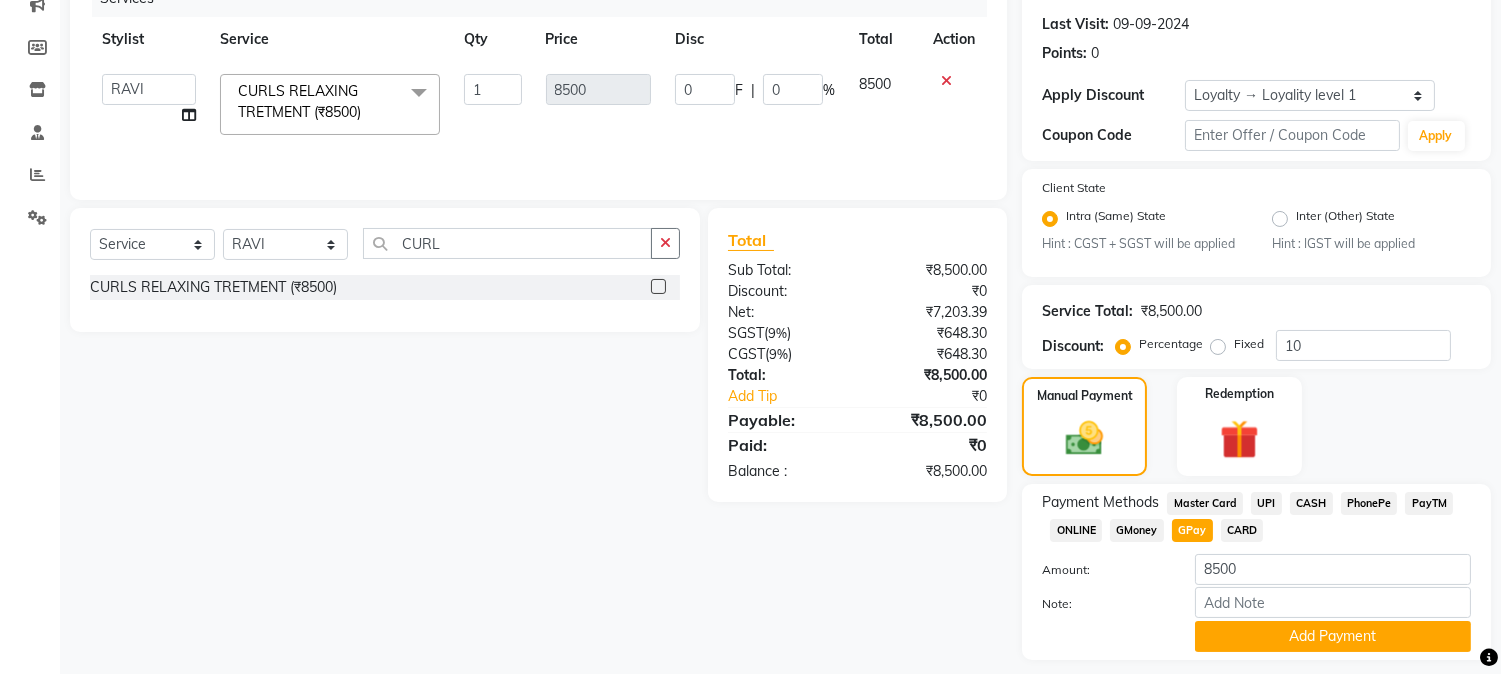 scroll, scrollTop: 325, scrollLeft: 0, axis: vertical 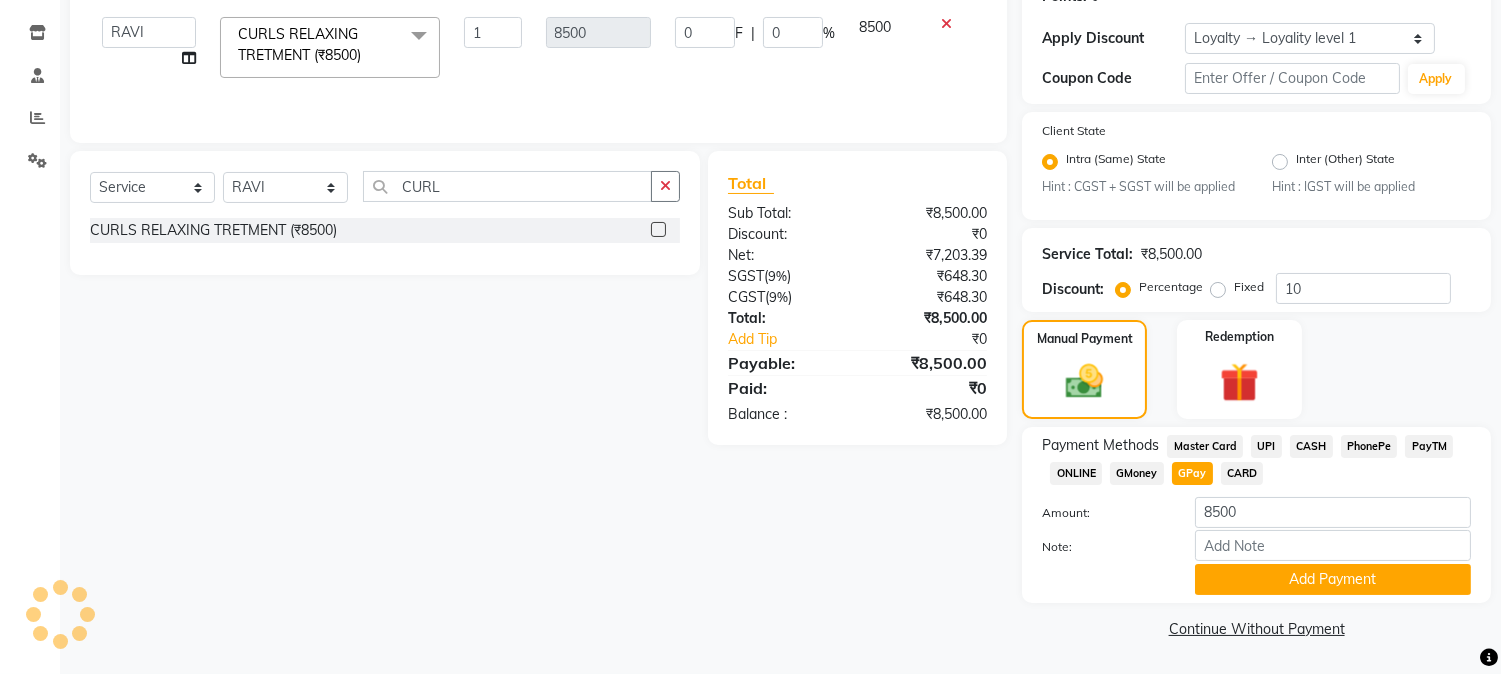 drag, startPoint x: 1254, startPoint y: 586, endPoint x: 1241, endPoint y: 531, distance: 56.515484 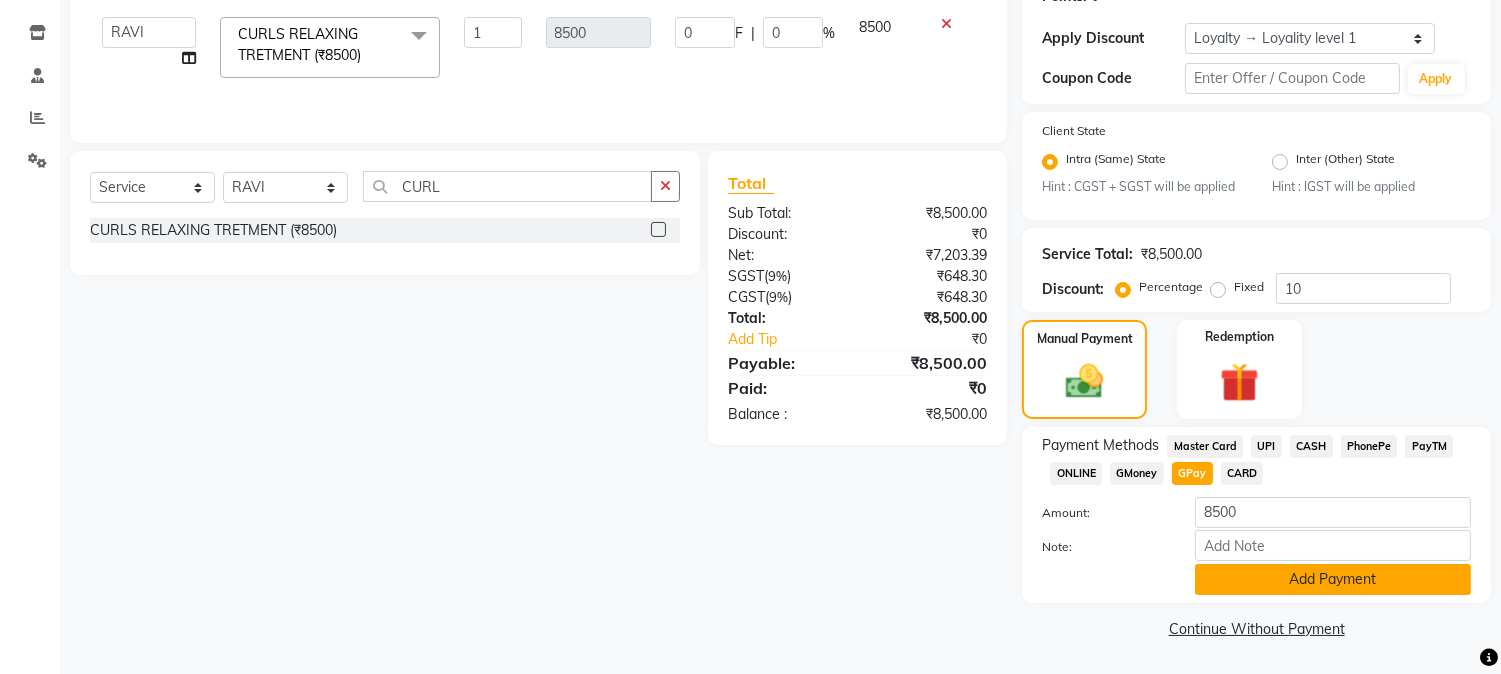 click on "Add Payment" 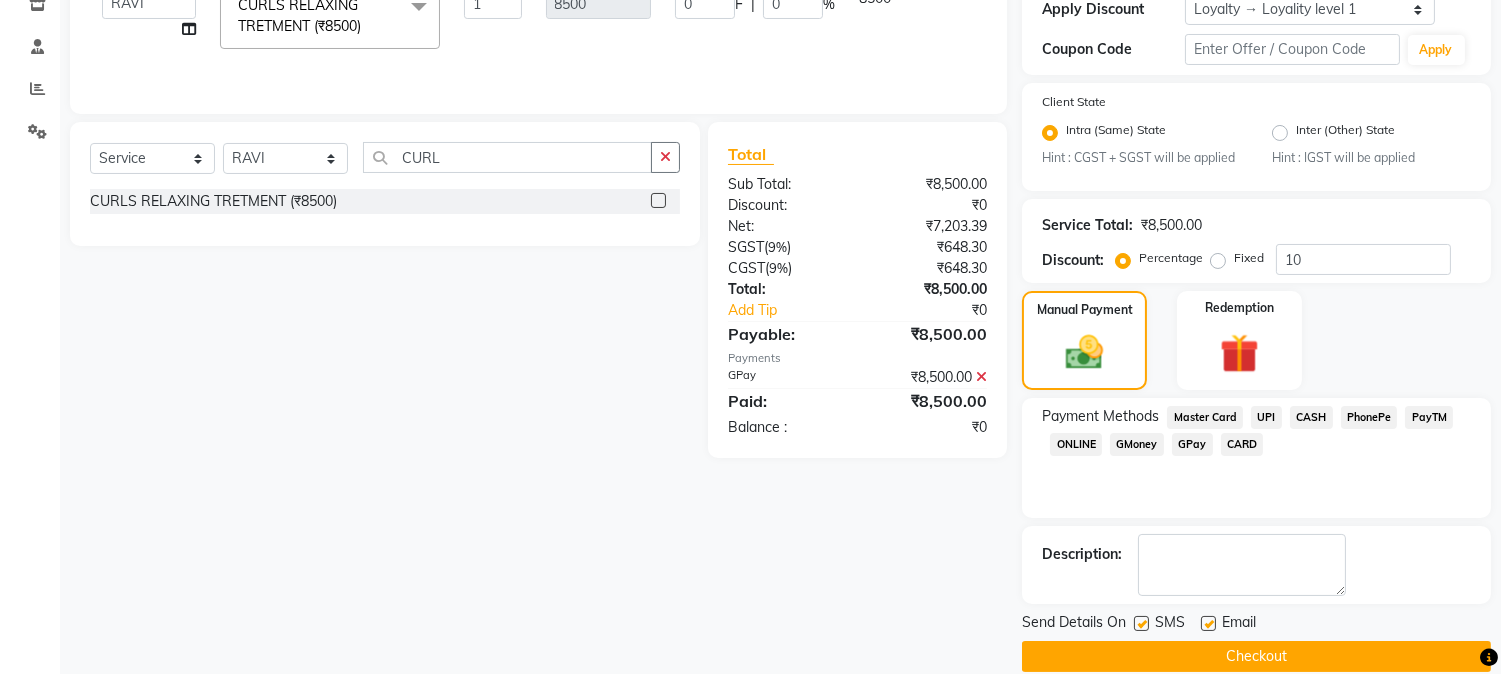 scroll, scrollTop: 382, scrollLeft: 0, axis: vertical 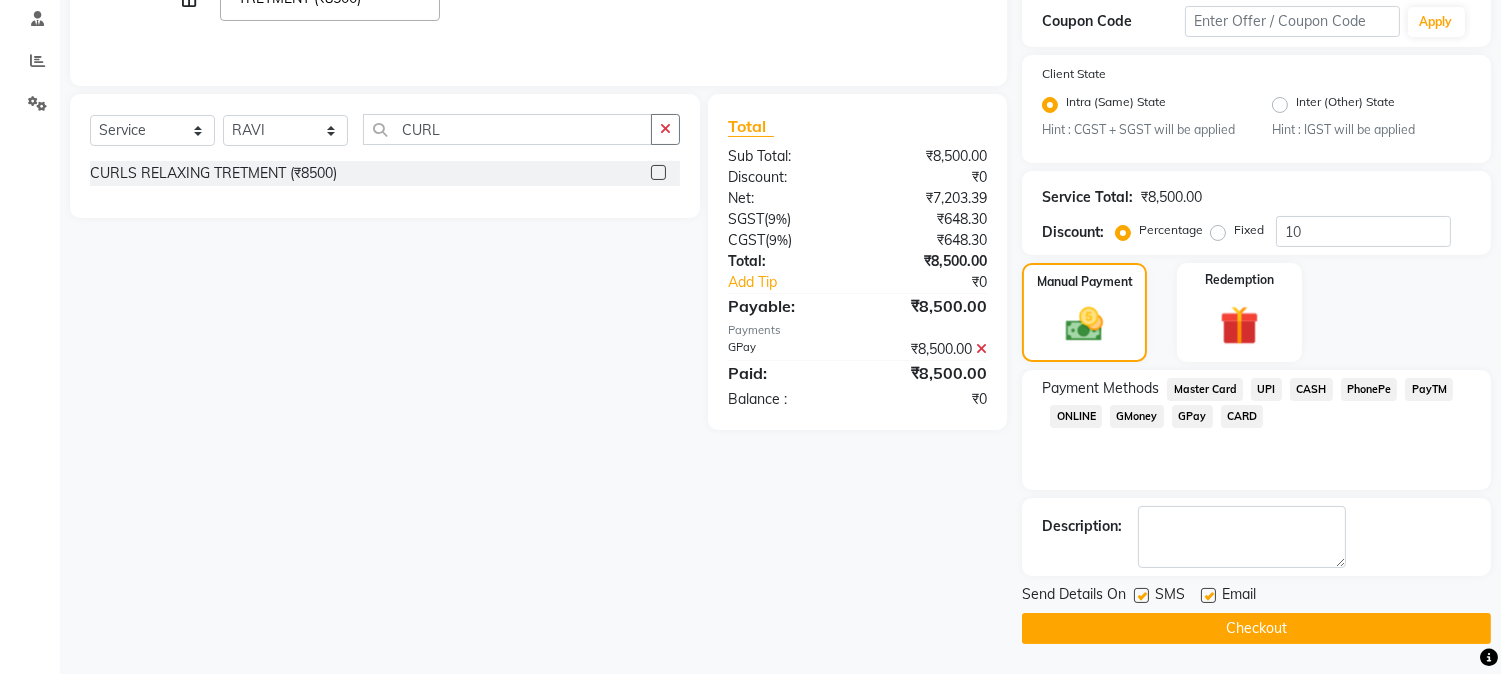 click 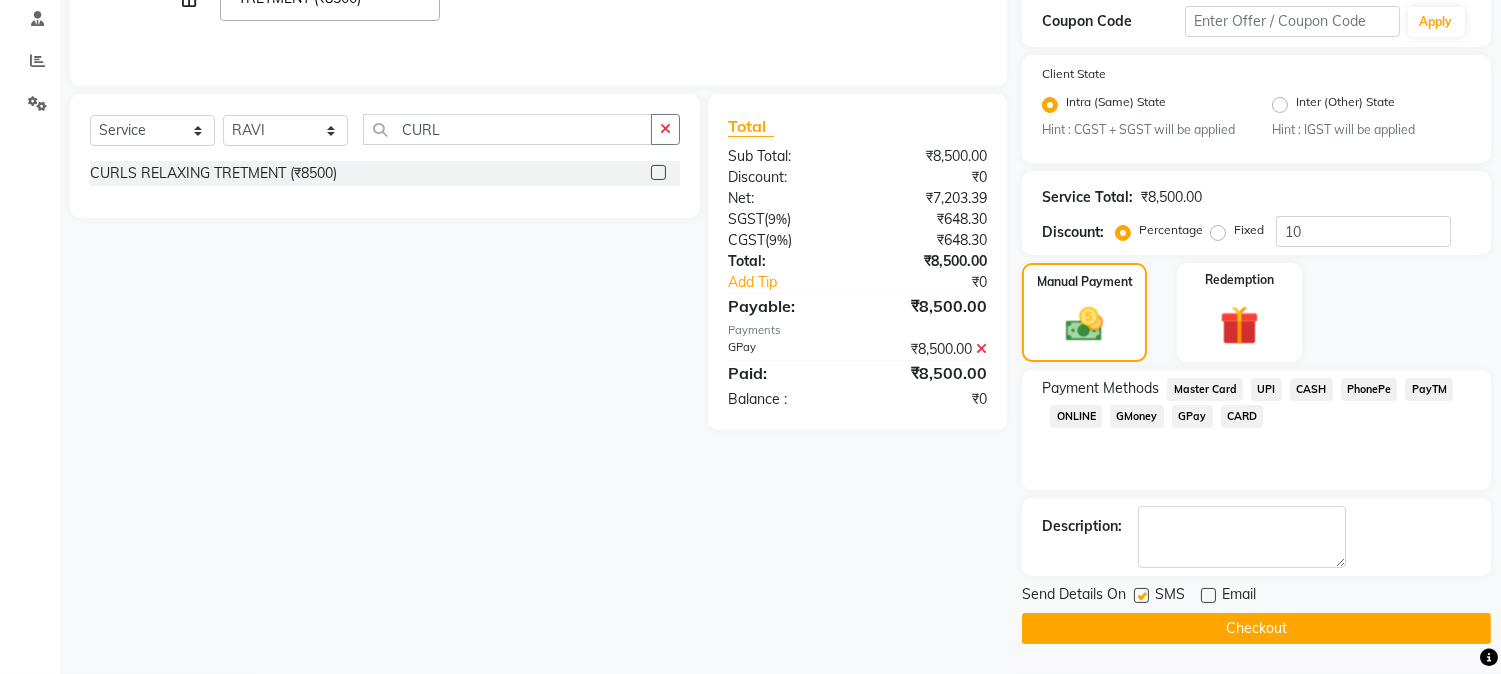 click on "Checkout" 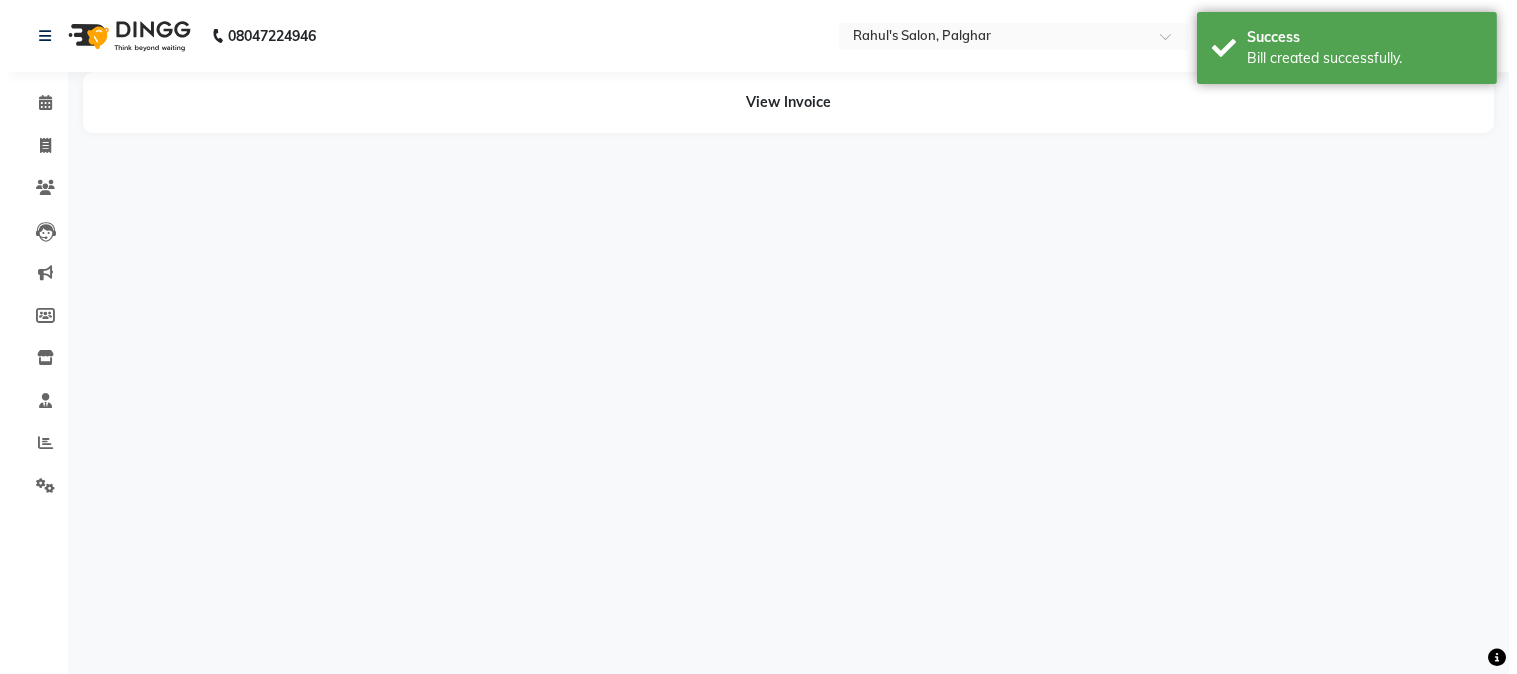 scroll, scrollTop: 0, scrollLeft: 0, axis: both 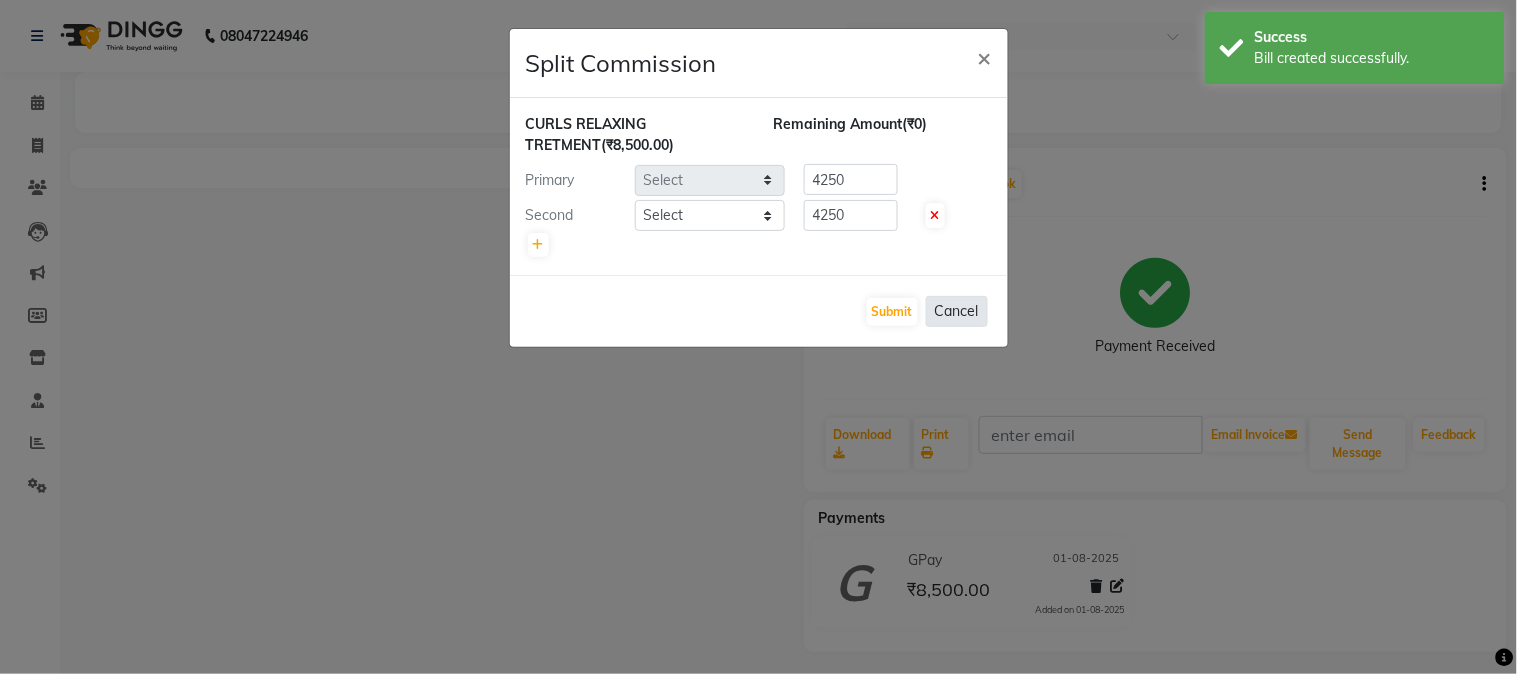 select on "65416" 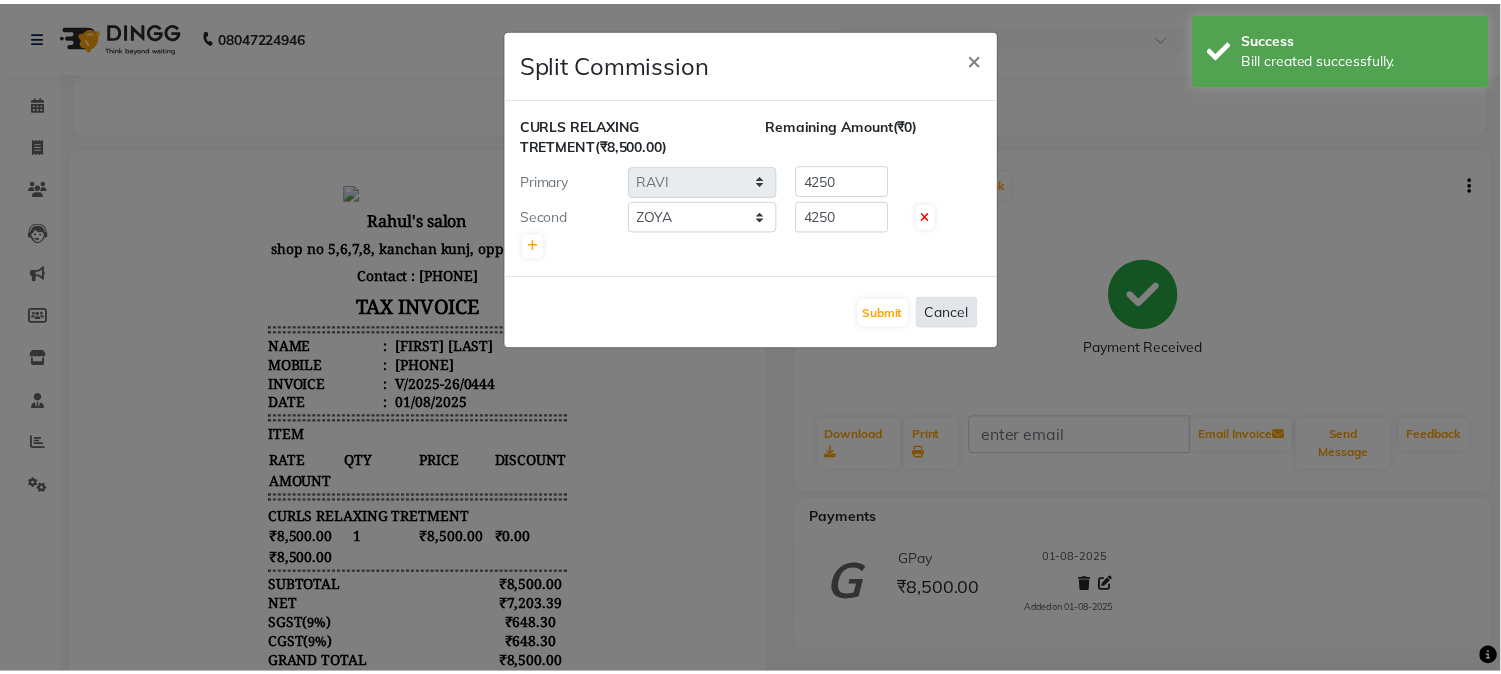 scroll, scrollTop: 0, scrollLeft: 0, axis: both 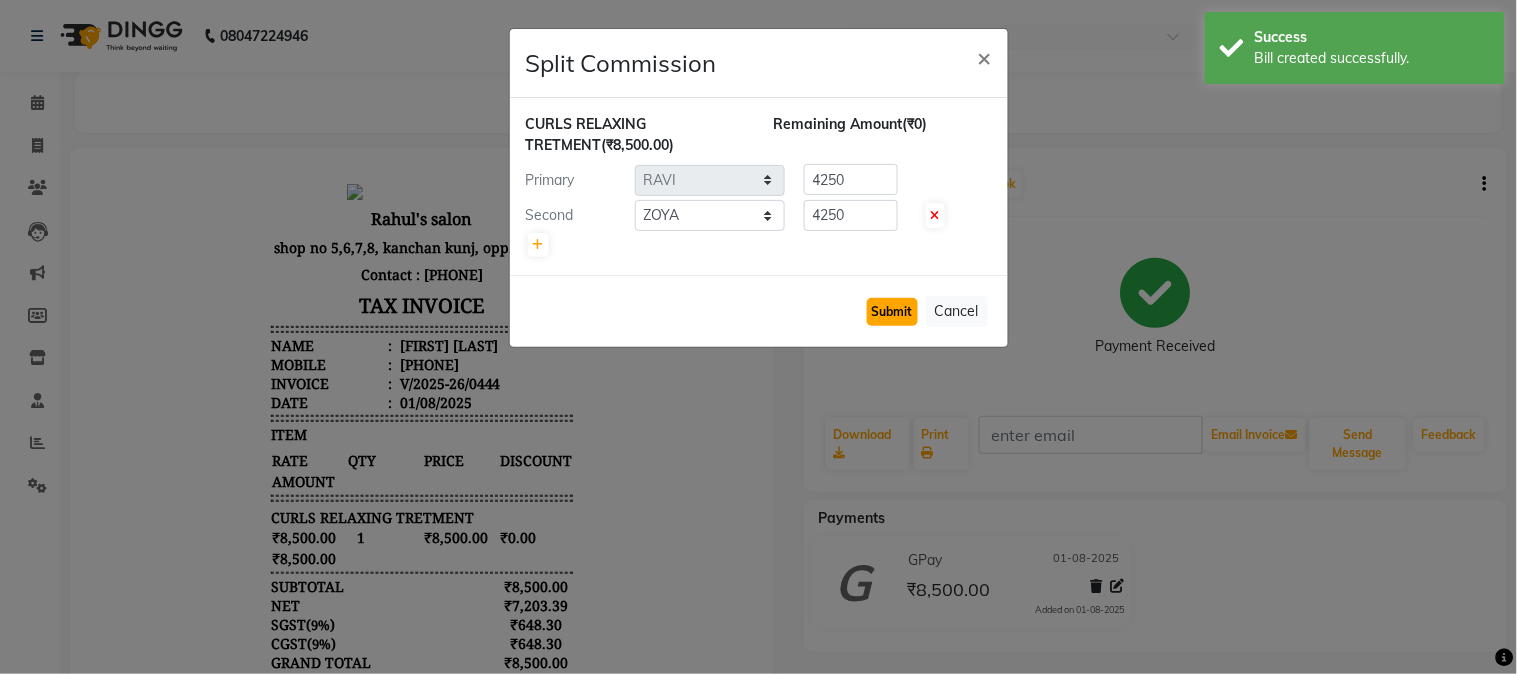 click on "Submit" 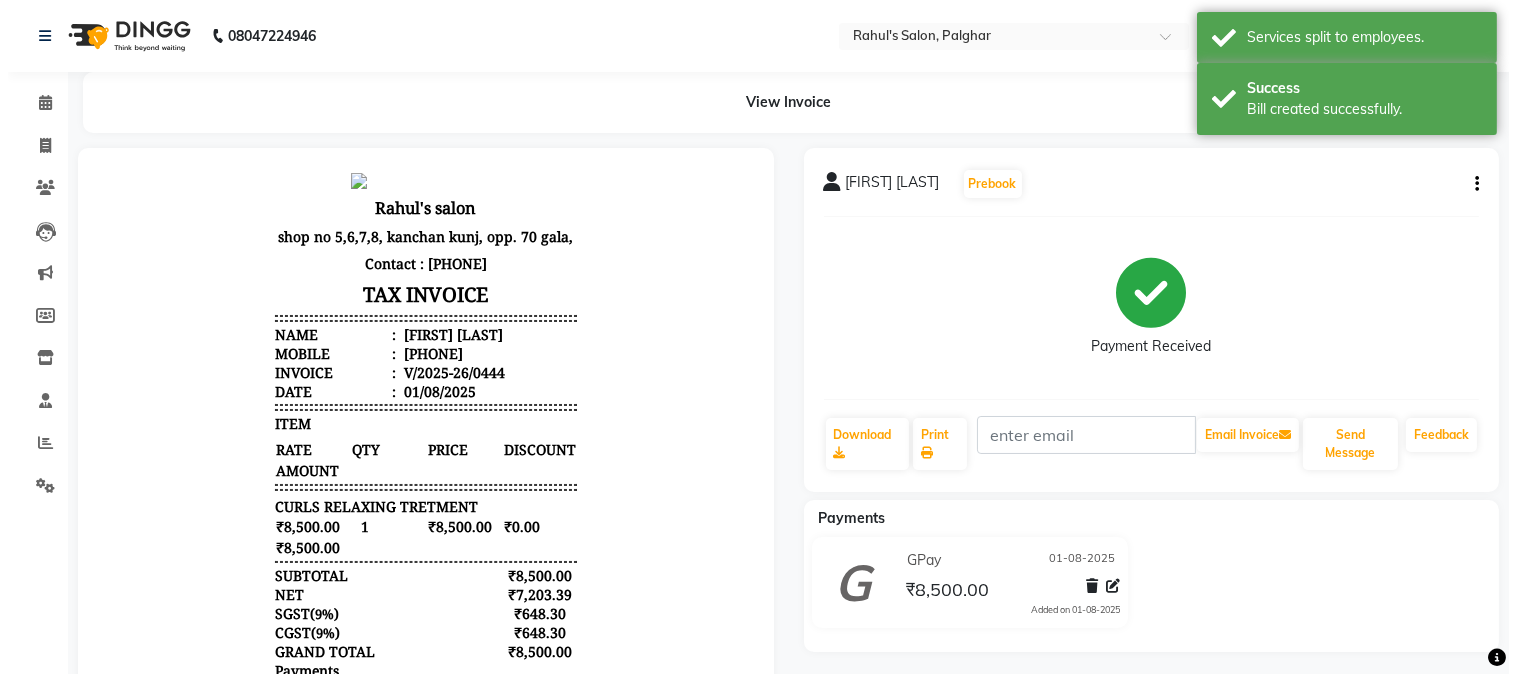 scroll, scrollTop: 16, scrollLeft: 0, axis: vertical 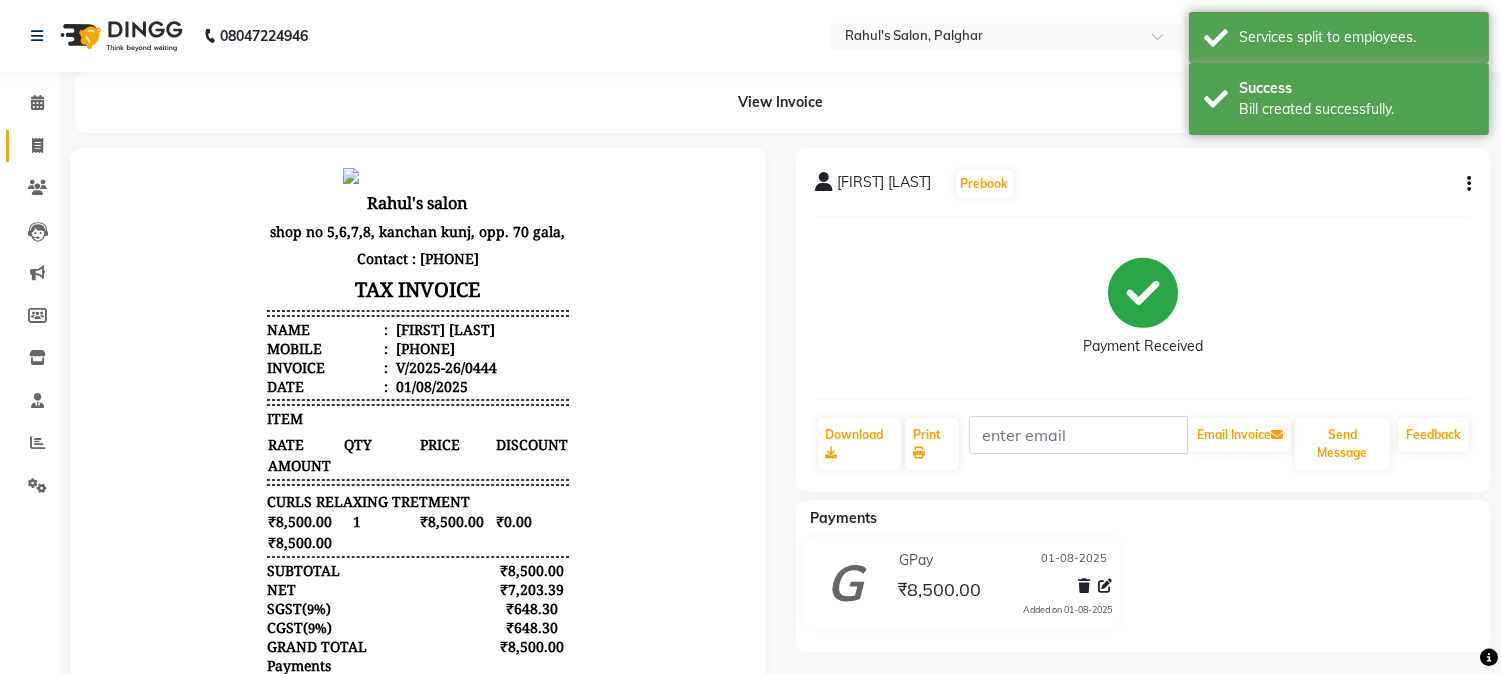 click 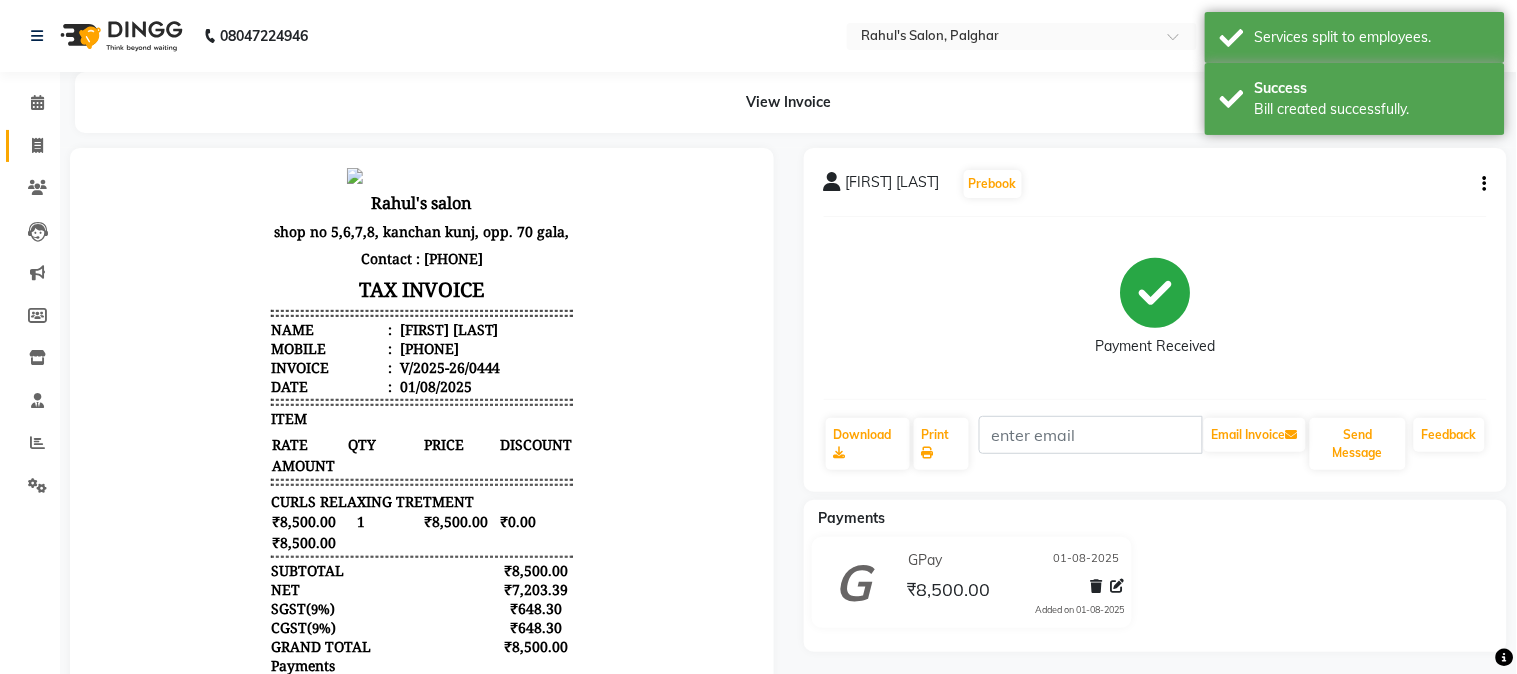 select on "service" 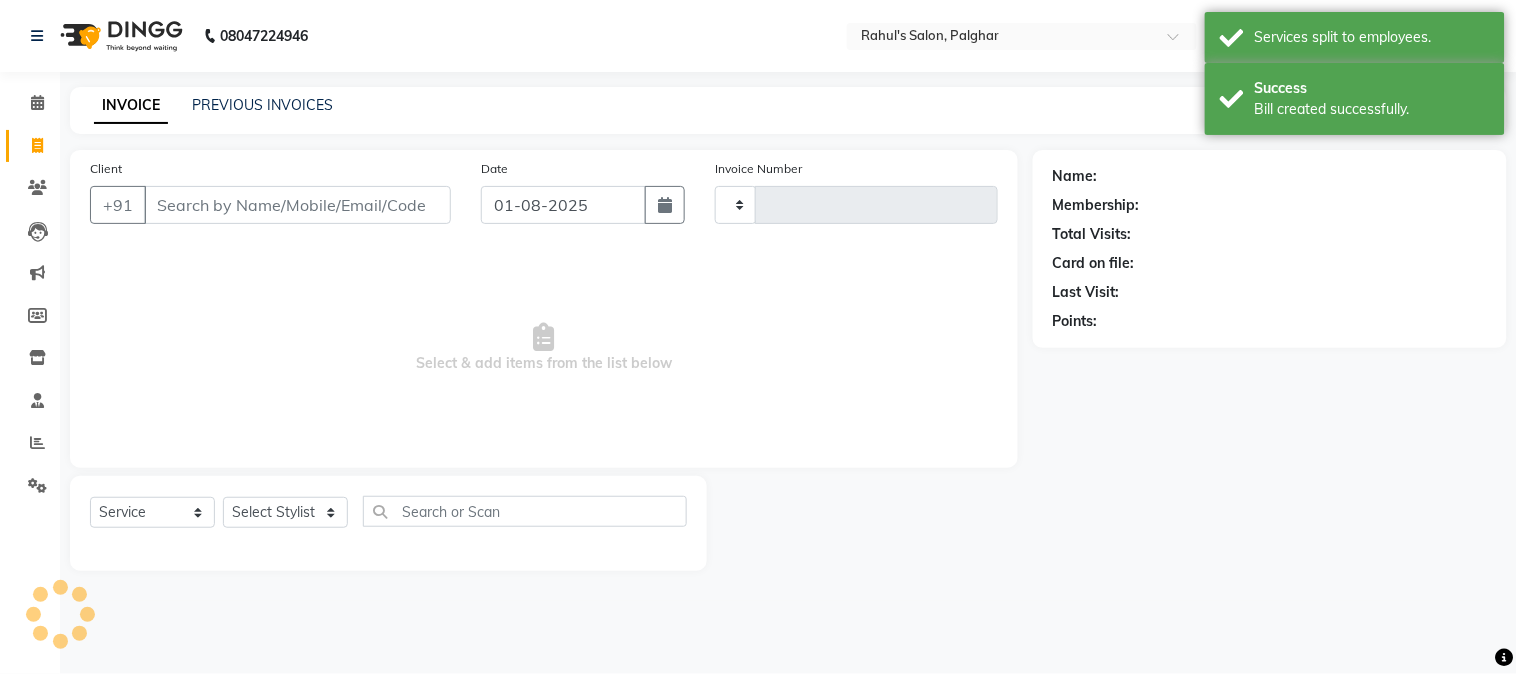 type on "0445" 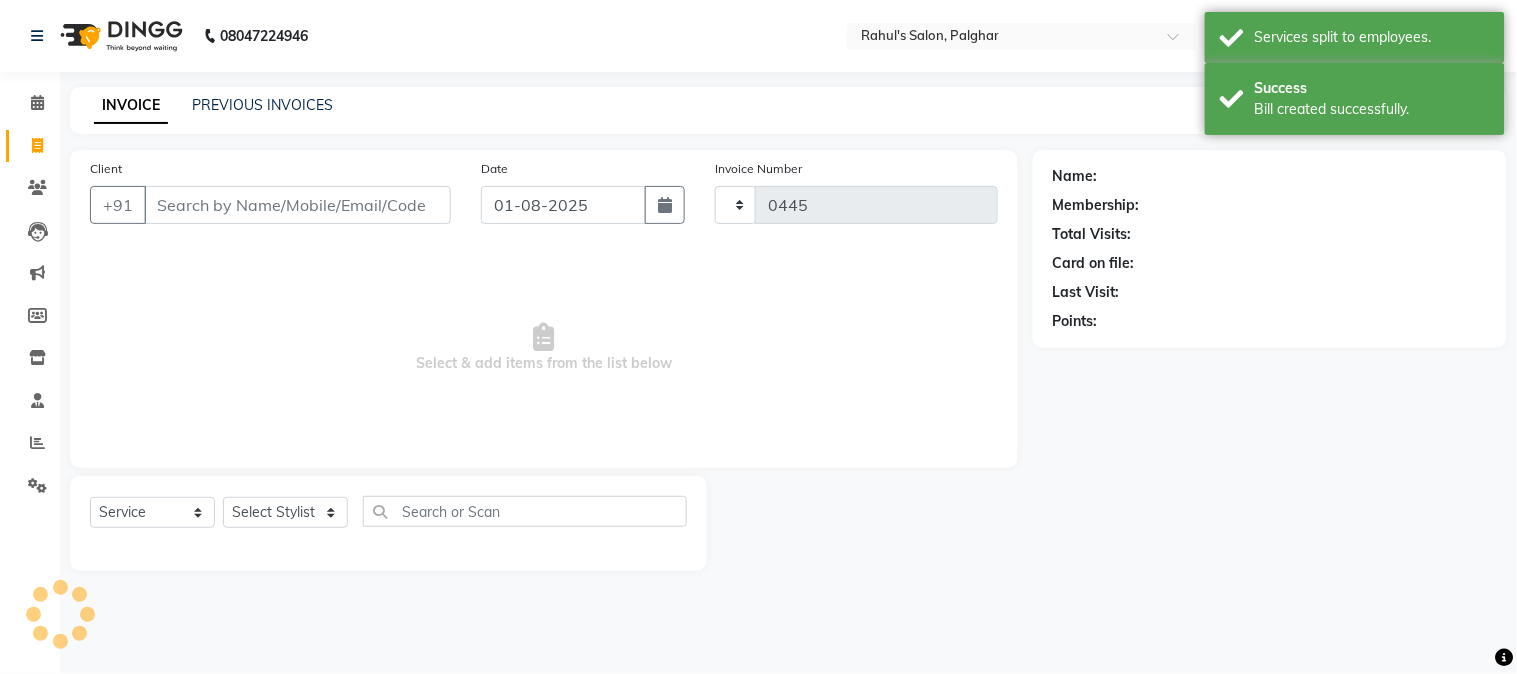 select on "4166" 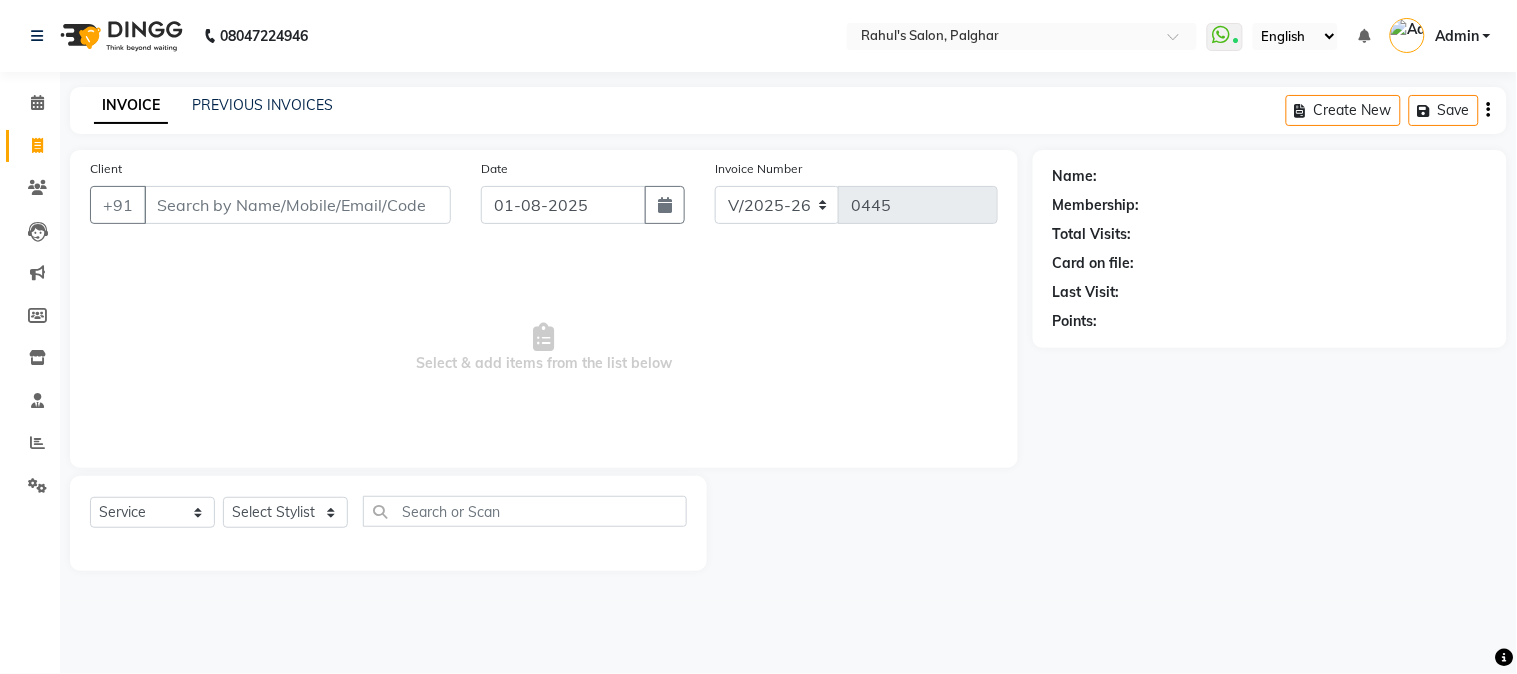 click on "Client" at bounding box center (297, 205) 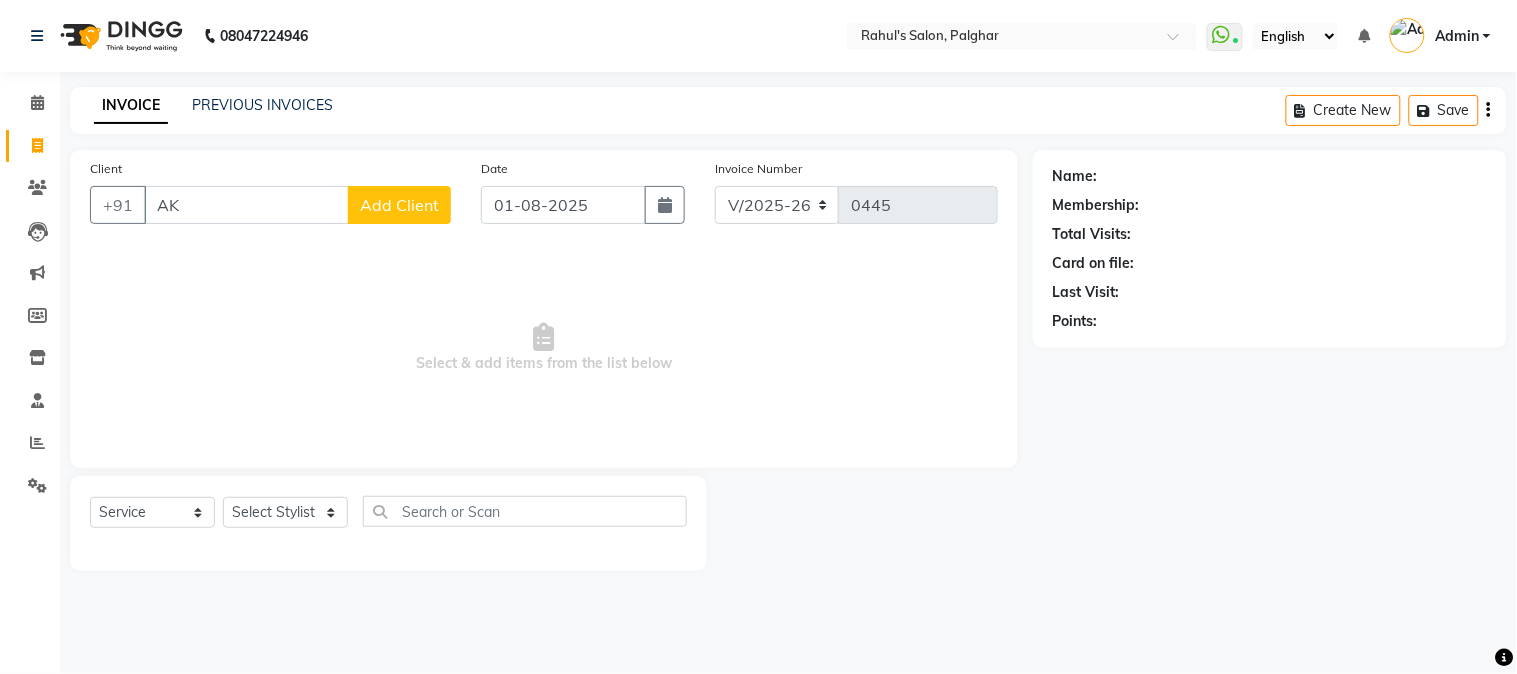 type on "A" 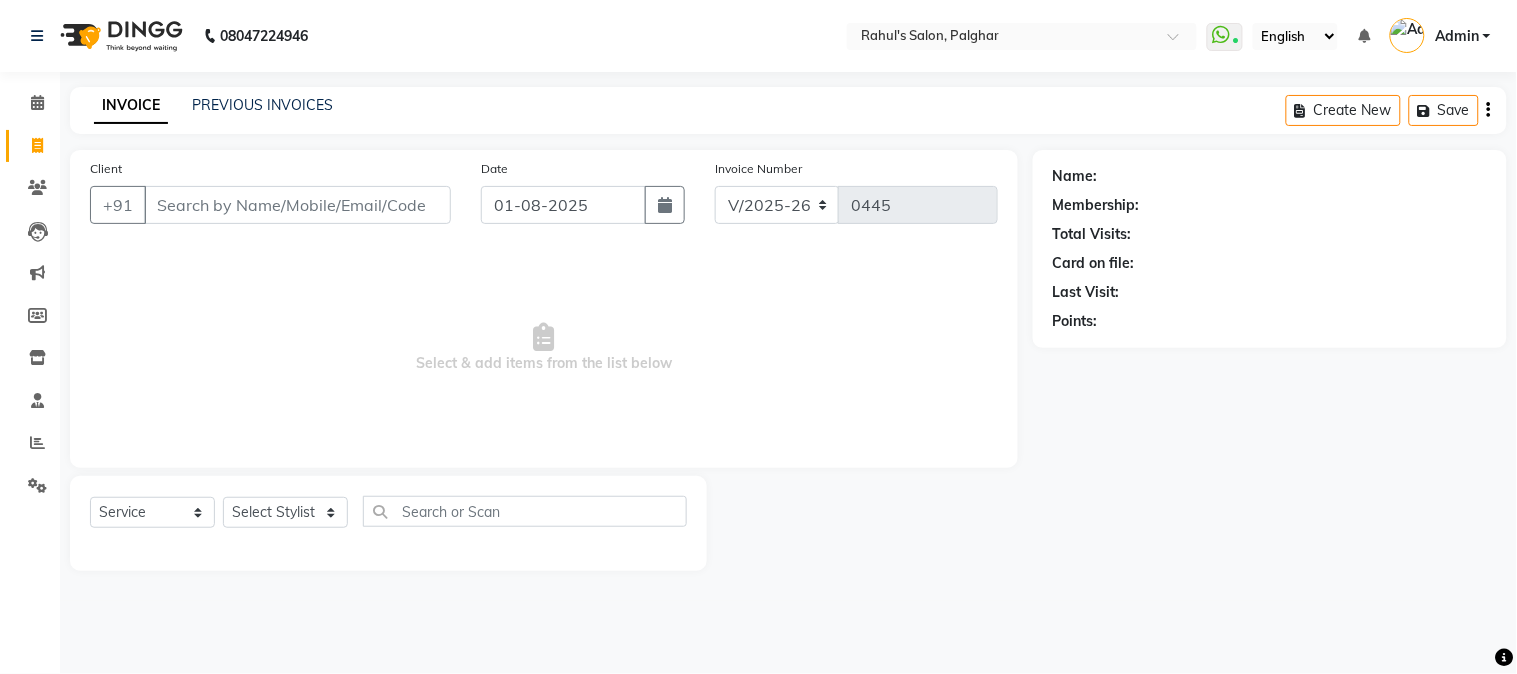 type on "a" 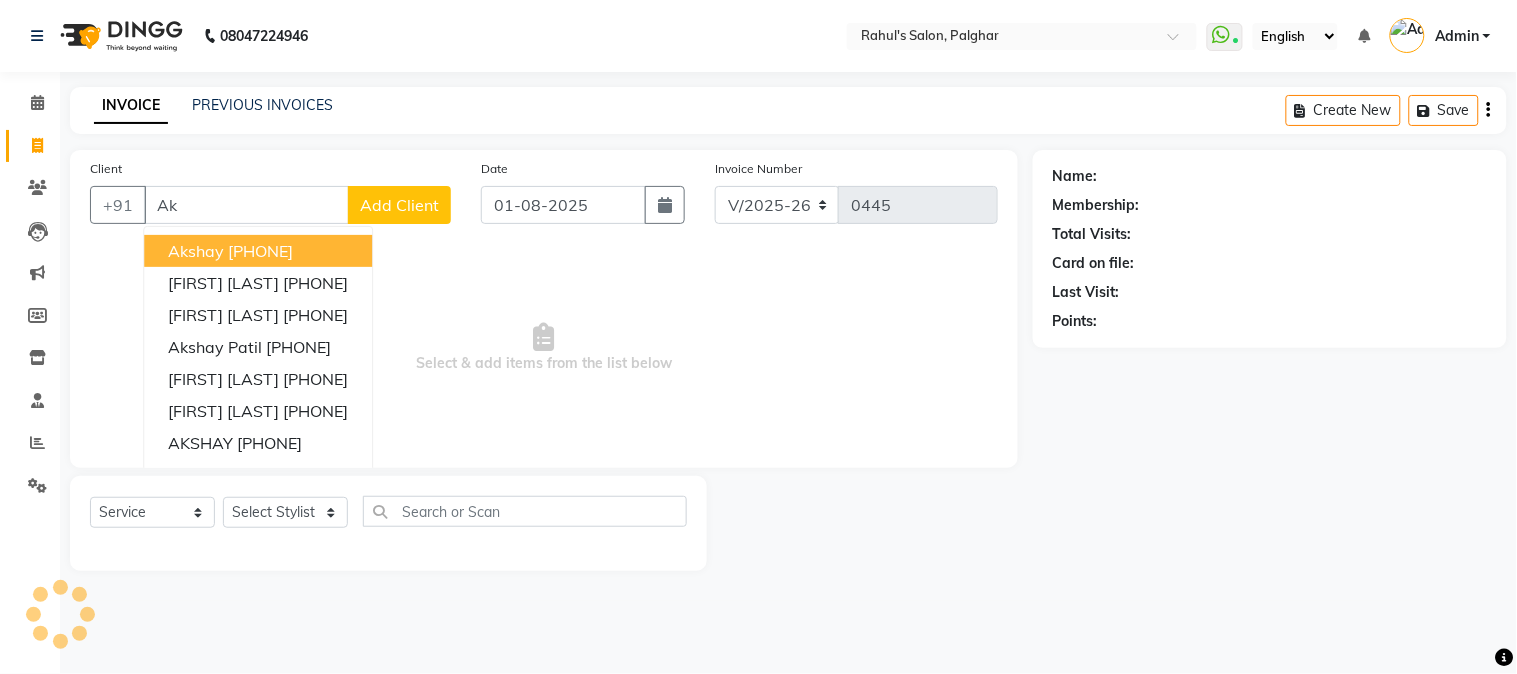 type on "A" 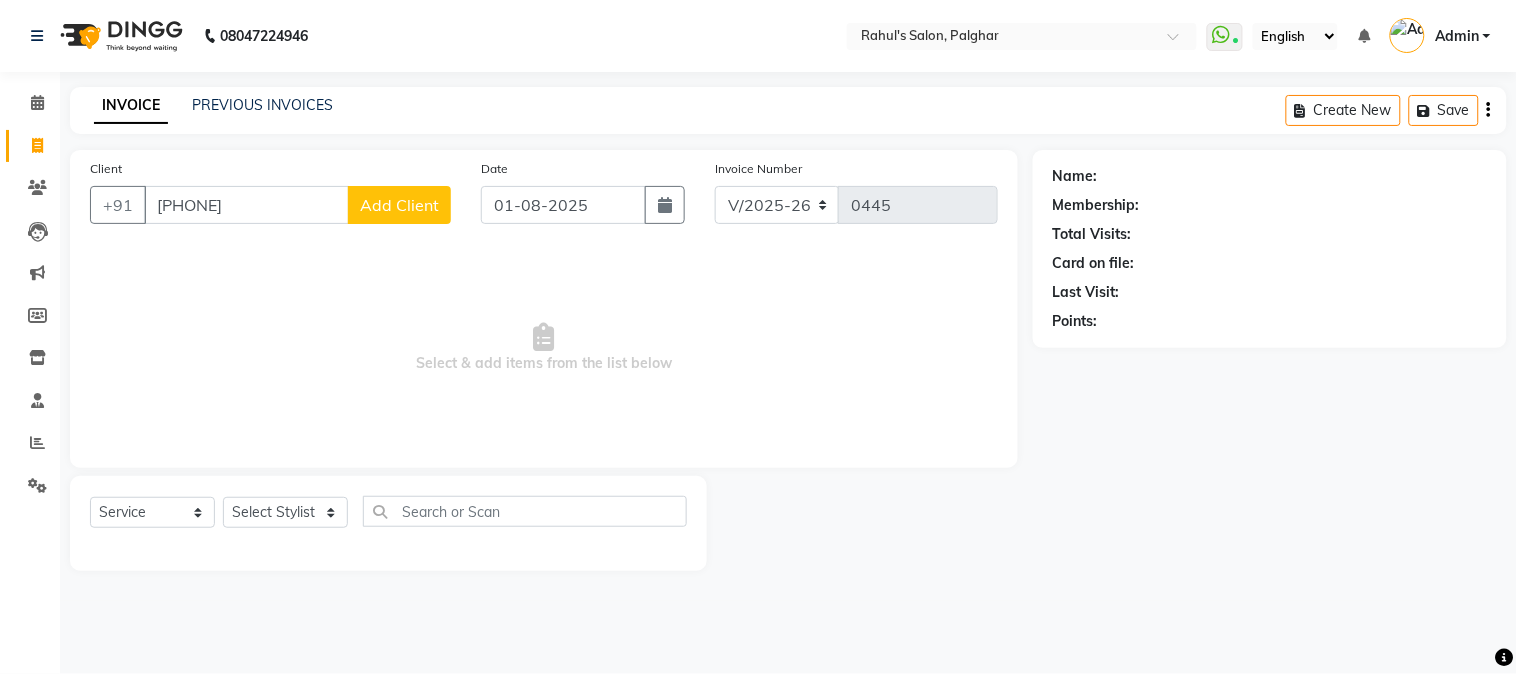 type on "[PHONE]" 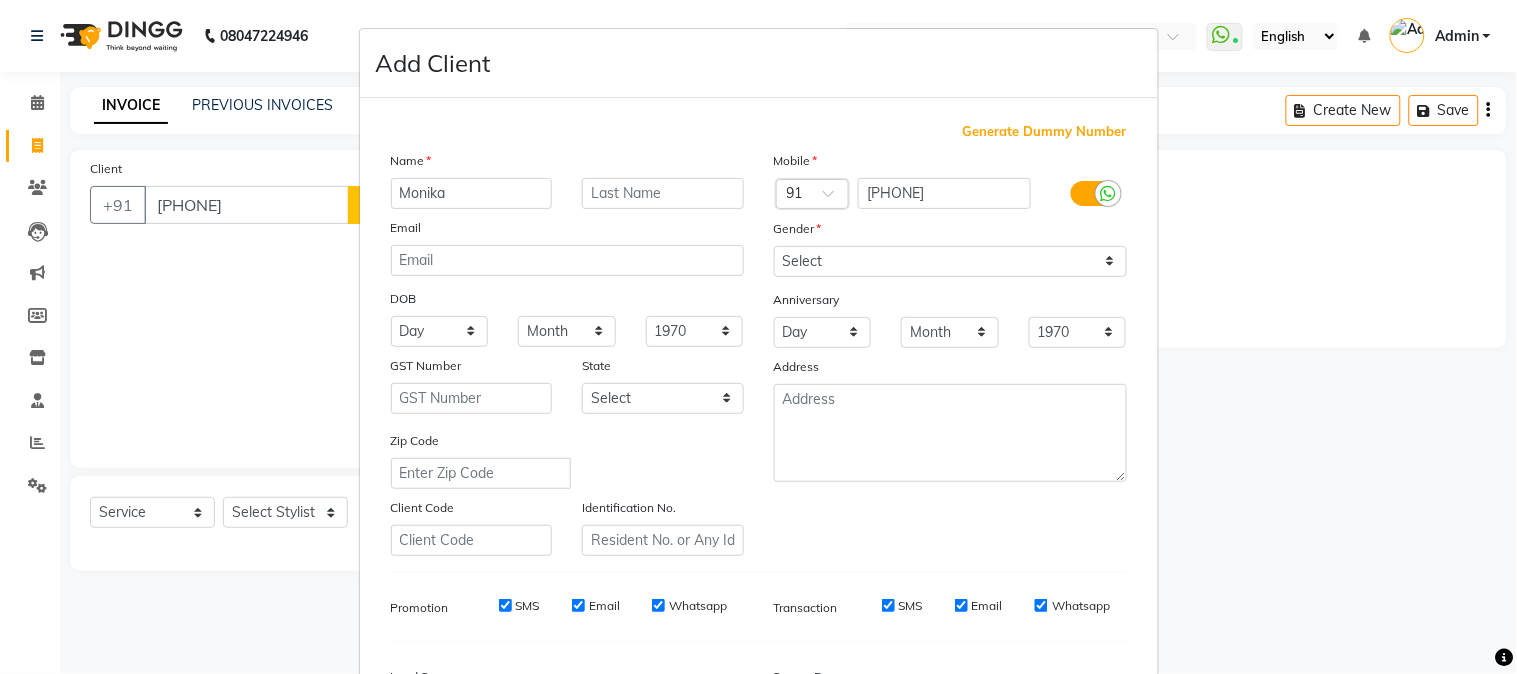 type on "Monika" 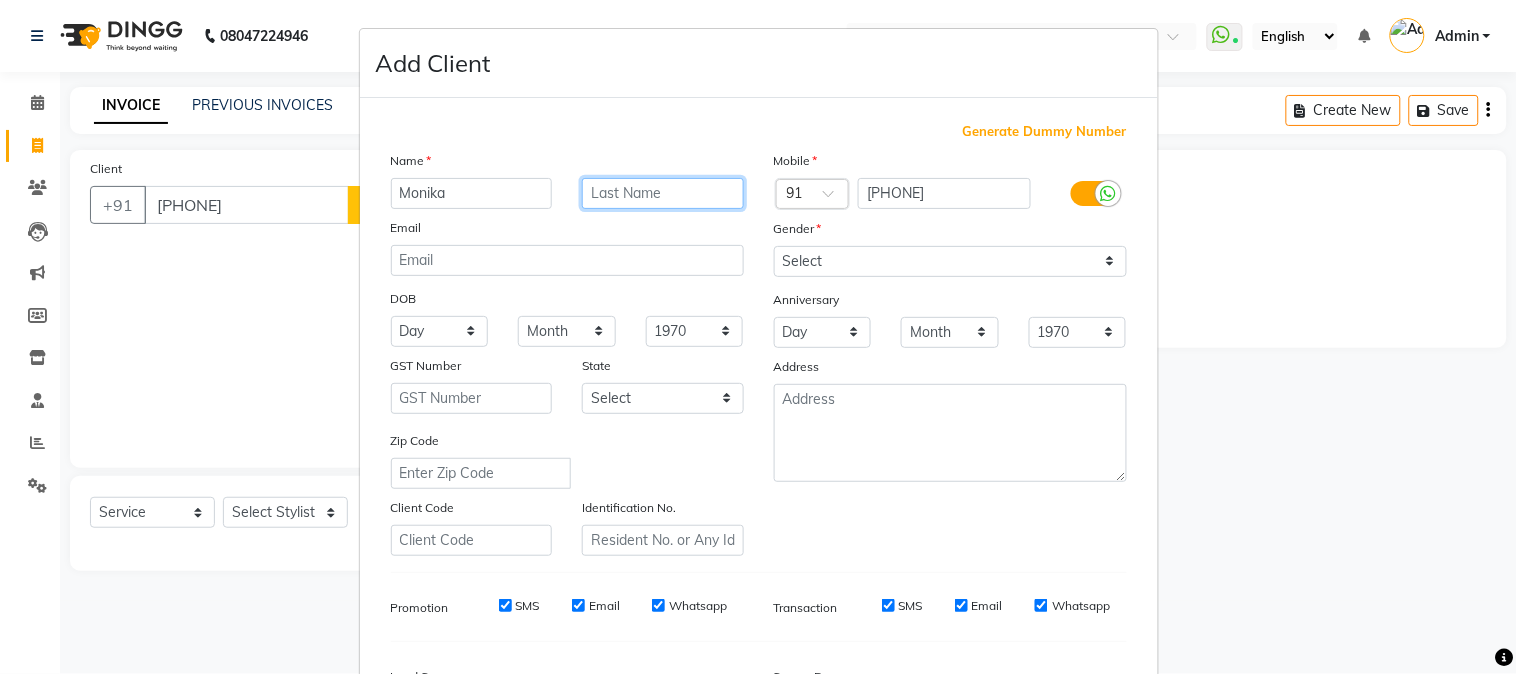 click at bounding box center (663, 193) 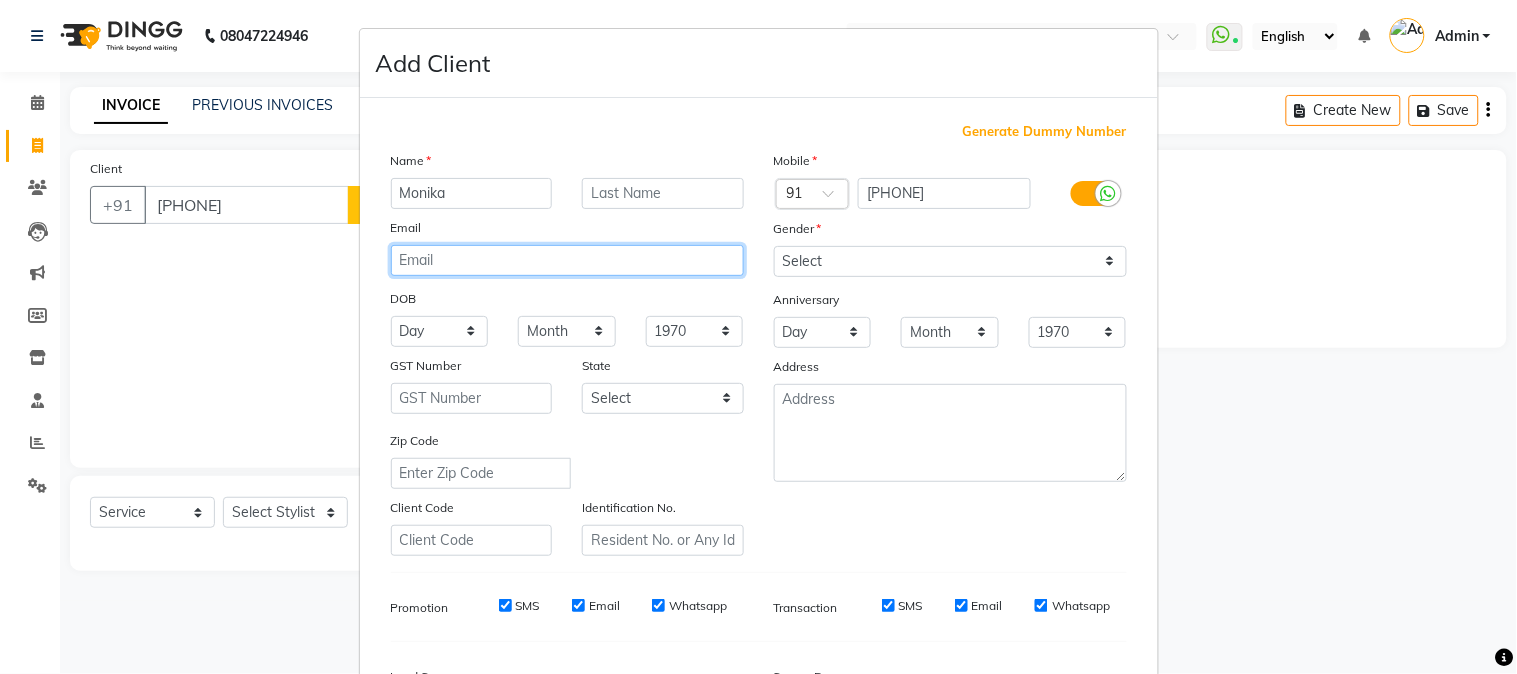 click on "Name [FIRST] Email DOB Day 01 02 03 04 05 06 07 08 09 10 11 12 13 14 15 16 17 18 19 20 21 22 23 24 25 26 27 28 29 30 31 Month January February March April May June July August September October November December 1940 1941 1942 1943 1944 1945 1946 1947 1948 1949 1950 1951 1952 1953 1954 1955 1956 1957 1958 1959 1960 1961 1962 1963 1964 1965 1966 1967 1968 1969 1970 1971 1972 1973 1974 1975 1976 1977 1978 1979 1980 1981 1982 1983 1984 1985 1986 1987 1988 1989 1990 1991 1992 1993 1994 1995 1996 1997 1998 1999 2000 2001 2002 2003 2004 2005 2006 2007 2008 2009 2010 2011 2012 2013 2014 2015 2016 2017 2018 2019 2020 2021 2022 2023 2024 GST Number State Select Andaman and Nicobar Islands Andhra Pradesh Arunachal Pradesh Assam Bihar Chandigarh Chhattisgarh Dadra and Nagar Haveli Daman and Diu Delhi Goa Gujarat Haryana Himachal Pradesh Jammu and Kashmir Jharkhand Karnataka Kerala Lakshadweep Madhya Pradesh Maharashtra Manipur Meghalaya Mizoram Nagaland Odisha Pondicherry Punjab Rajasthan Sikkim Tamil Nadu Telangana" at bounding box center [567, 353] 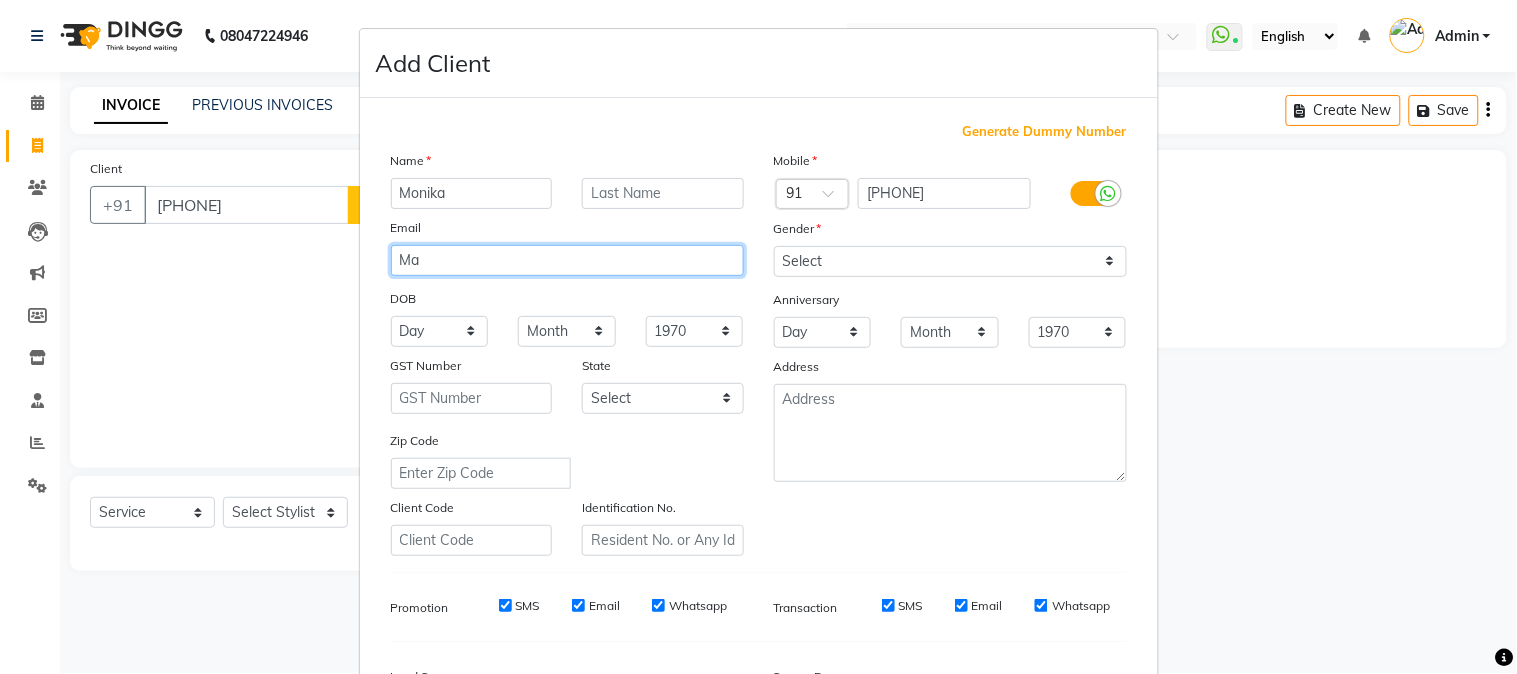 type on "M" 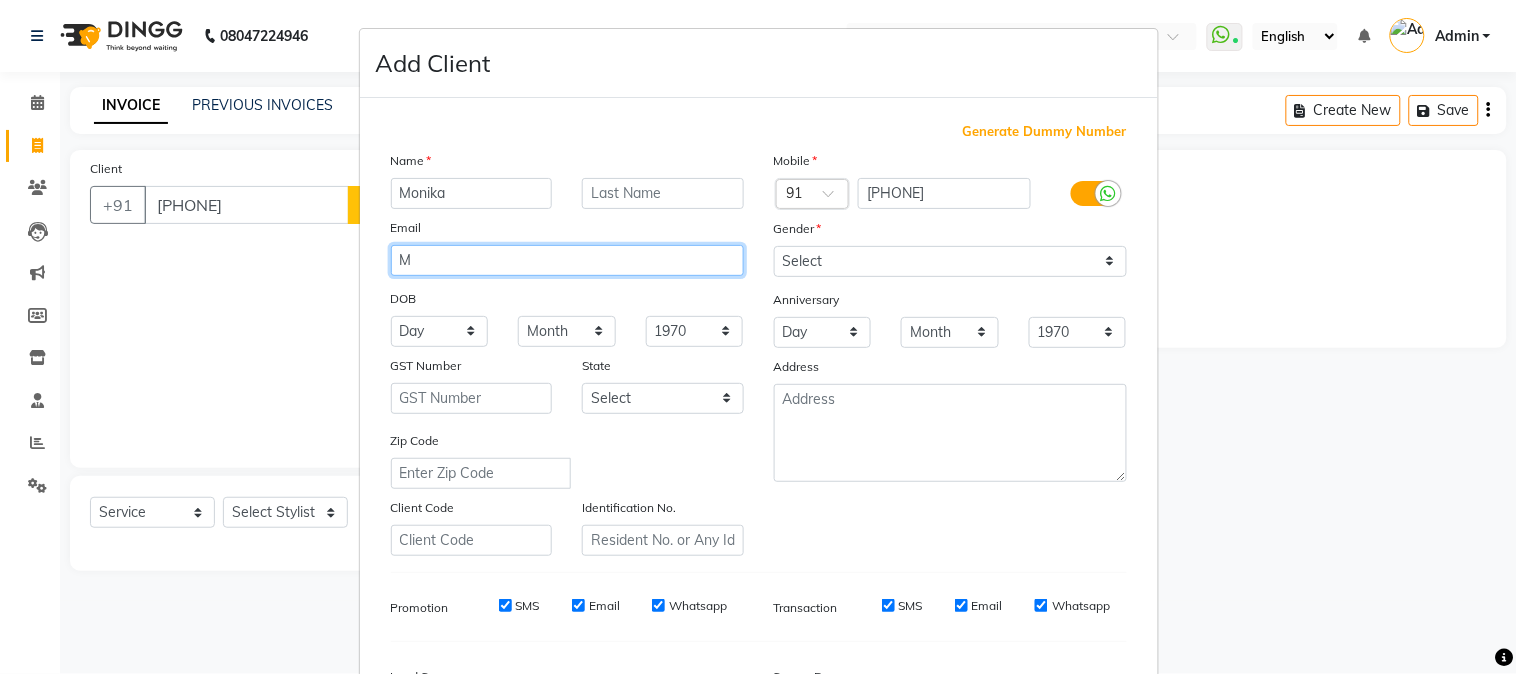 type 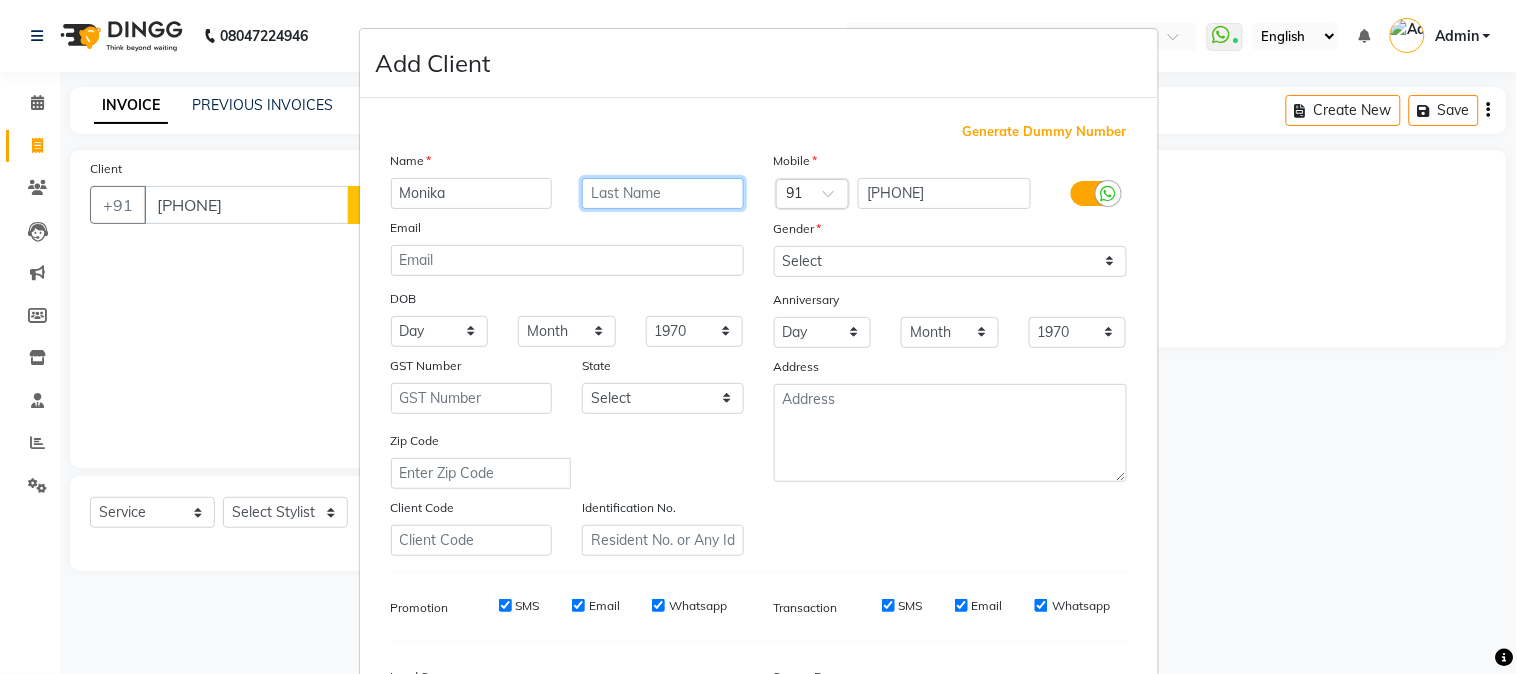 click at bounding box center (663, 193) 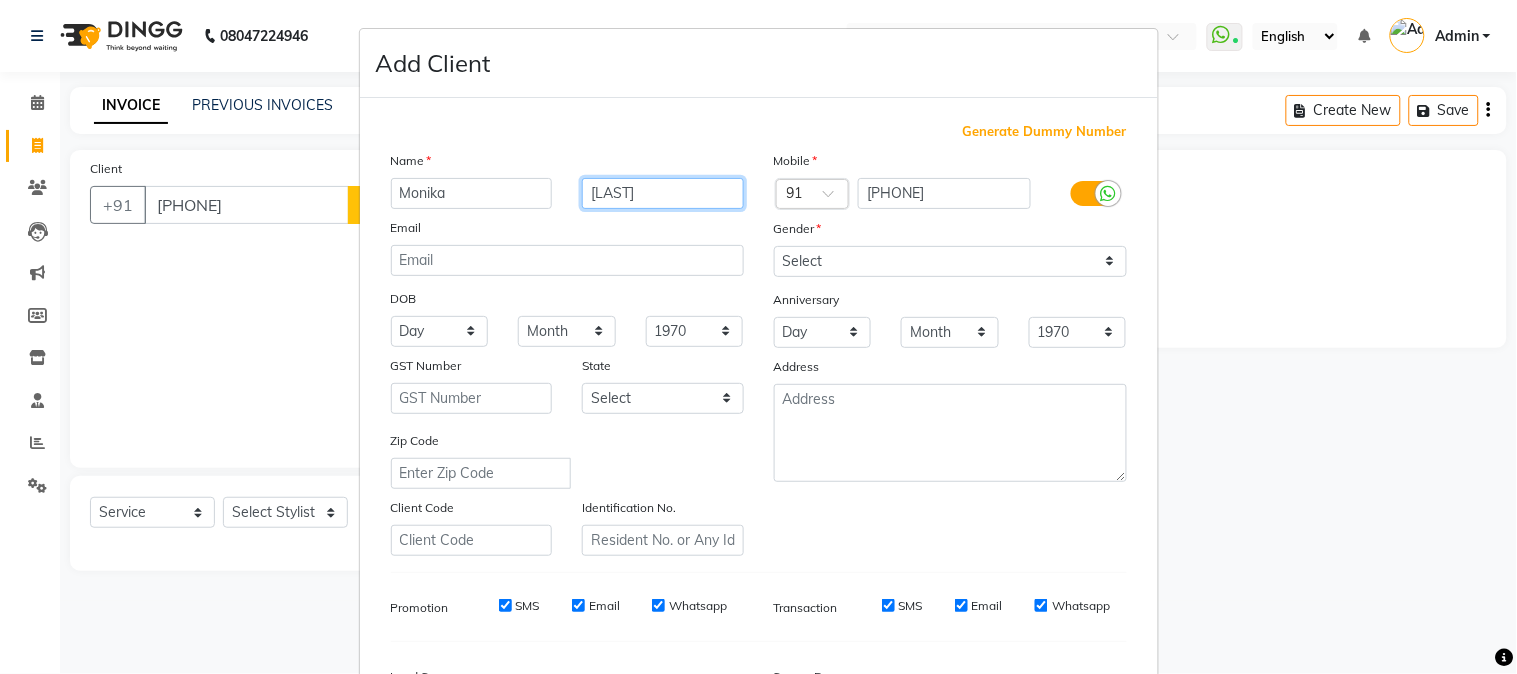 type on "[LAST]" 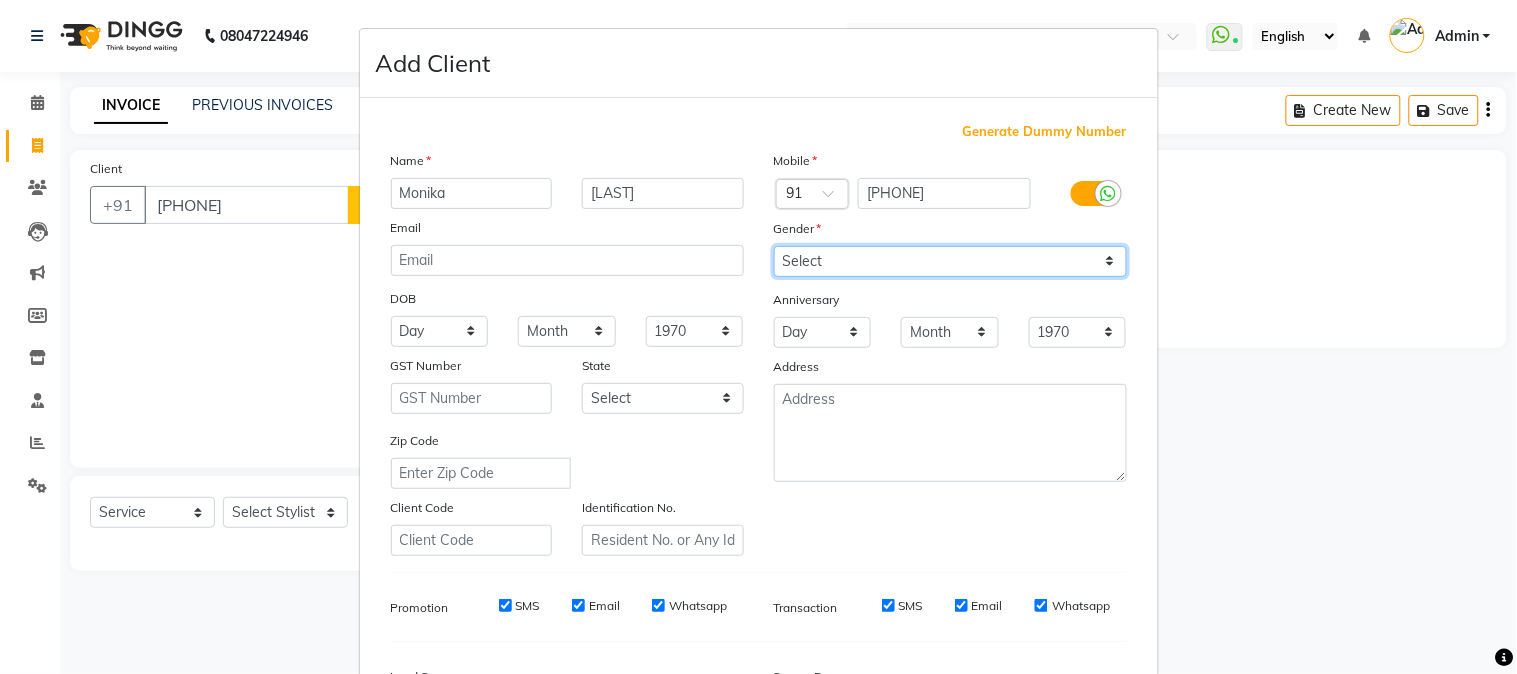 click on "Select Male Female Other Prefer Not To Say" at bounding box center (950, 261) 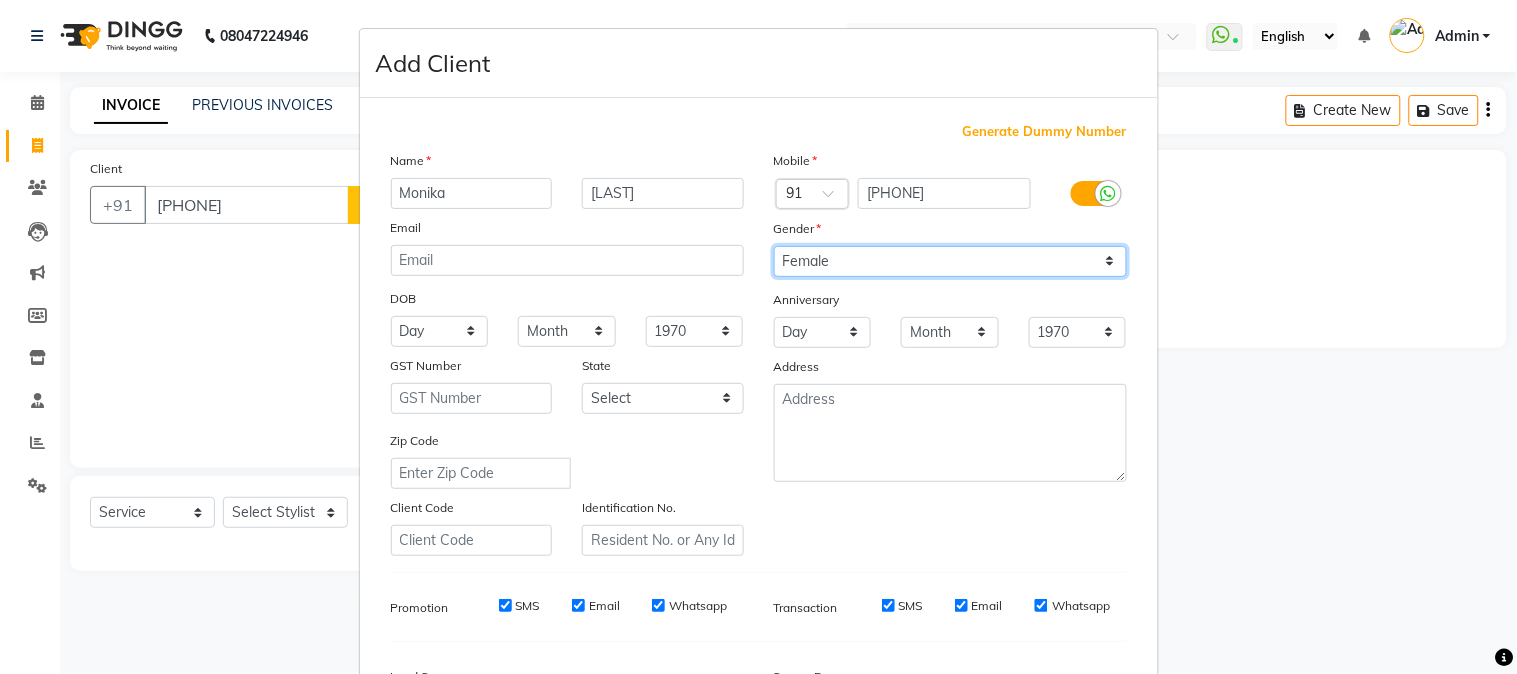 click on "Select Male Female Other Prefer Not To Say" at bounding box center [950, 261] 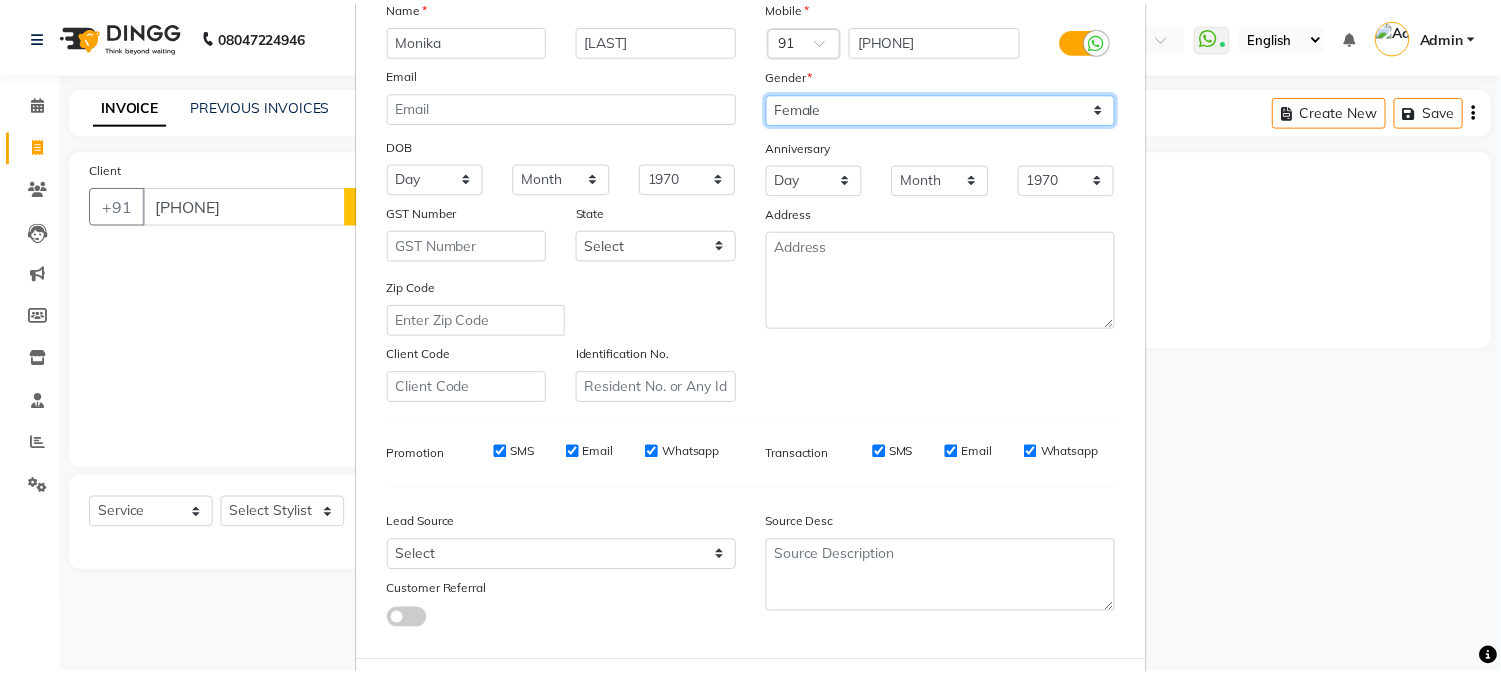 scroll, scrollTop: 250, scrollLeft: 0, axis: vertical 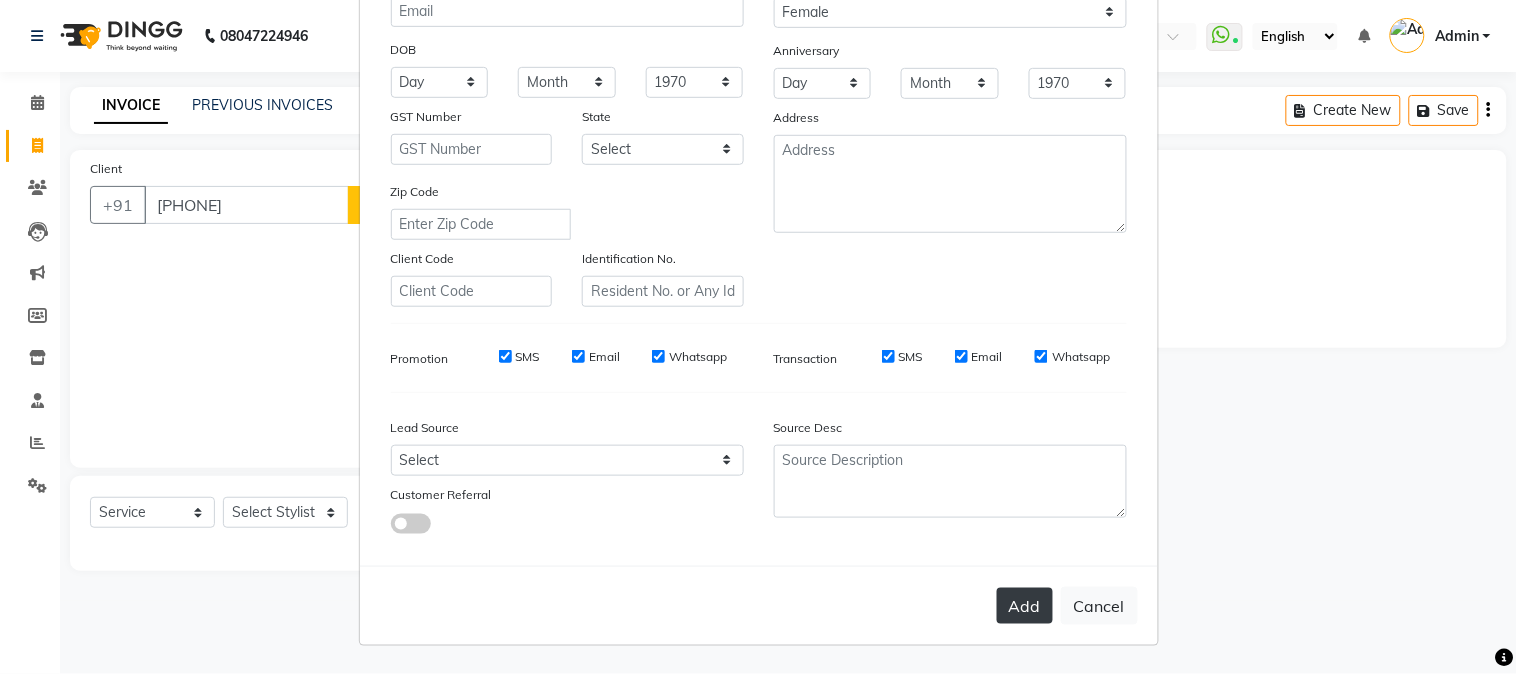 click on "Add" at bounding box center [1025, 606] 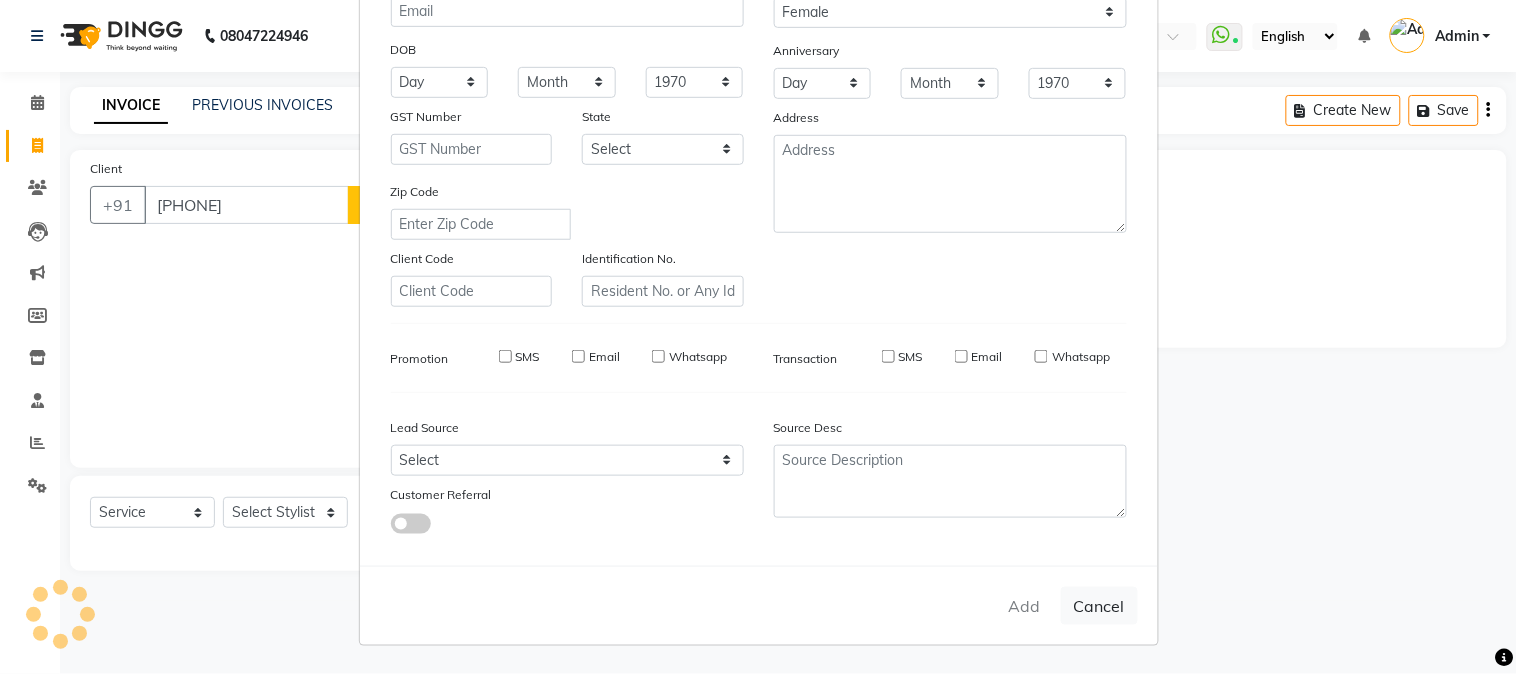 type 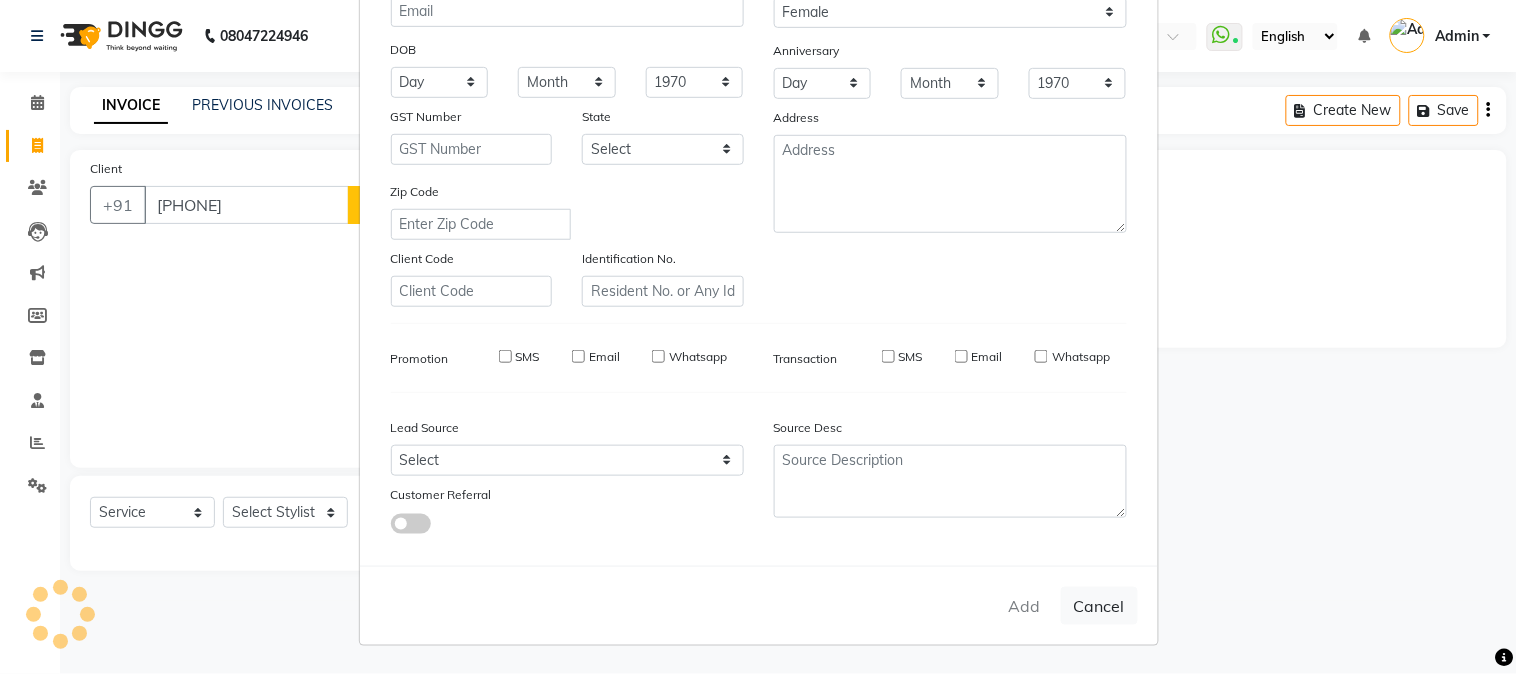 type 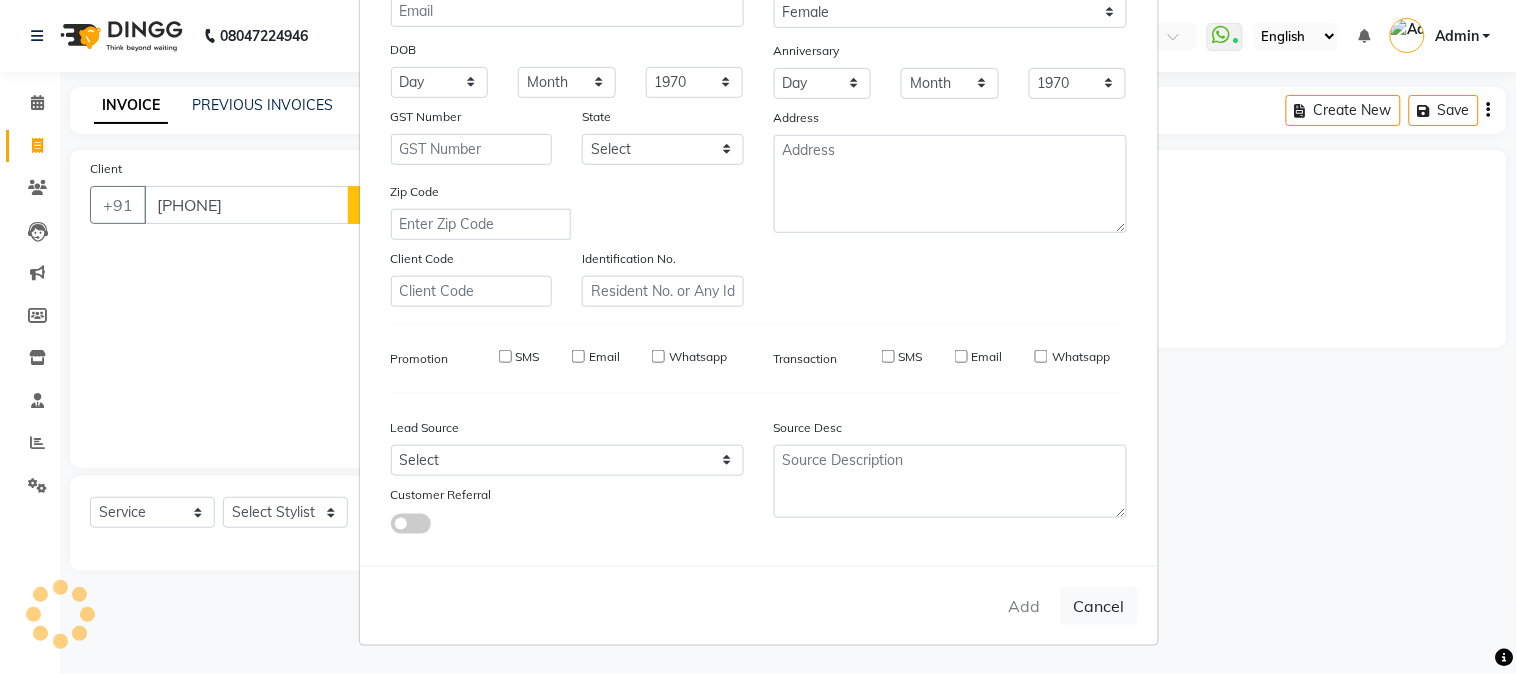 select 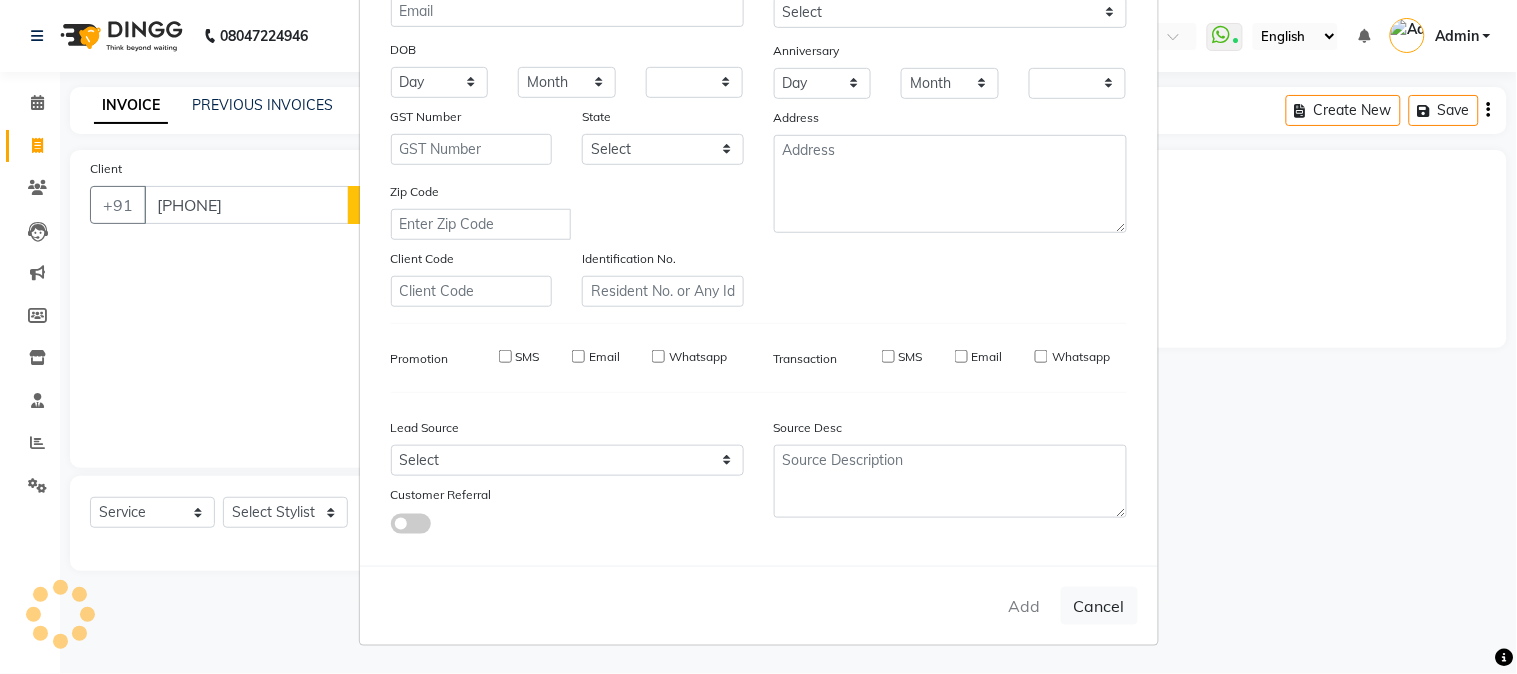 select on "1: Object" 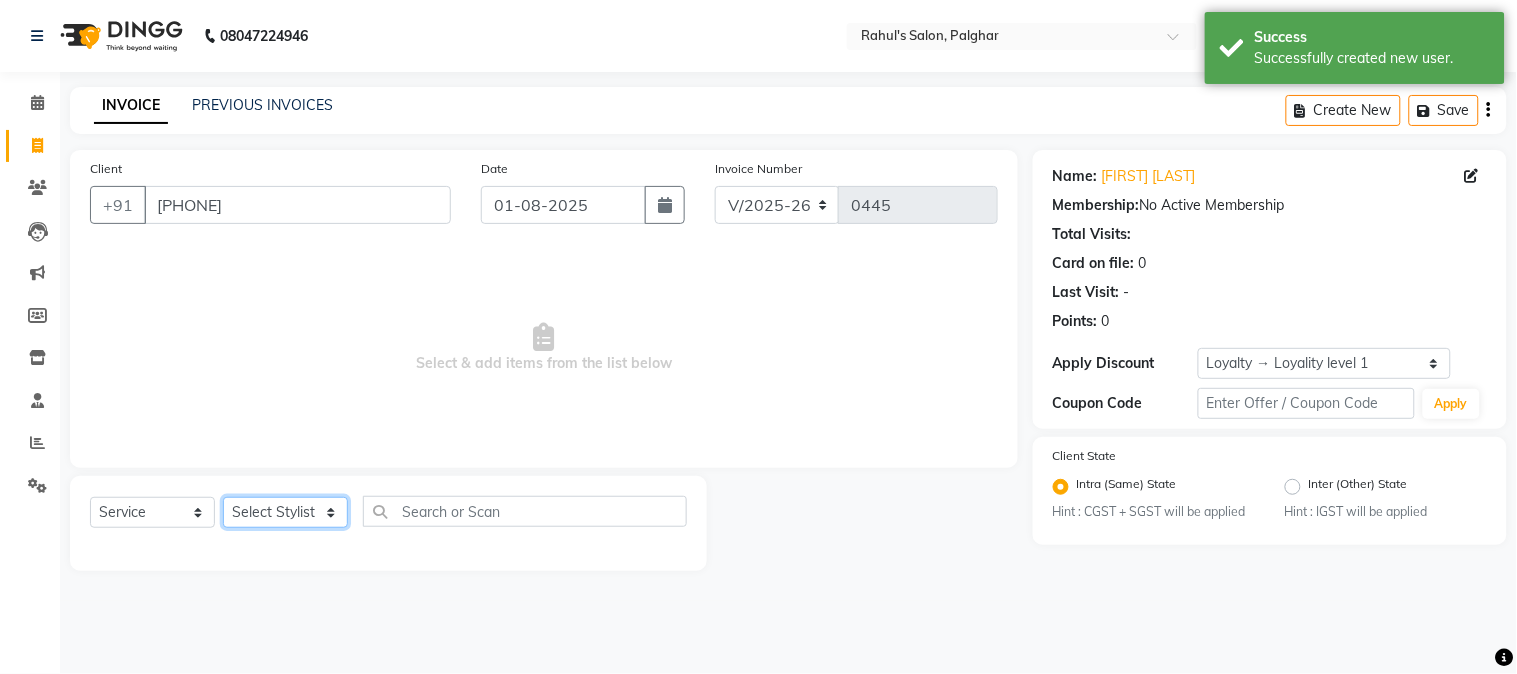 click on "Select Stylist AARMAN AAYUSHI SHARMA Akruti AMAN Amir Arbaz Asif Ansari BABLU Bandana BHAGYESH CHETAN CHETAN BOISAR furkan GEETA KISHOR KISHOR JAMBHULKAR kunal mushahid [muddu] Nilam NIRANJAN Nisha Parmar PRABHA PUNAM Rahul Sir RAVI RIMA Rohit Tandel SALONI Sandy Sir sarfaraz shovib M.D shreya ZOYA" 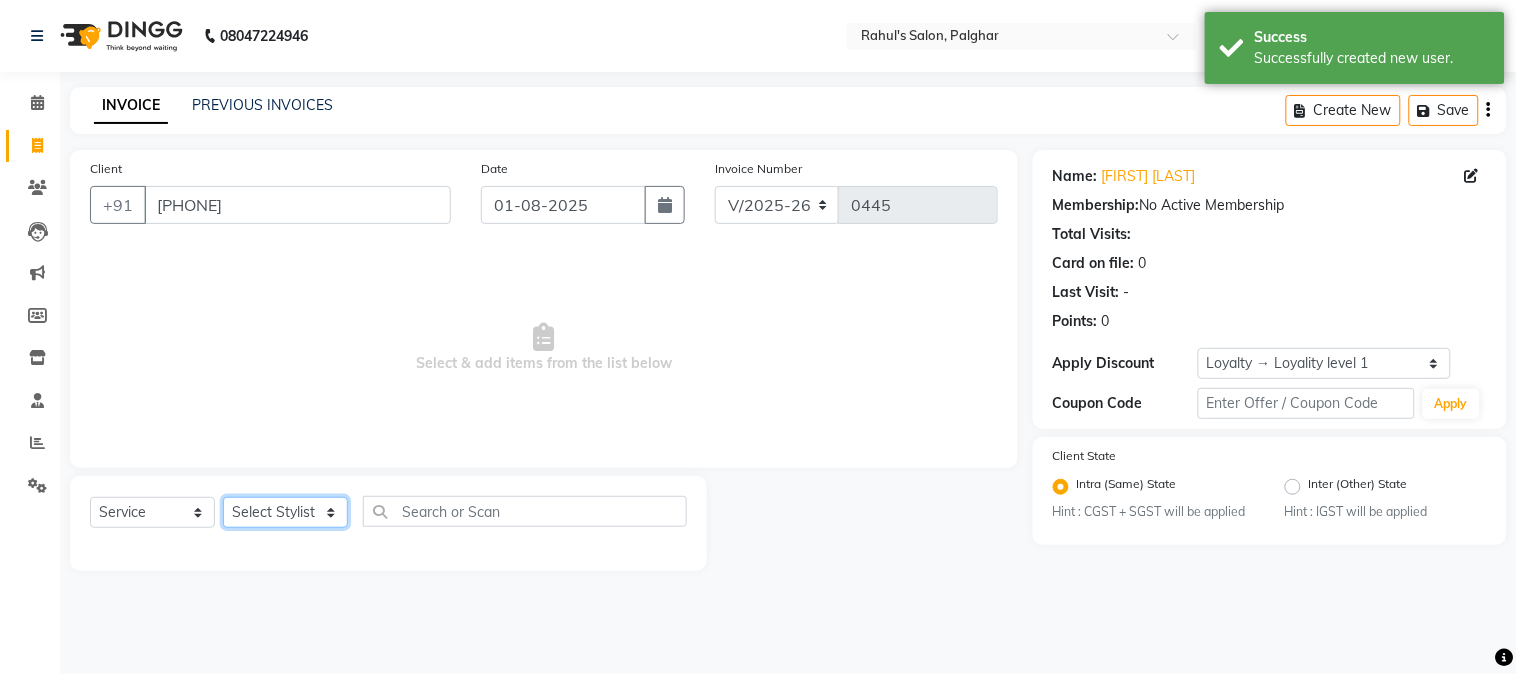 select on "21955" 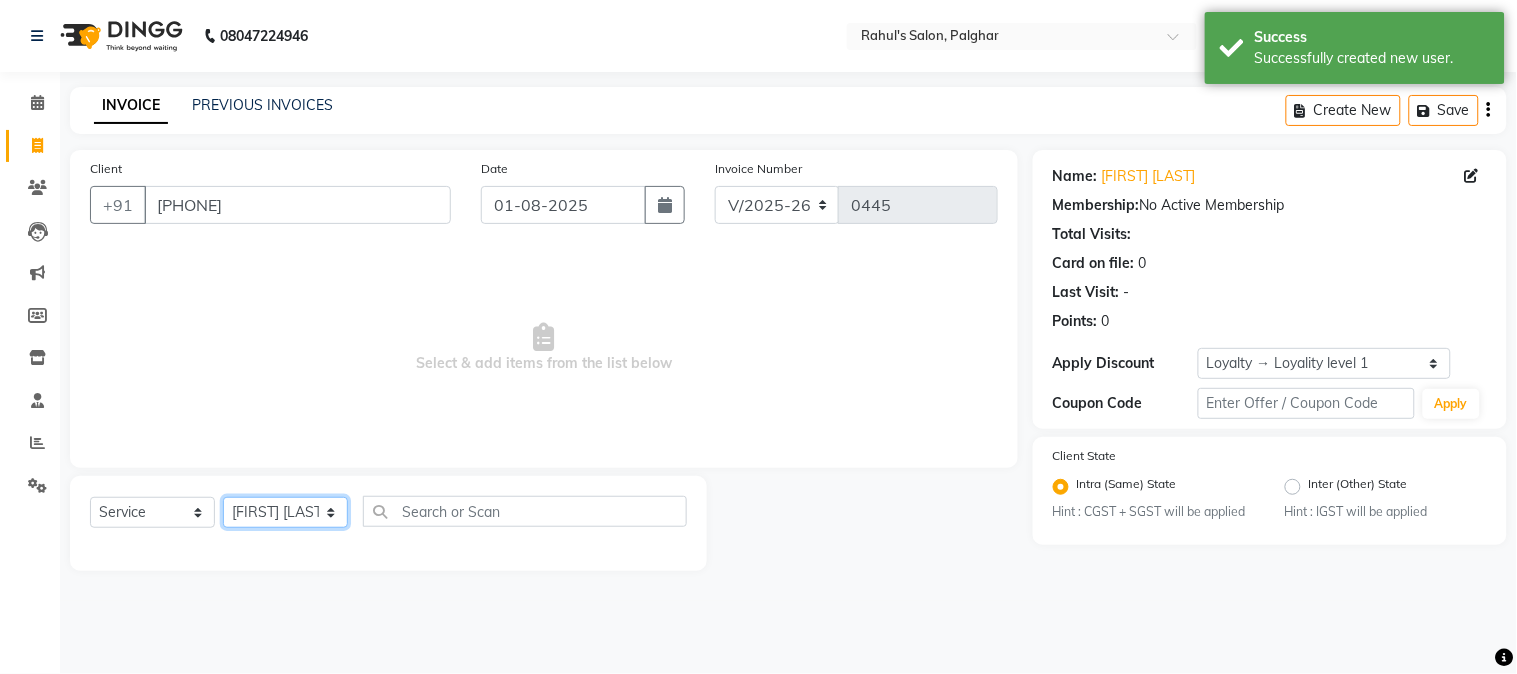 click on "Select Stylist AARMAN AAYUSHI SHARMA Akruti AMAN Amir Arbaz Asif Ansari BABLU Bandana BHAGYESH CHETAN CHETAN BOISAR furkan GEETA KISHOR KISHOR JAMBHULKAR kunal mushahid [muddu] Nilam NIRANJAN Nisha Parmar PRABHA PUNAM Rahul Sir RAVI RIMA Rohit Tandel SALONI Sandy Sir sarfaraz shovib M.D shreya ZOYA" 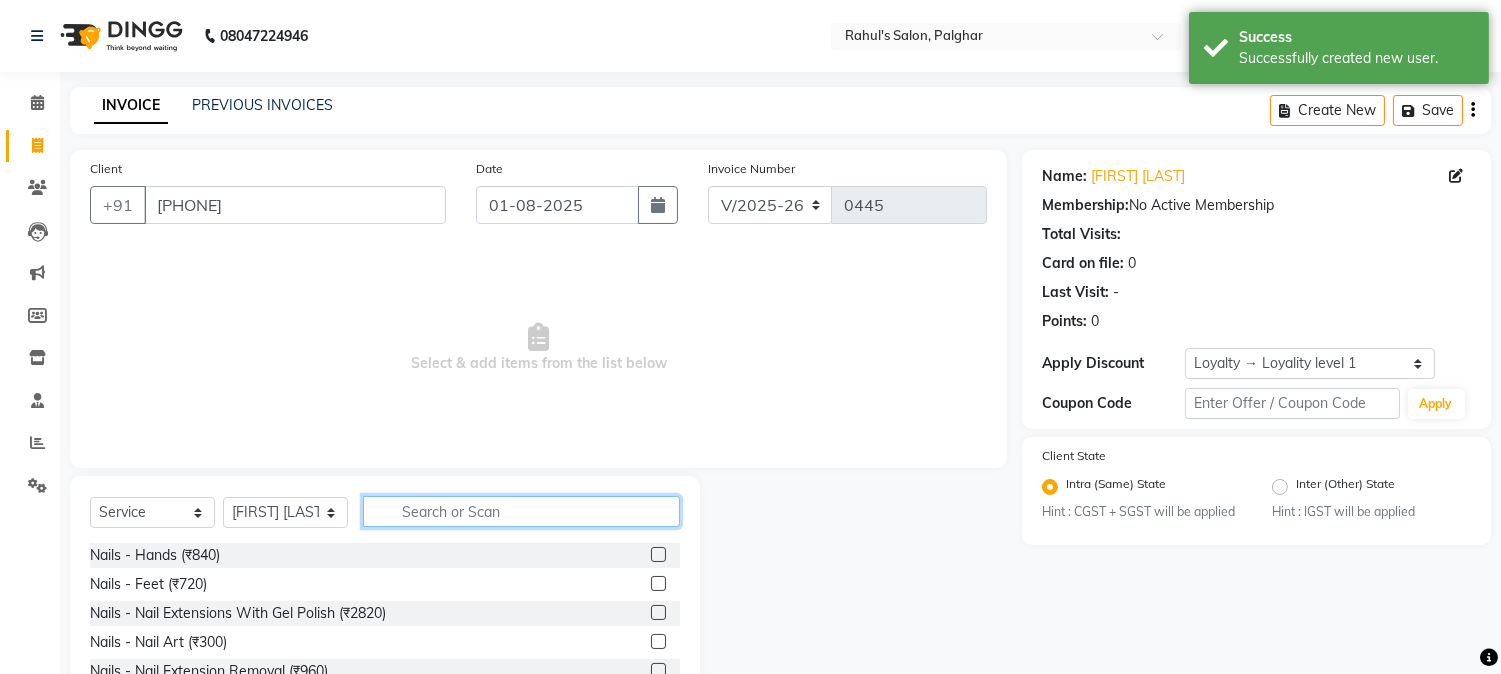 click 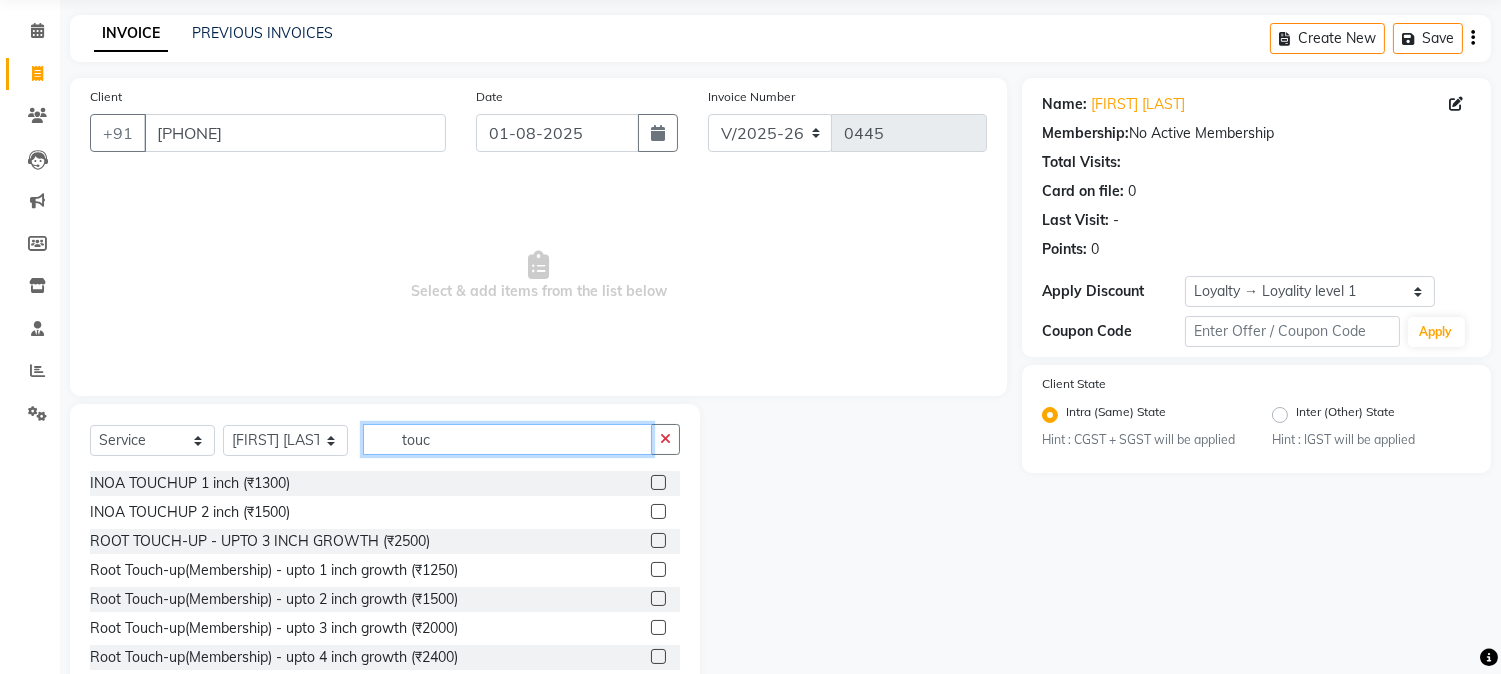 scroll, scrollTop: 111, scrollLeft: 0, axis: vertical 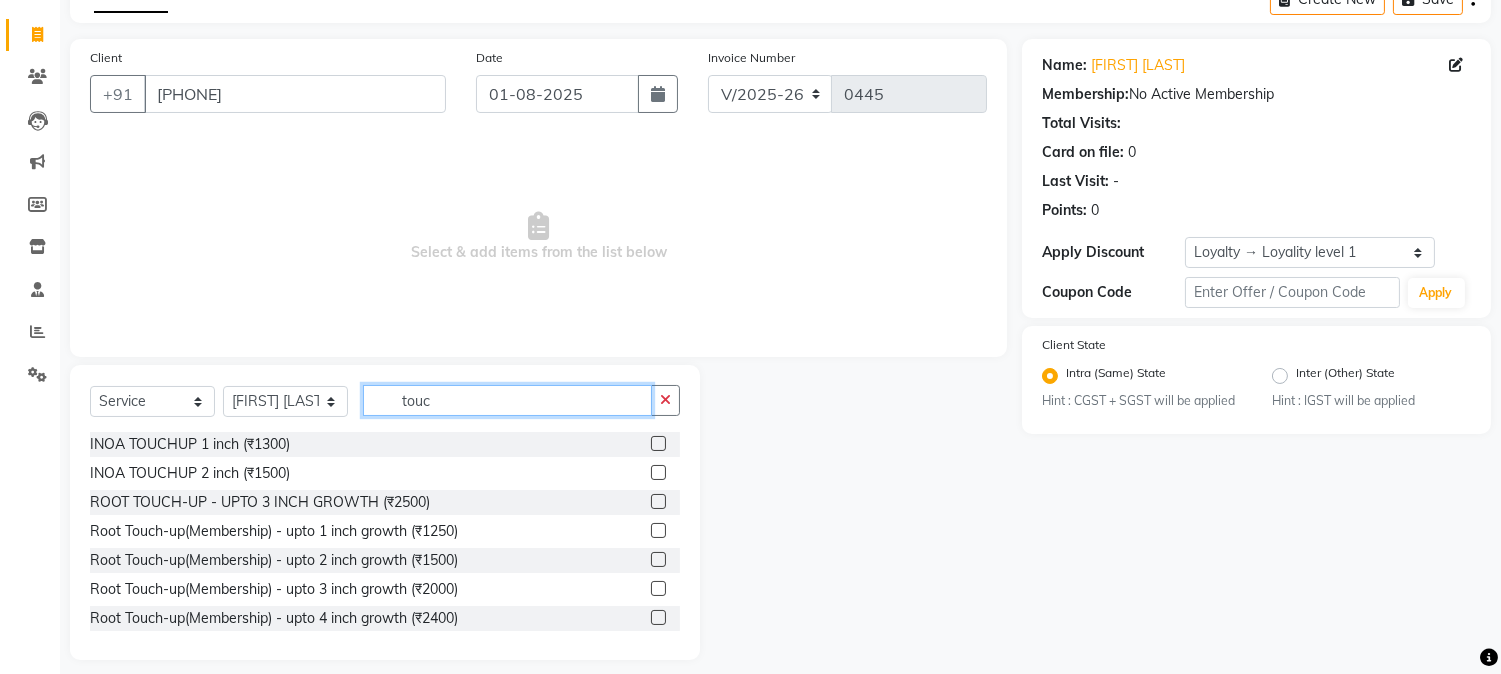 type on "touc" 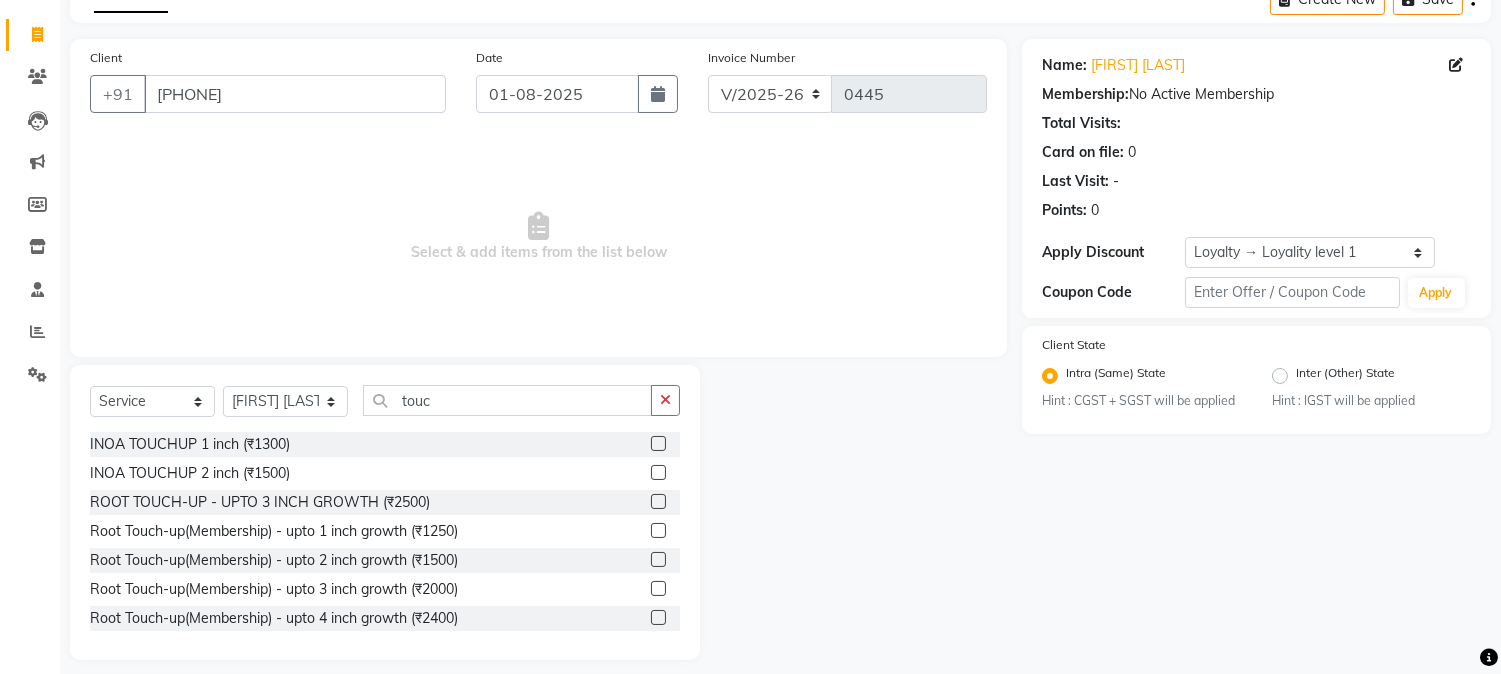 click 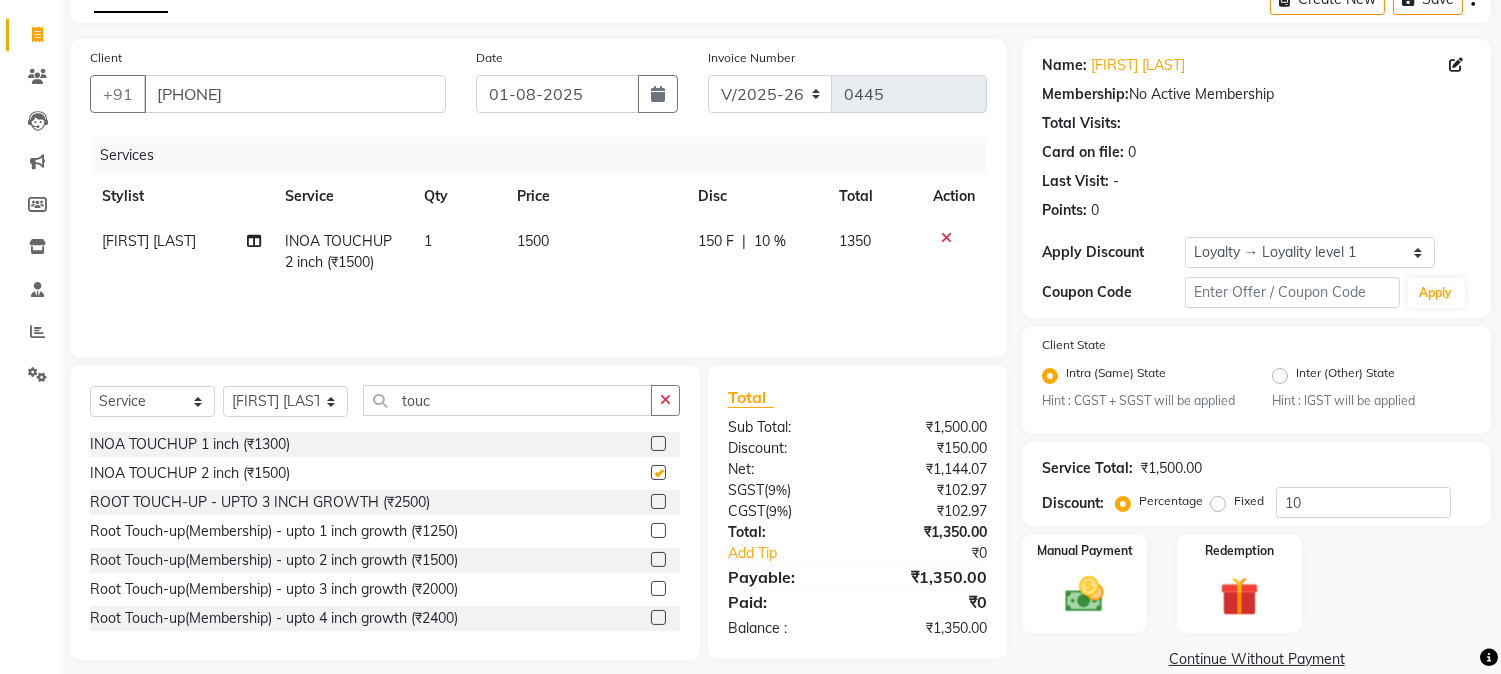 checkbox on "false" 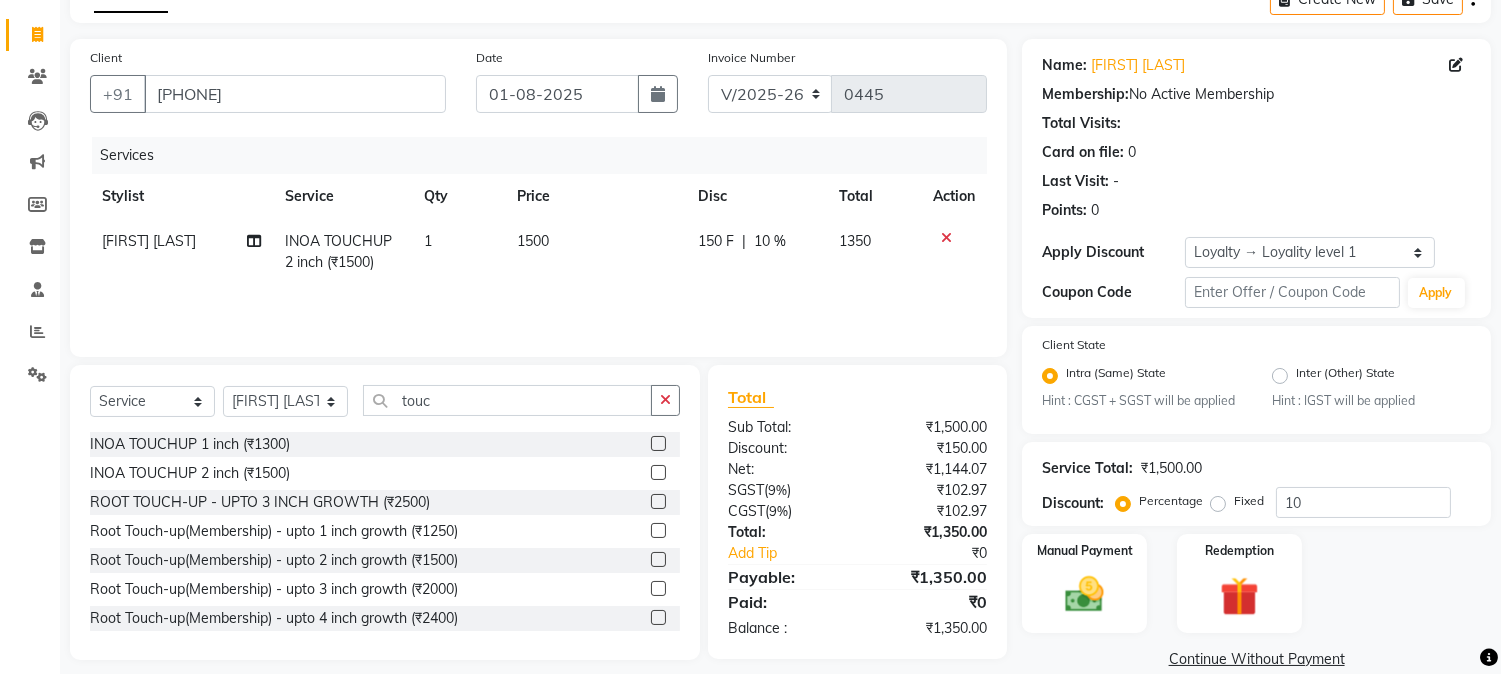 click on "150 F | 10 %" 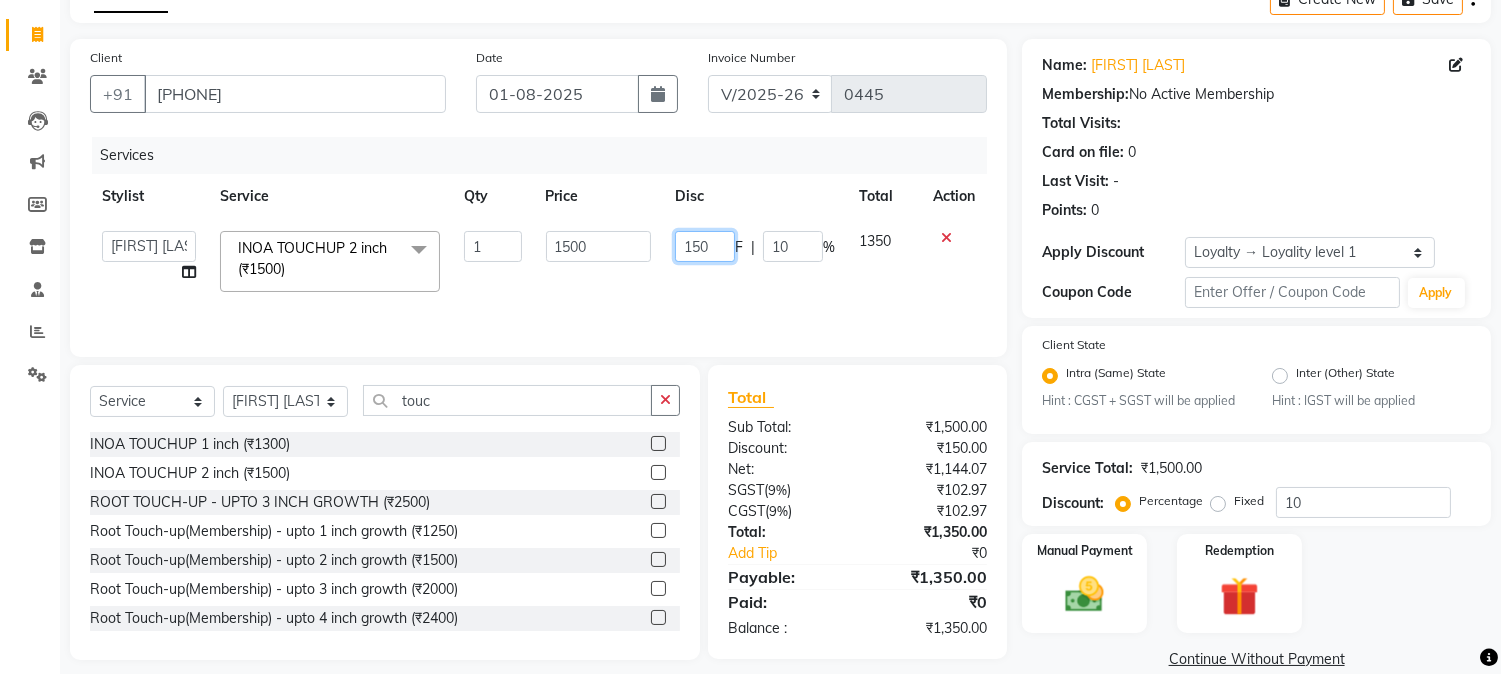 drag, startPoint x: 684, startPoint y: 241, endPoint x: 800, endPoint y: 245, distance: 116.06895 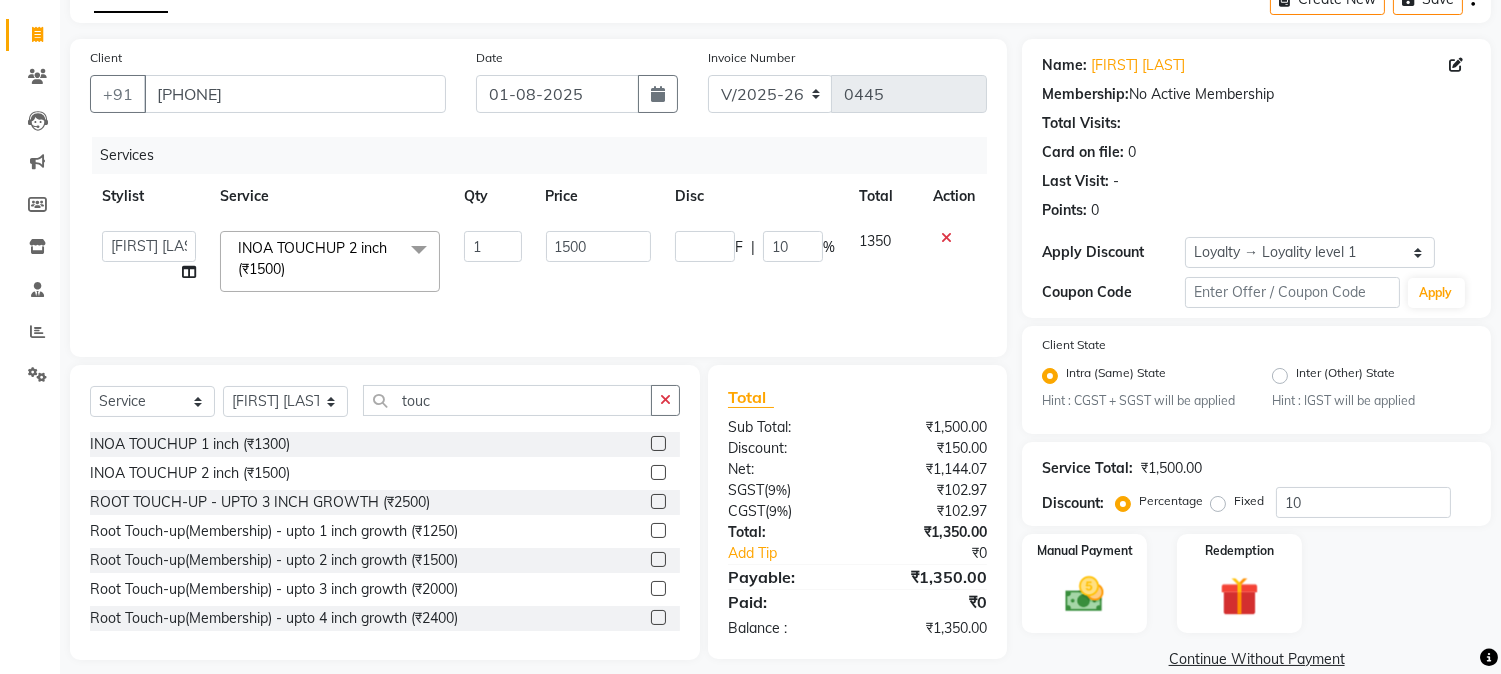 click on "Services Stylist Service Qty Price Disc Total Action  [FIRST] [LAST]   [FIRST] [LAST]   [FIRST]   [FIRST]    [FIRST]   [FIRST]   [FIRST] [LAST]   [FIRST]   [FIRST]   [FIRST]   [FIRST]   [FIRST] [FIRST]   [FIRST]   [FIRST]   [FIRST] [LAST]   [FIRST]   [FIRST]  [FIRST]   [FIRST]   [FIRST] [LAST]   [FIRST] [LAST]   [FIRST] [LAST]  (₹1500)  x Nails -  Hands (₹840) Nails -  Feet (₹720) Nails - Nail Extensions With Gel Polish (₹2820) Nails - Nail Art (₹300) Nails - Nail Extension Removal (₹960) Nails - Gel Polish Removal (₹420) MOLE (₹600) PUMING (₹4000) CRYSTAL PEDICURE (MEMBERSHIP) (₹1400) HIAR SPA ABOVE SHOULDER (MEMBERSHIP) (₹900) HAIR SPA ABOVE SHOULDER (NON-MEMBER) (₹1080) HAIR SPA BELOW SHOULDER(MEMBERSHIP) (₹1200) HAIR SPA BELOW SHOULDER(NON-MEMBER) (₹1440) HAIR SPA UPTO WAIST(MEMBERSHIP) (₹1400) HAIR SPA UPTO WAIST(NON-MEMBER) (₹1680) HAIR SPA BELOW WAIST(MEMBERSHIP) (₹1700)" 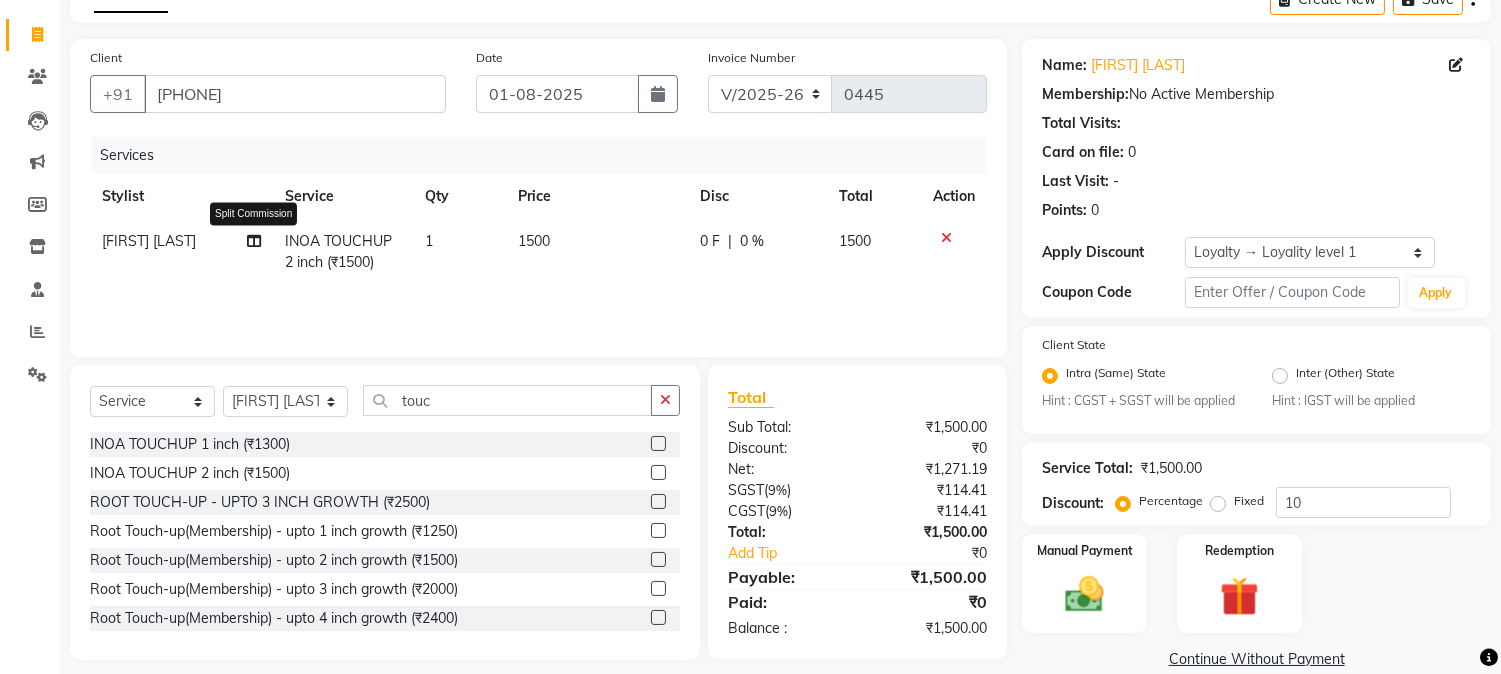click 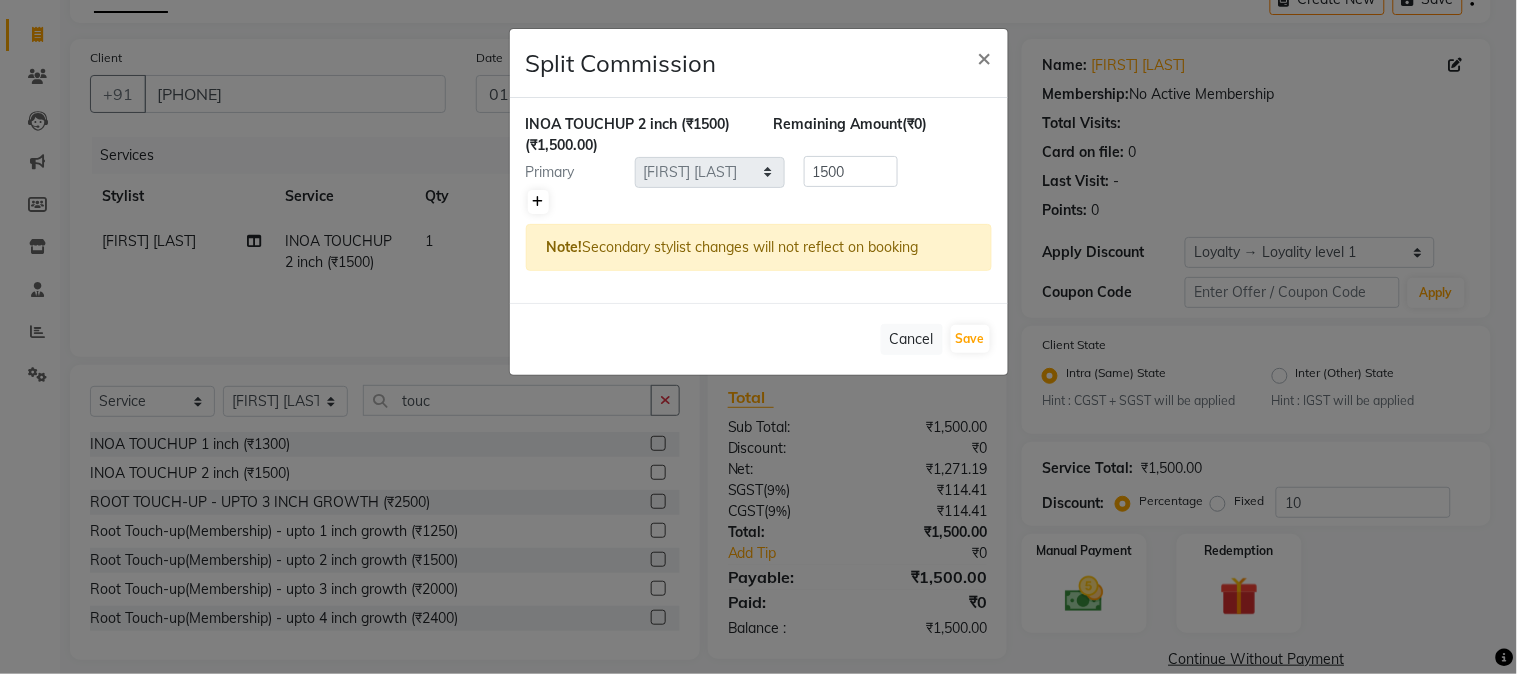 click 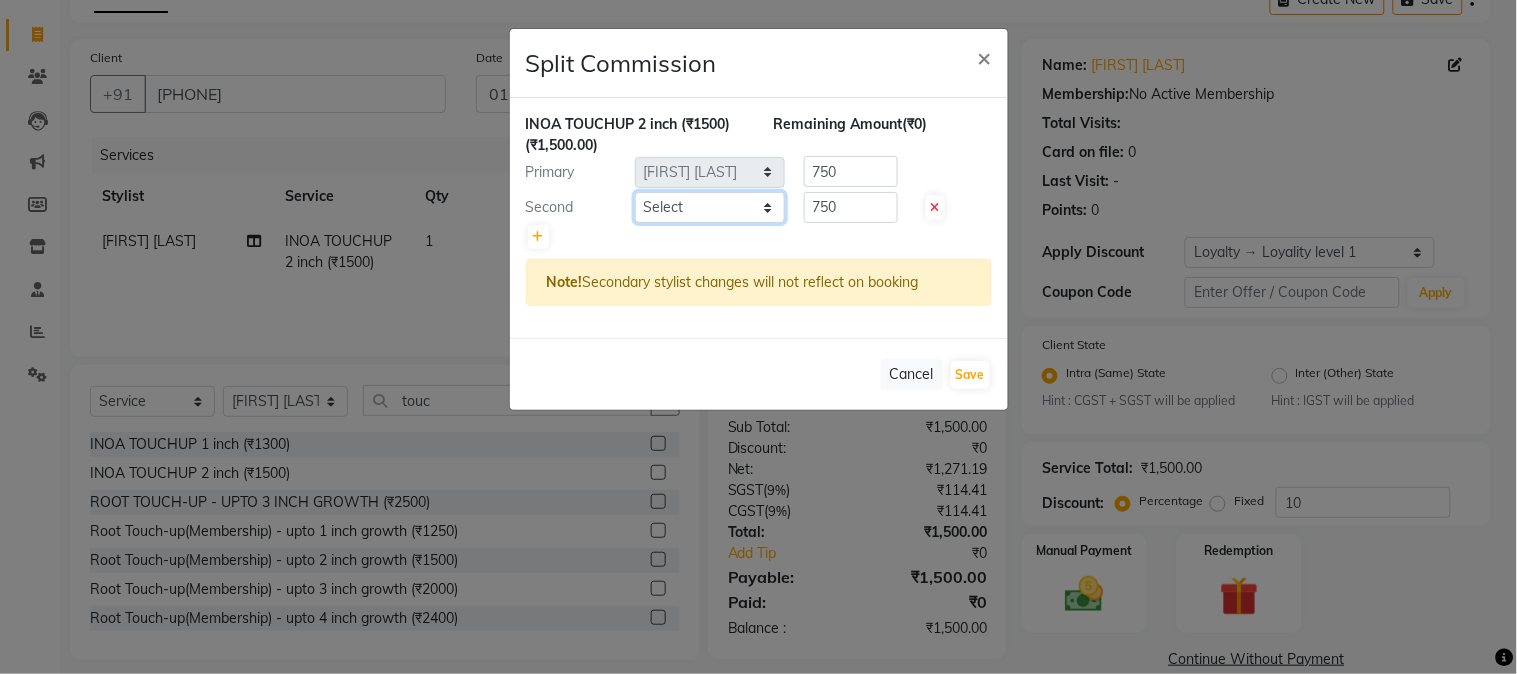 click on "Select  AARMAN   AAYUSHI SHARMA   Akruti   AMAN    Amir   Arbaz   Asif Ansari   BABLU   Bandana   BHAGYESH   CHETAN   CHETAN BOISAR   furkan   GEETA   KISHOR   KISHOR JAMBHULKAR   kunal   mushahid  [muddu]   Nilam   NIRANJAN   Nisha Parmar   PRABHA    PUNAM   Rahul Sir   RAVI    RIMA   Rohit Tandel   SALONI   Sandy Sir   sarfaraz   shovib M.D   shreya   ZOYA" 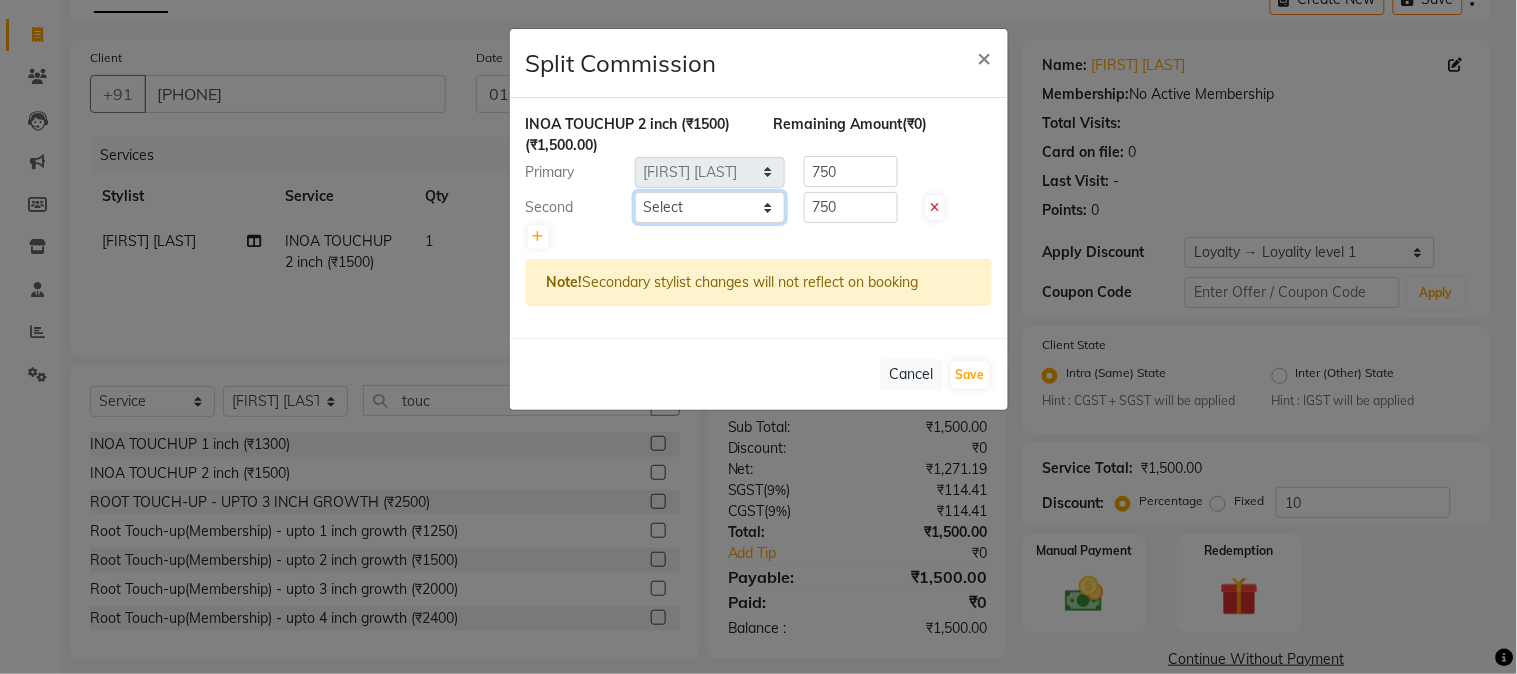 select on "23867" 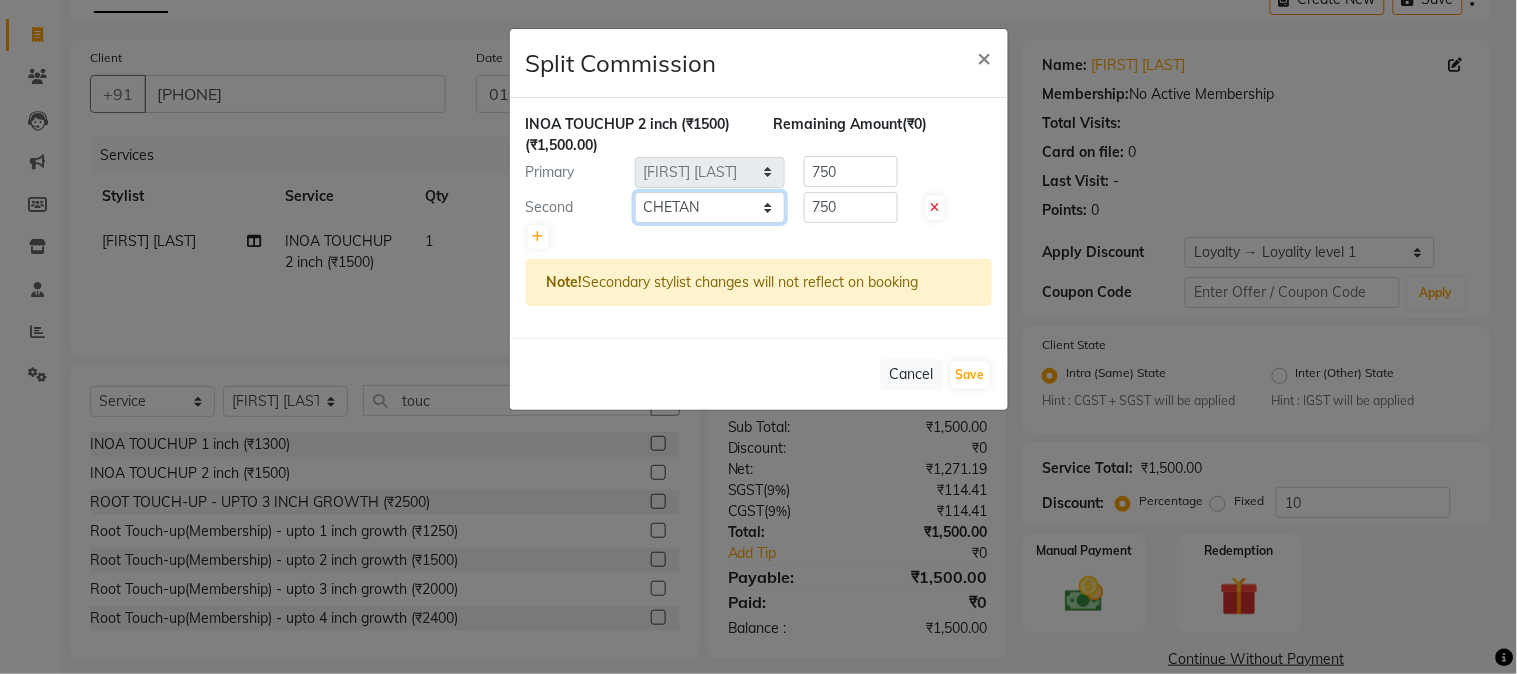 click on "Select  AARMAN   AAYUSHI SHARMA   Akruti   AMAN    Amir   Arbaz   Asif Ansari   BABLU   Bandana   BHAGYESH   CHETAN   CHETAN BOISAR   furkan   GEETA   KISHOR   KISHOR JAMBHULKAR   kunal   mushahid  [muddu]   Nilam   NIRANJAN   Nisha Parmar   PRABHA    PUNAM   Rahul Sir   RAVI    RIMA   Rohit Tandel   SALONI   Sandy Sir   sarfaraz   shovib M.D   shreya   ZOYA" 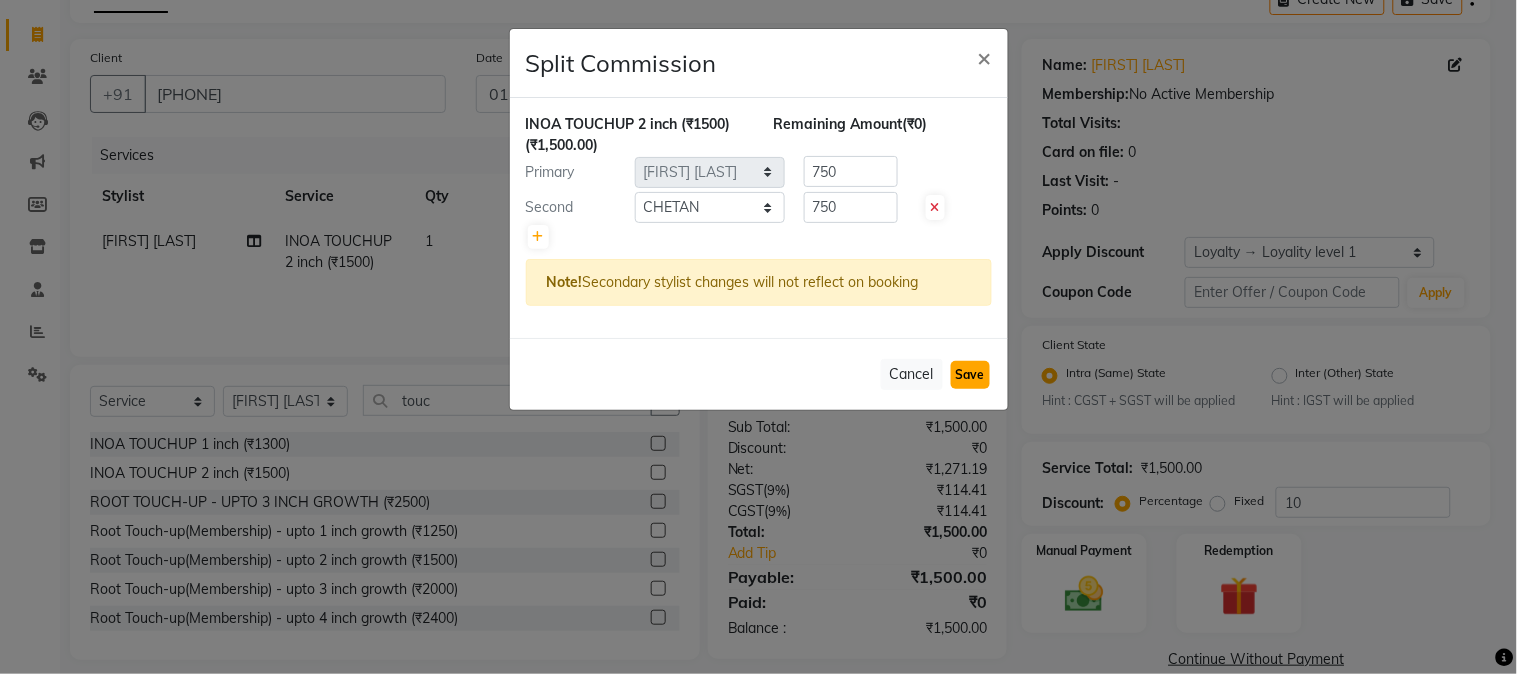 click on "Save" 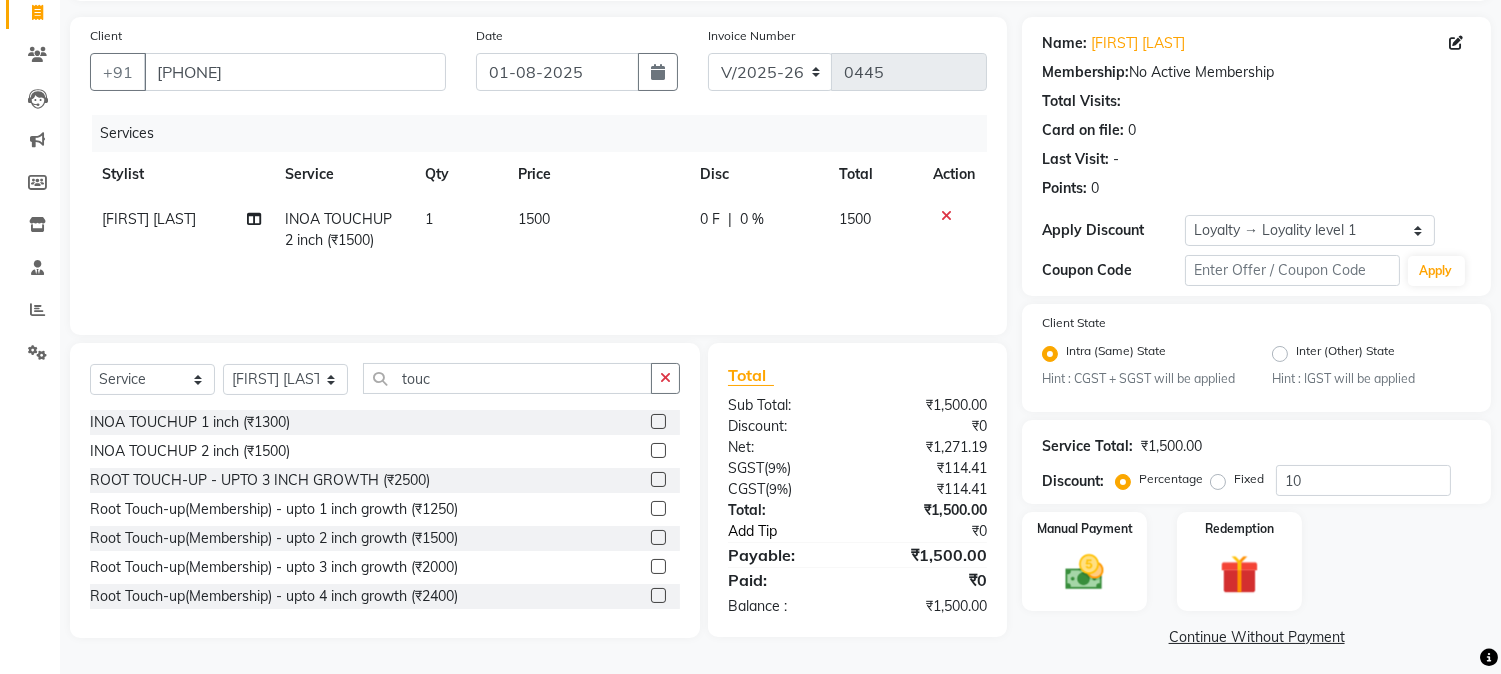 scroll, scrollTop: 140, scrollLeft: 0, axis: vertical 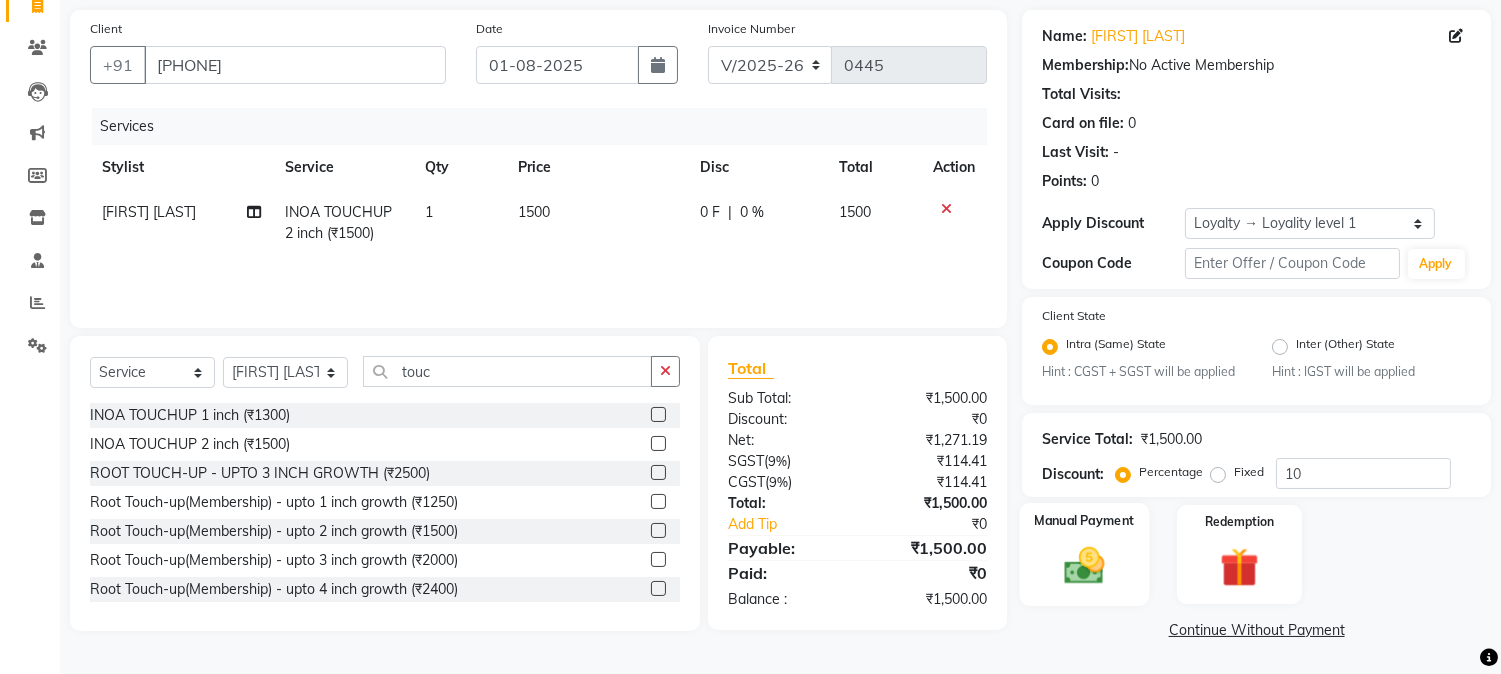 click on "Manual Payment" 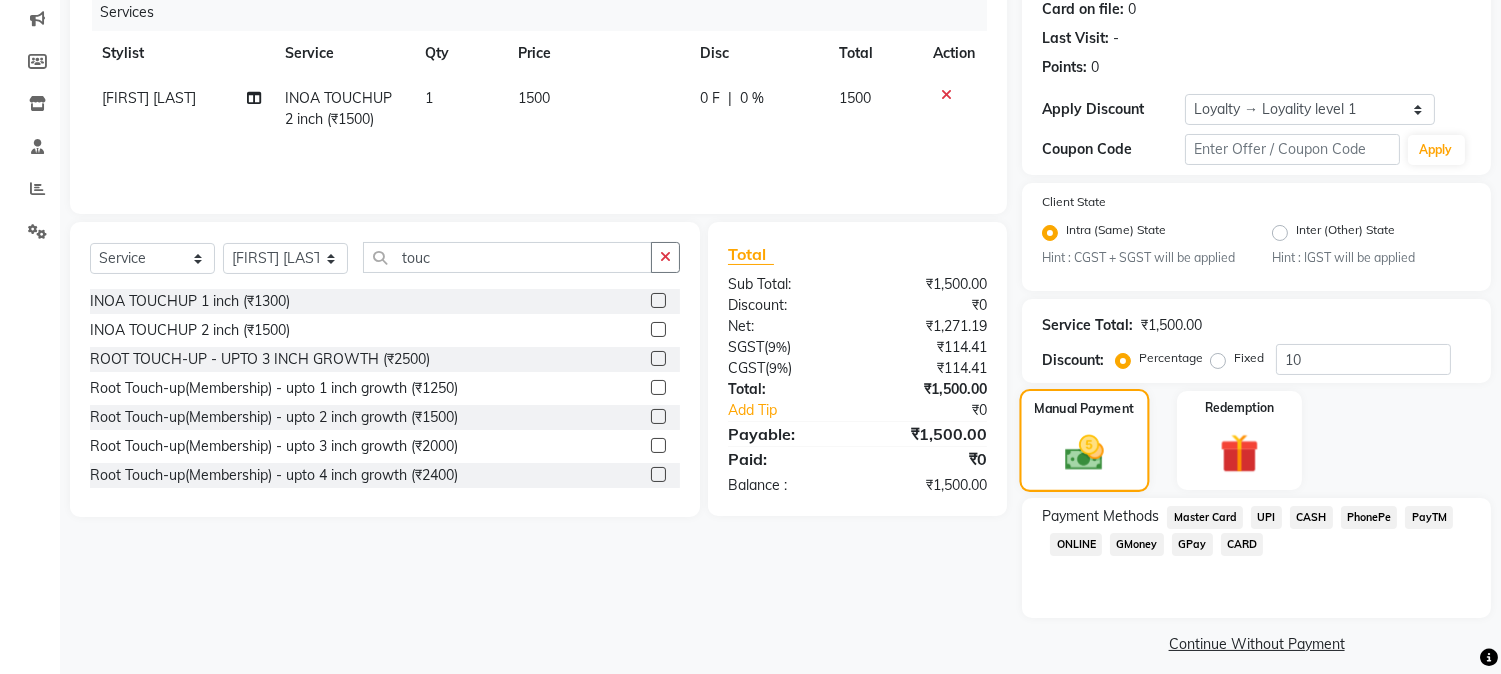 scroll, scrollTop: 268, scrollLeft: 0, axis: vertical 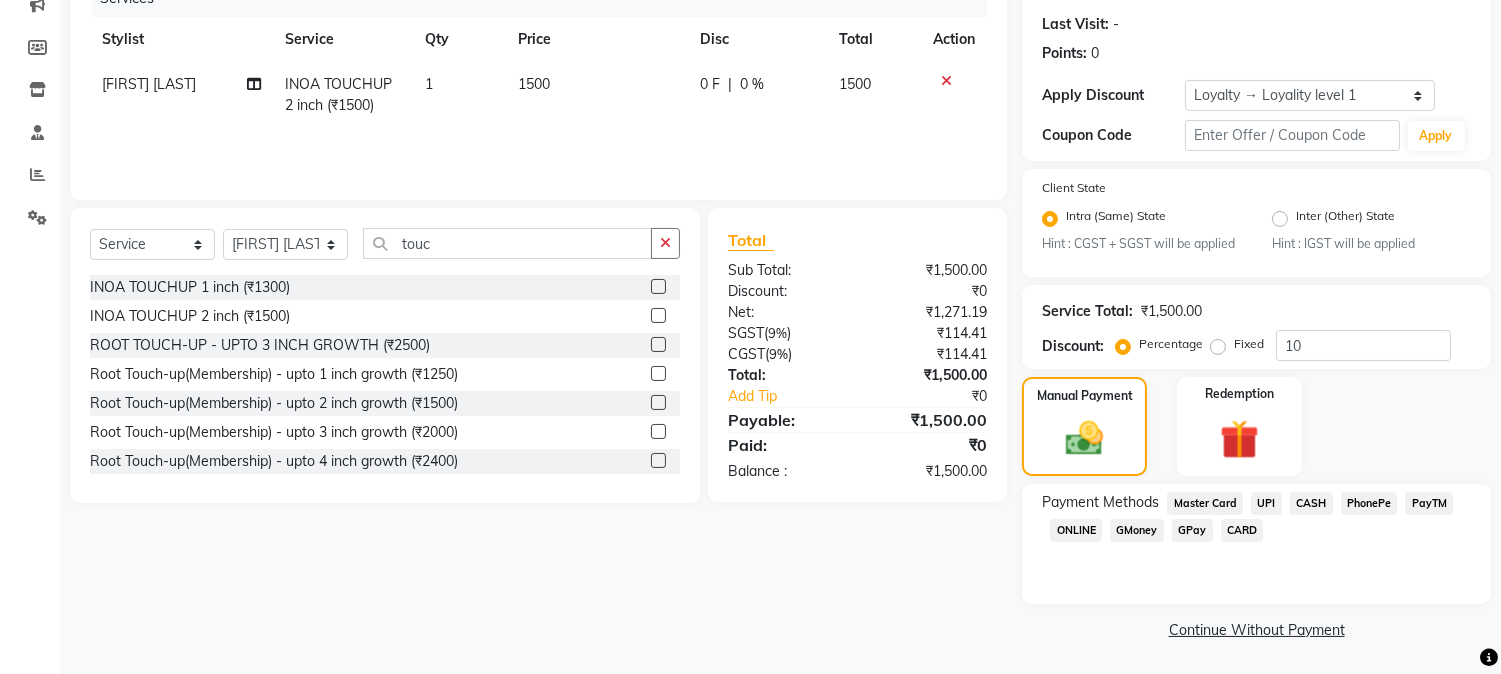click on "GPay" 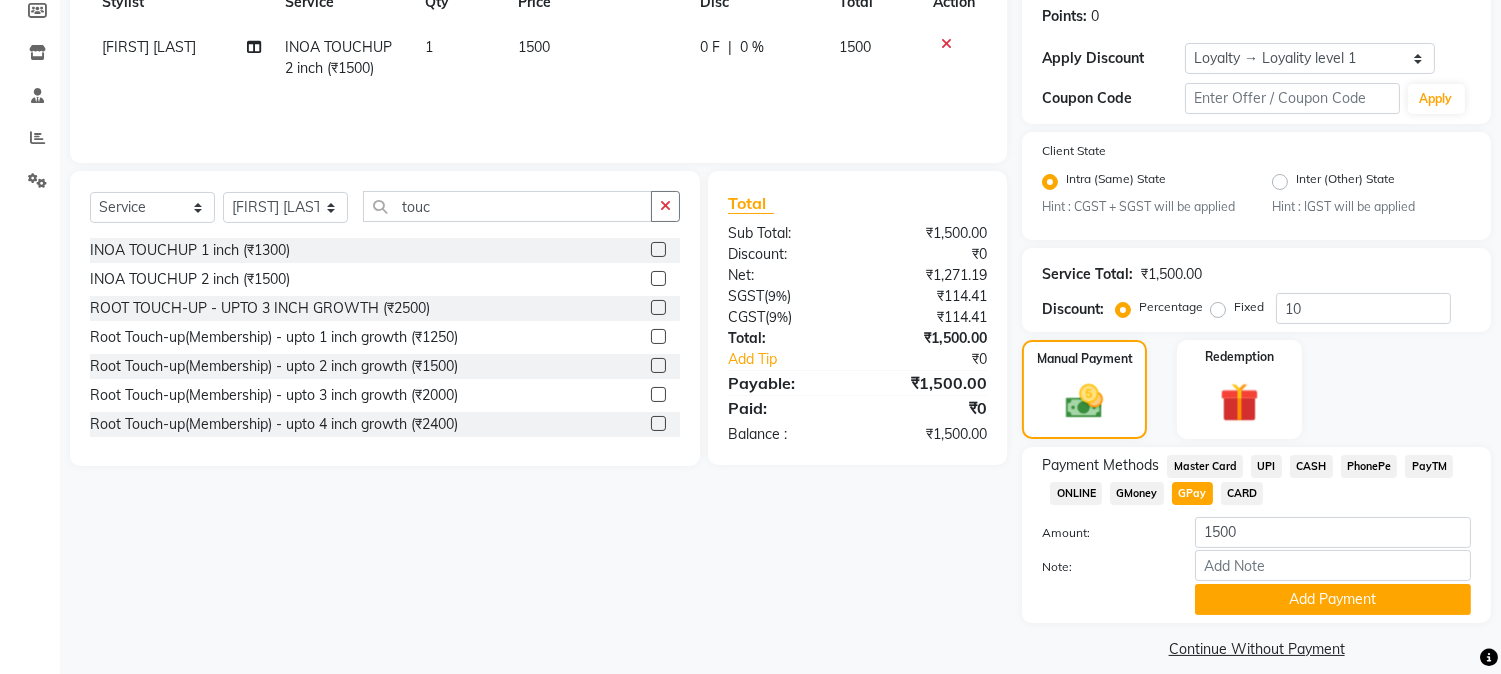 scroll, scrollTop: 325, scrollLeft: 0, axis: vertical 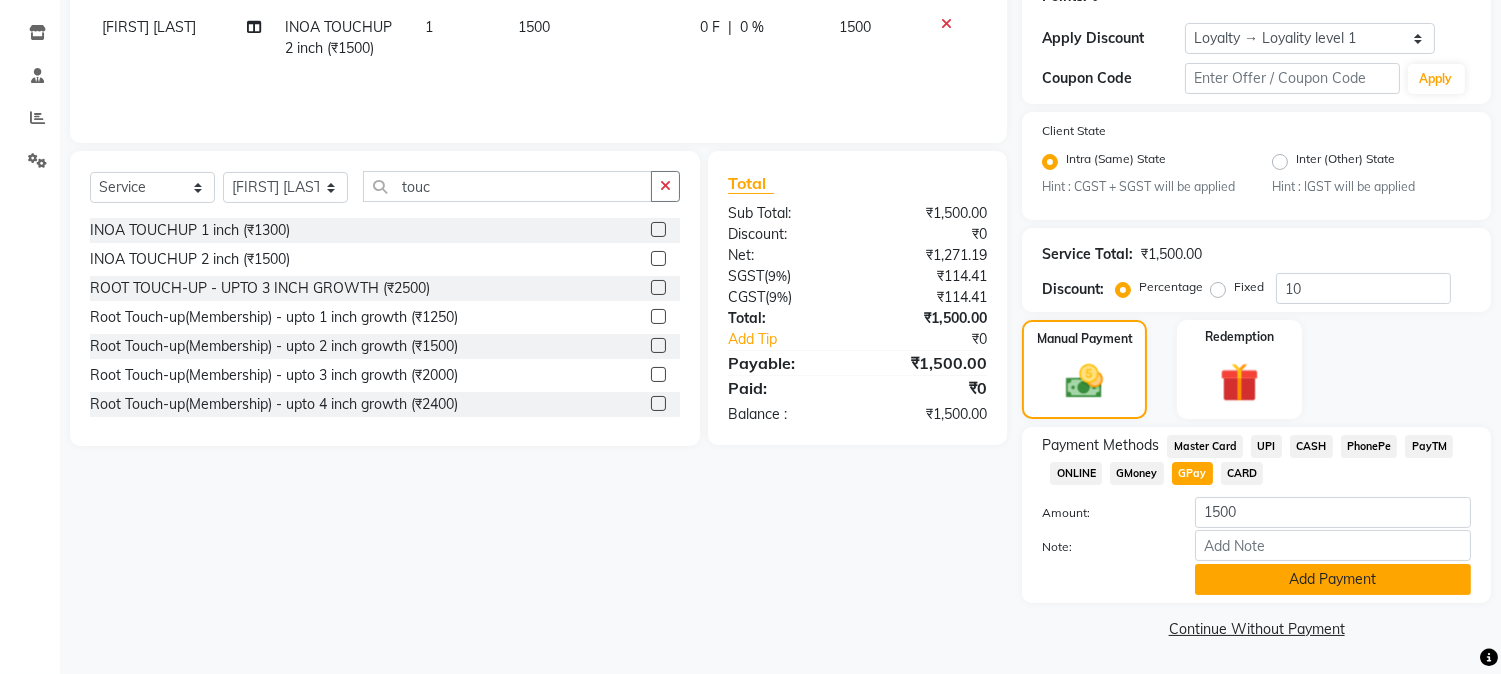 click on "Add Payment" 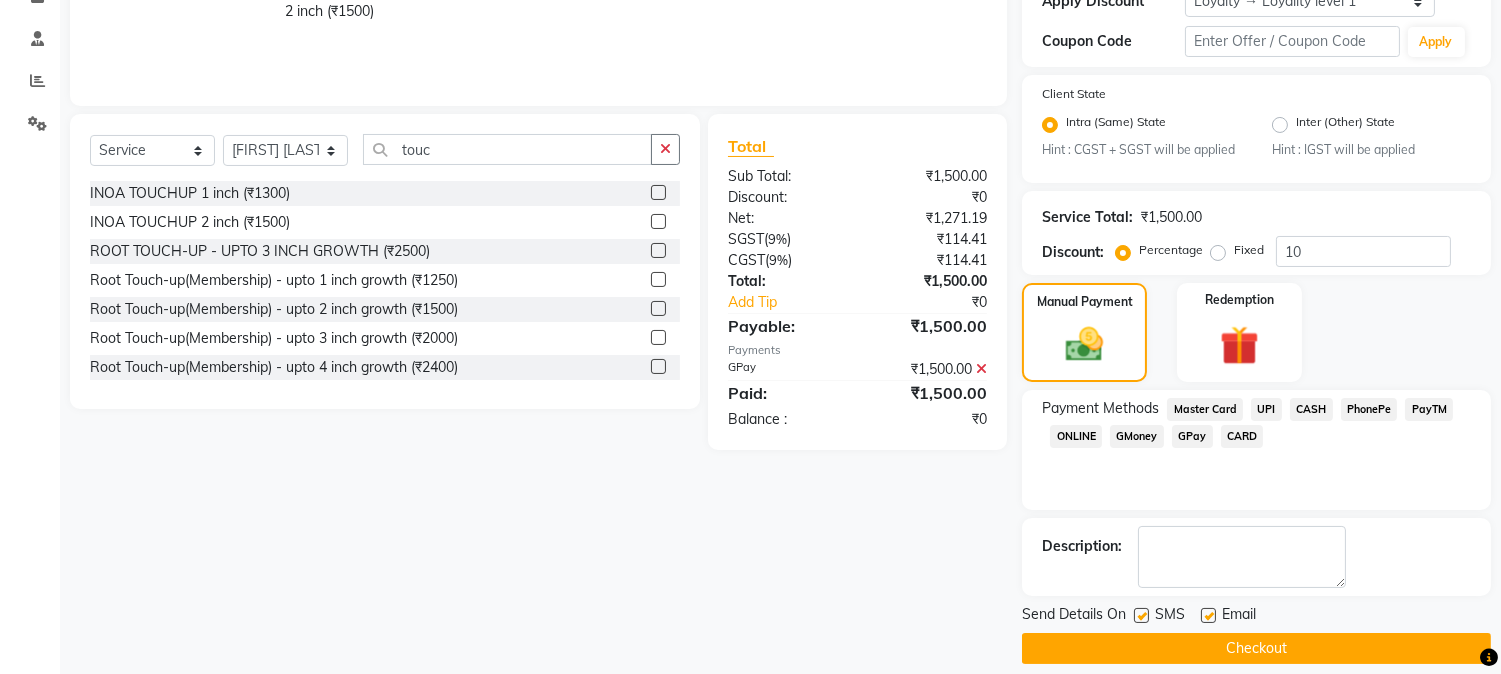 scroll, scrollTop: 382, scrollLeft: 0, axis: vertical 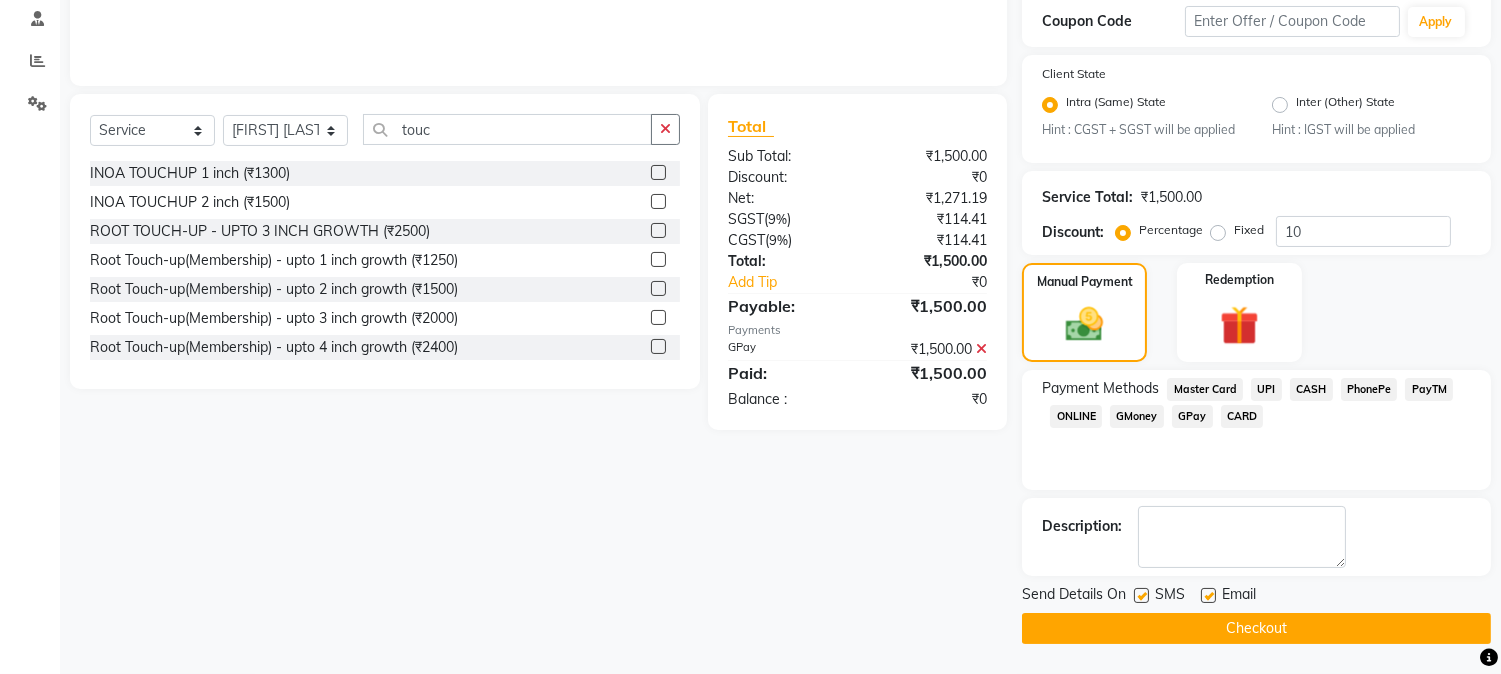 click 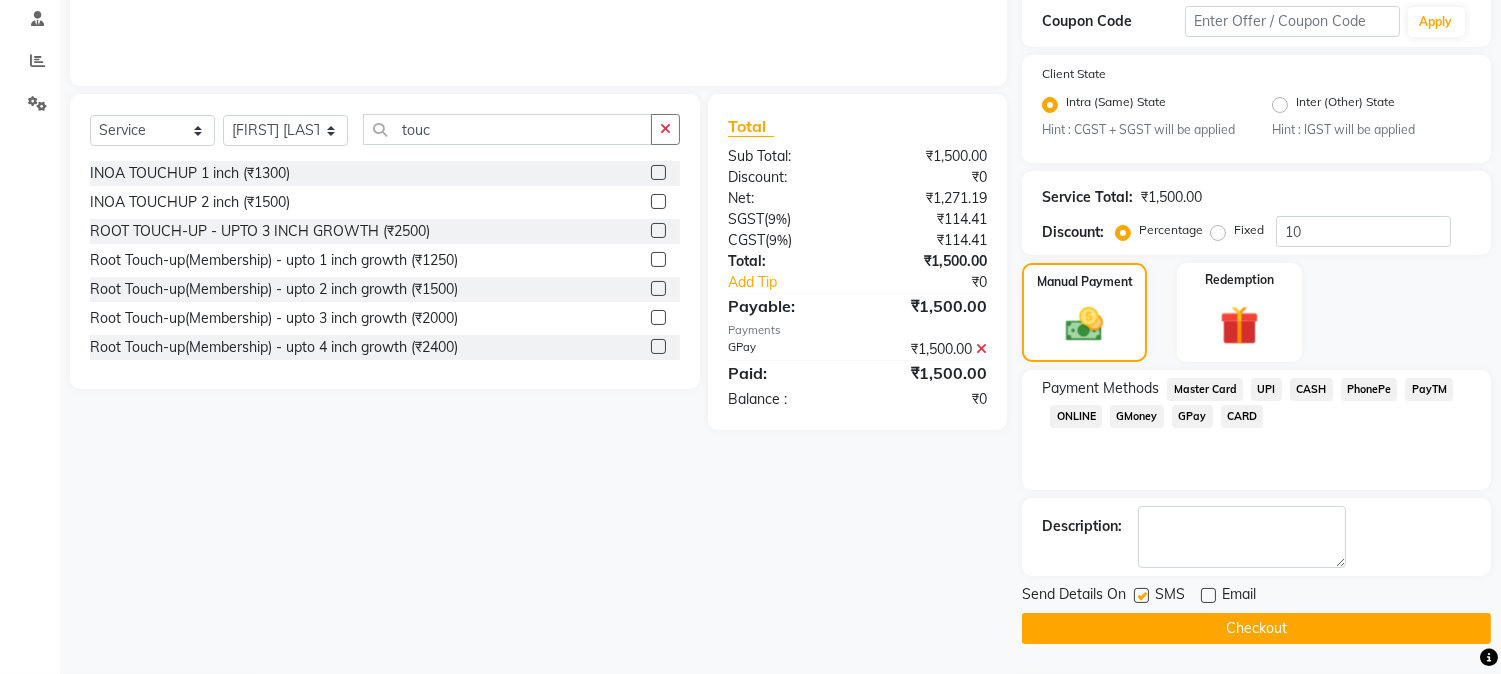 click on "Checkout" 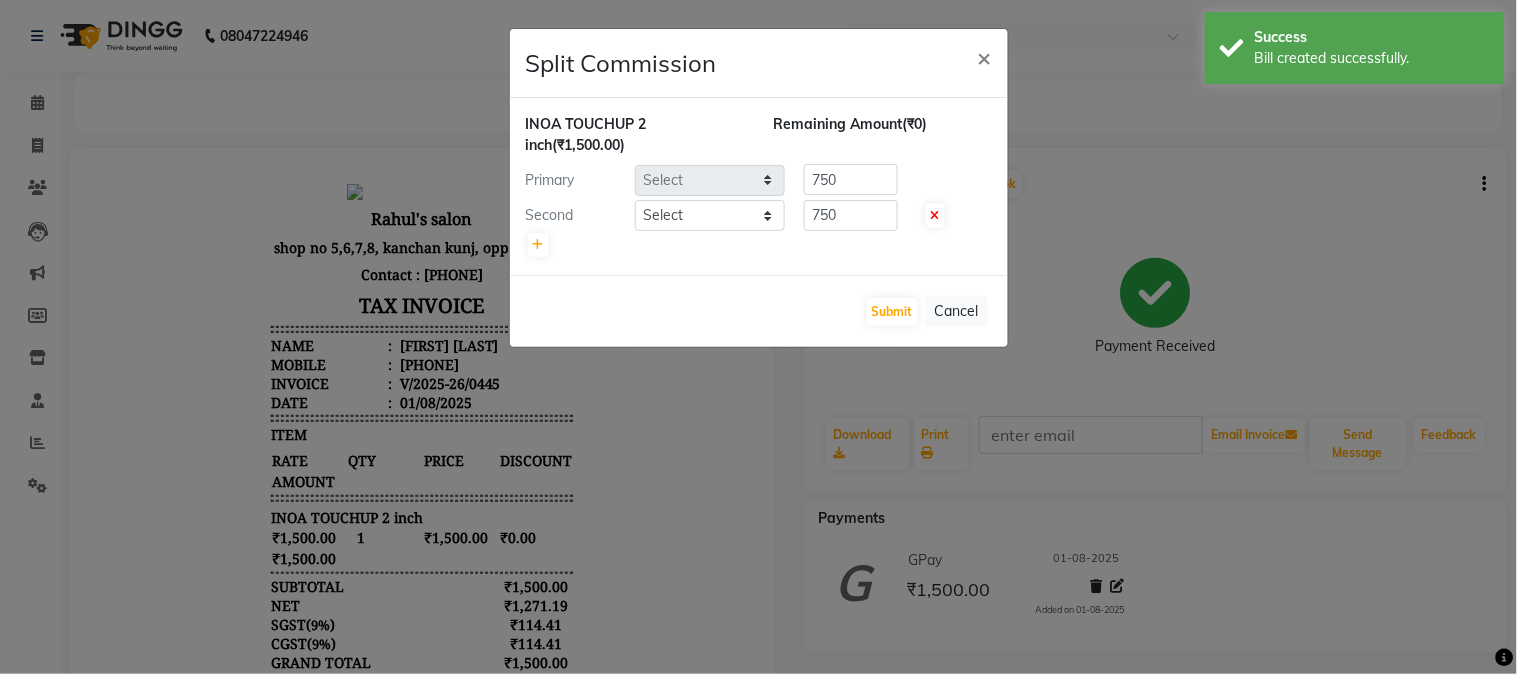 scroll, scrollTop: 0, scrollLeft: 0, axis: both 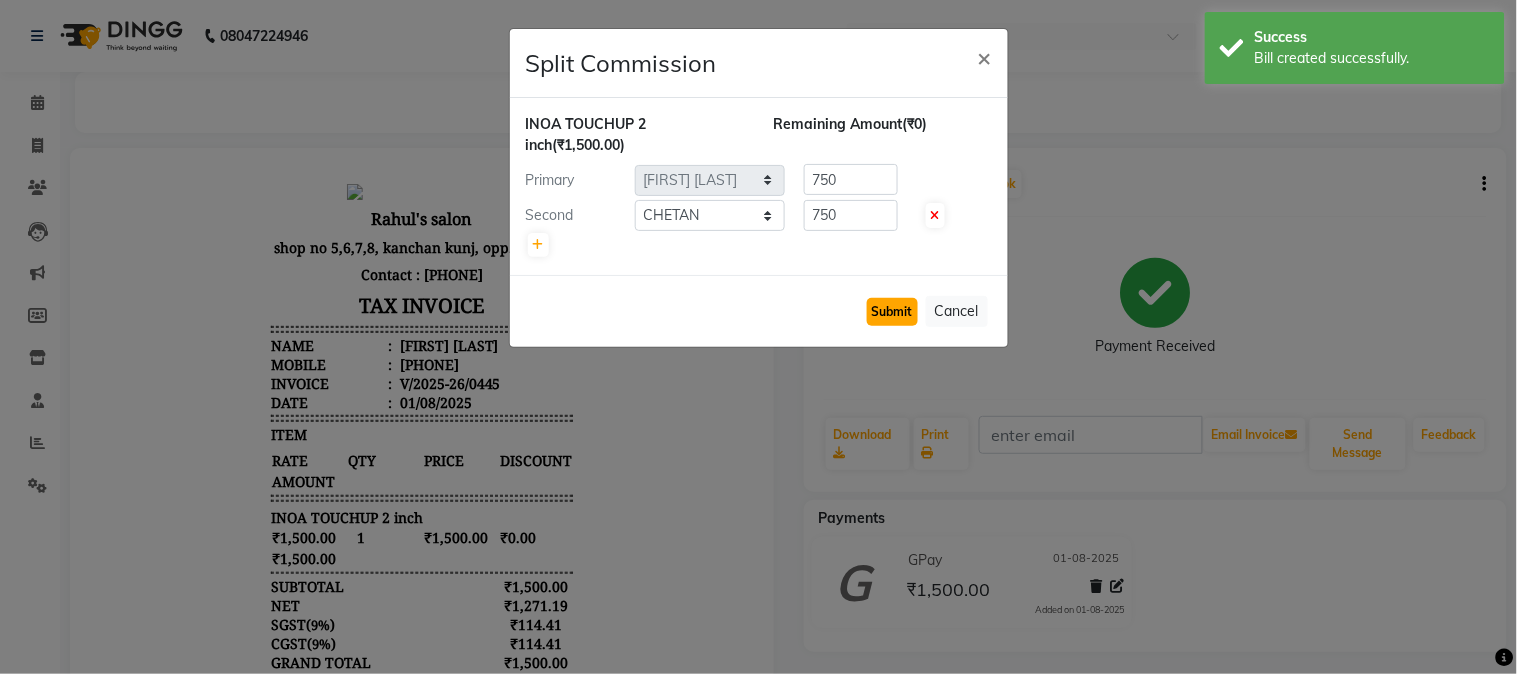 click on "Submit" 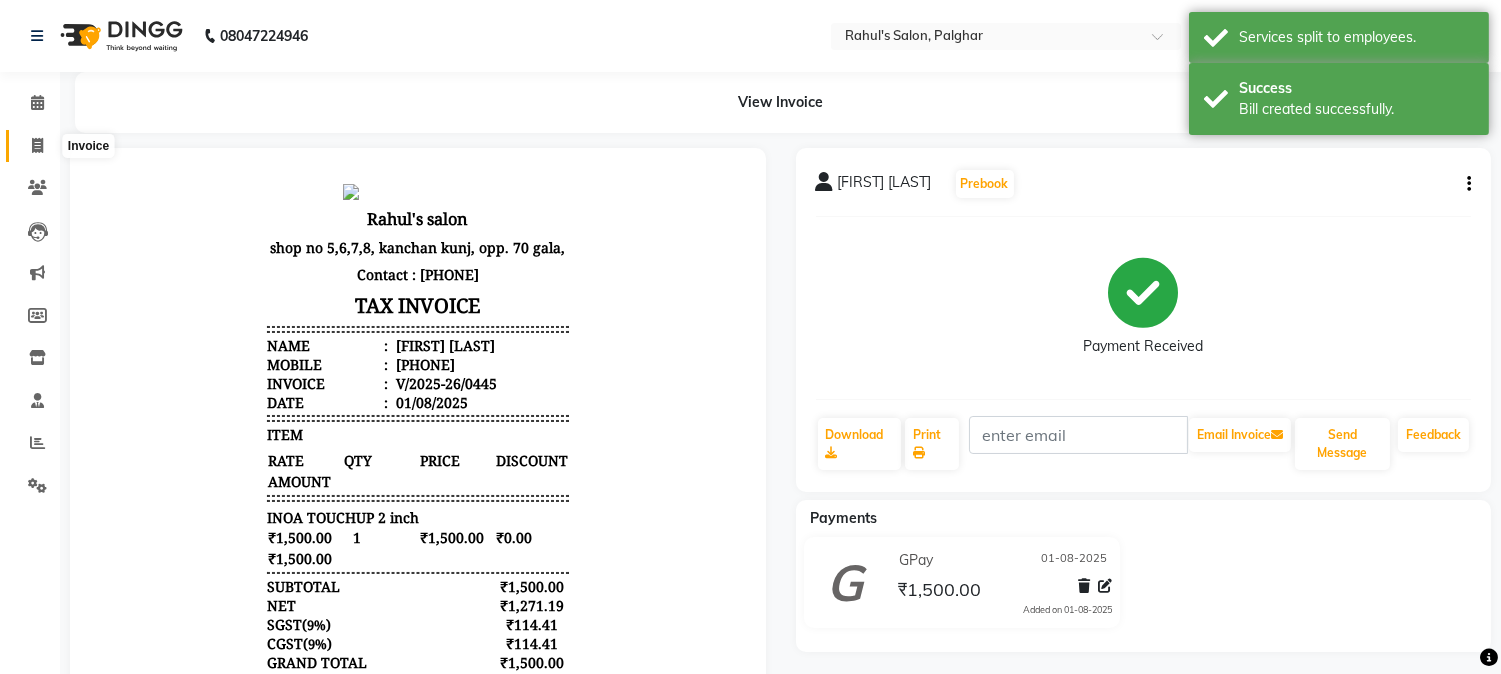 click 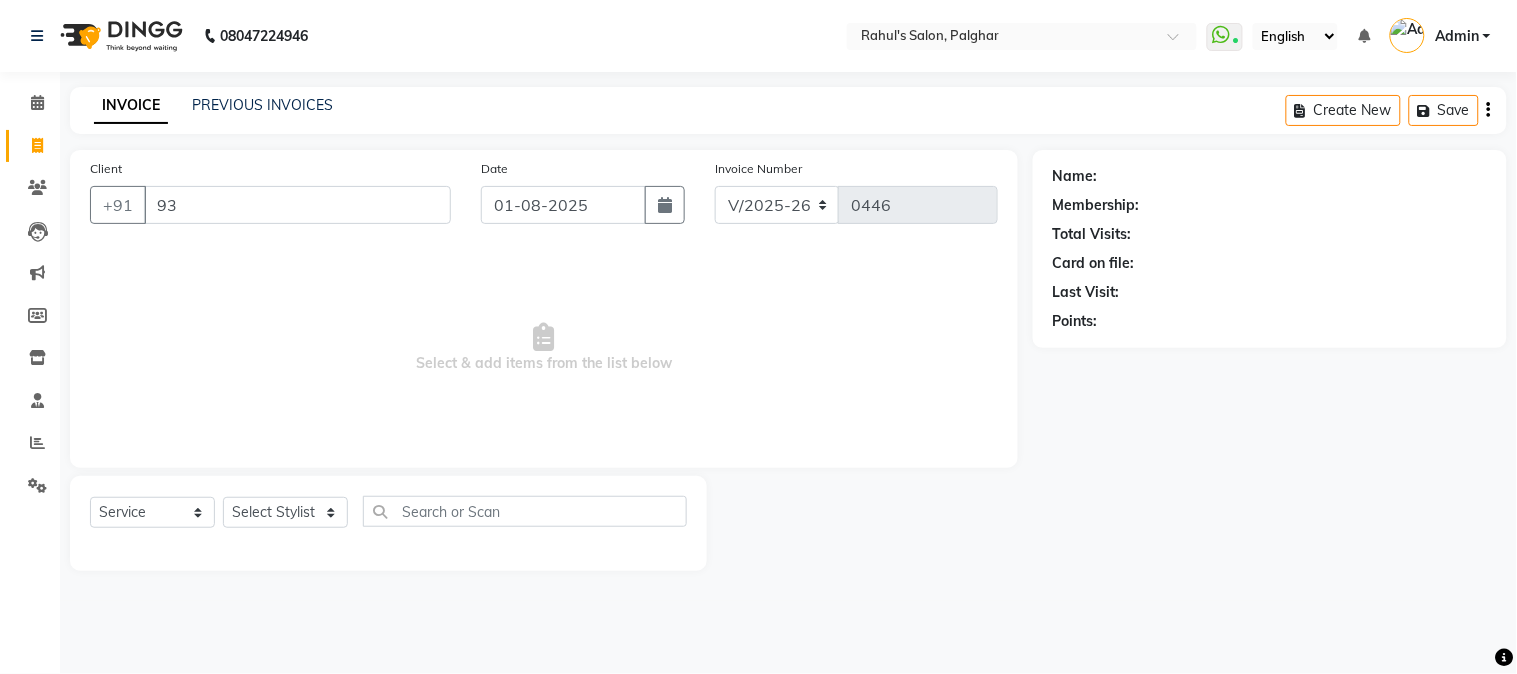 type on "9" 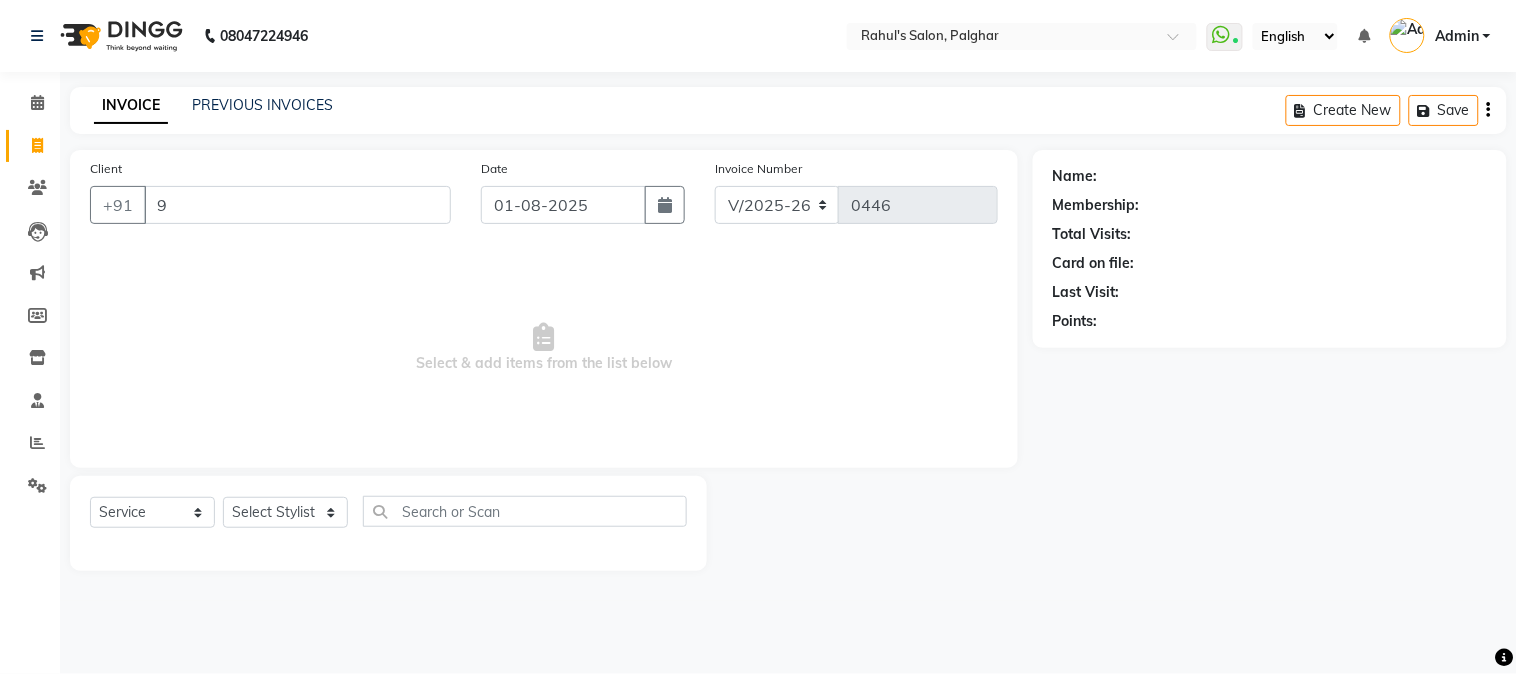 type 